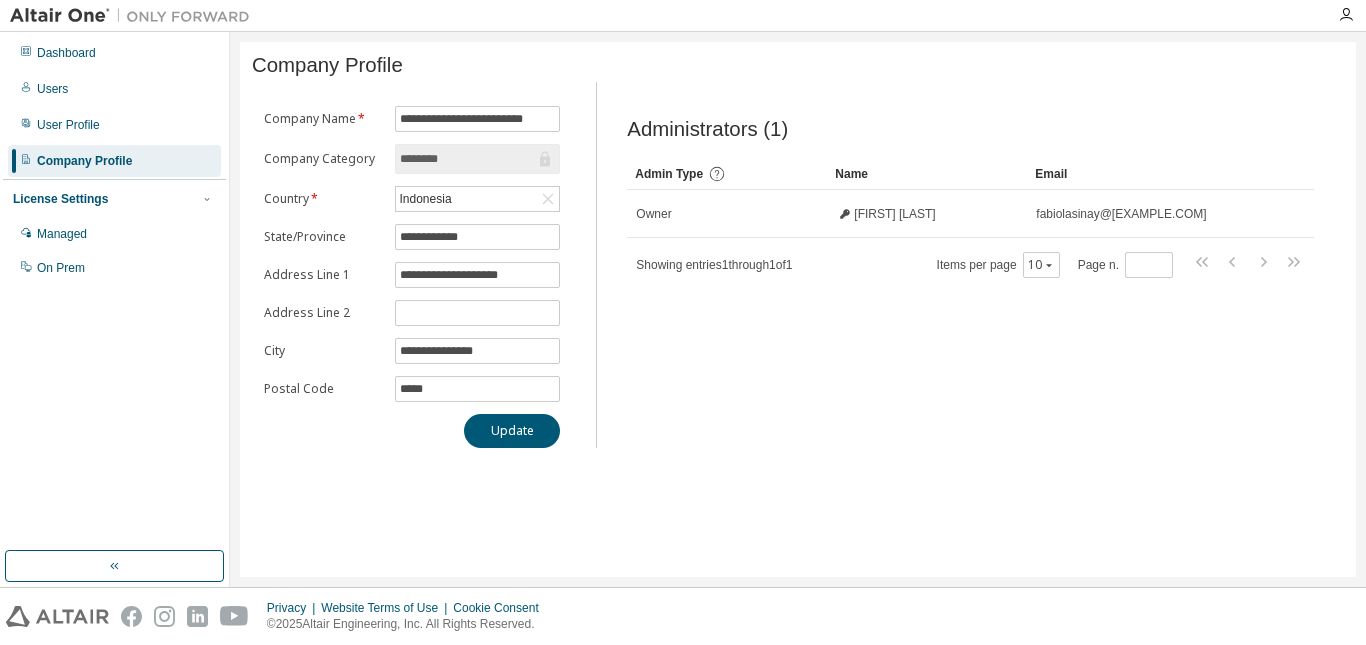 scroll, scrollTop: 0, scrollLeft: 0, axis: both 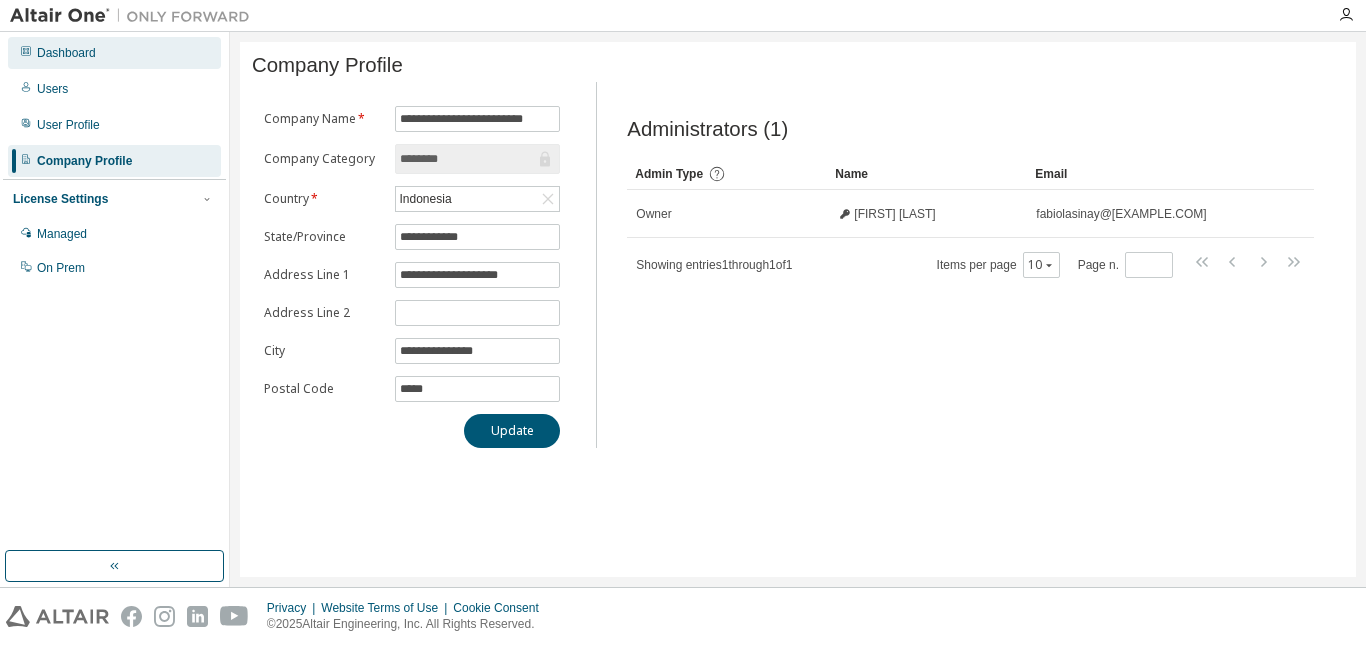 click on "Dashboard" at bounding box center [66, 53] 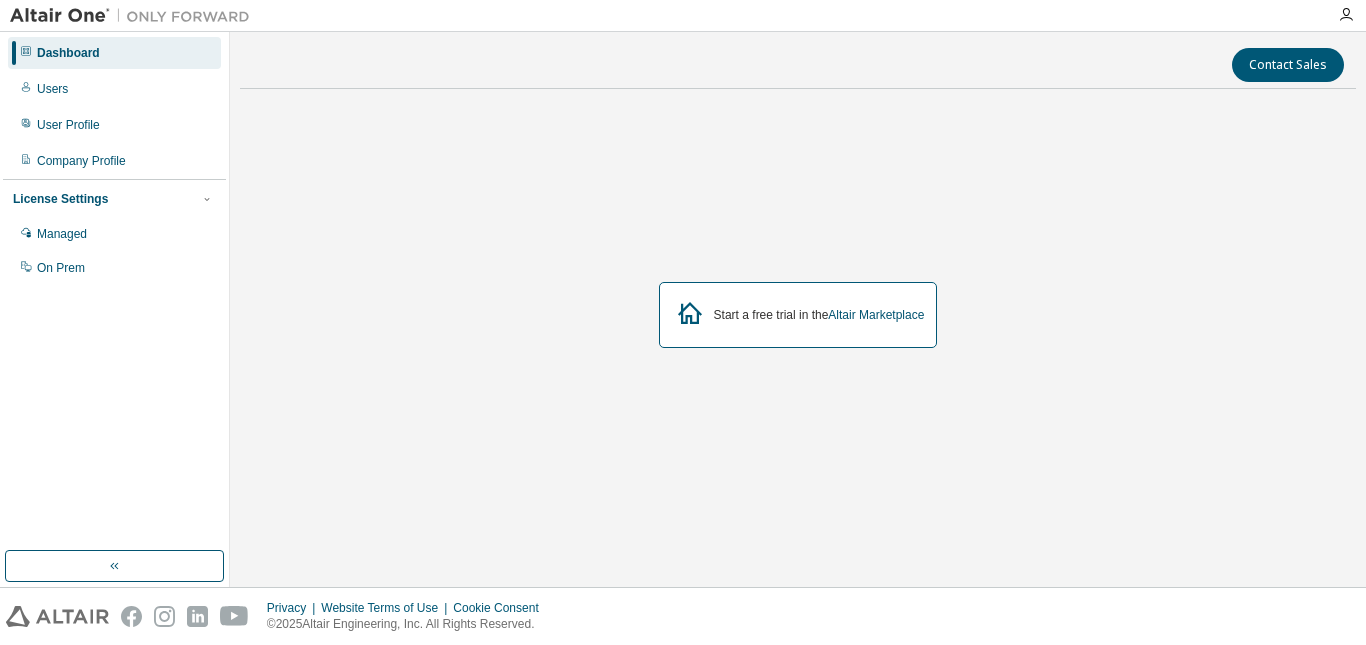 click on "Start a free trial in the  Altair Marketplace" at bounding box center (798, 314) 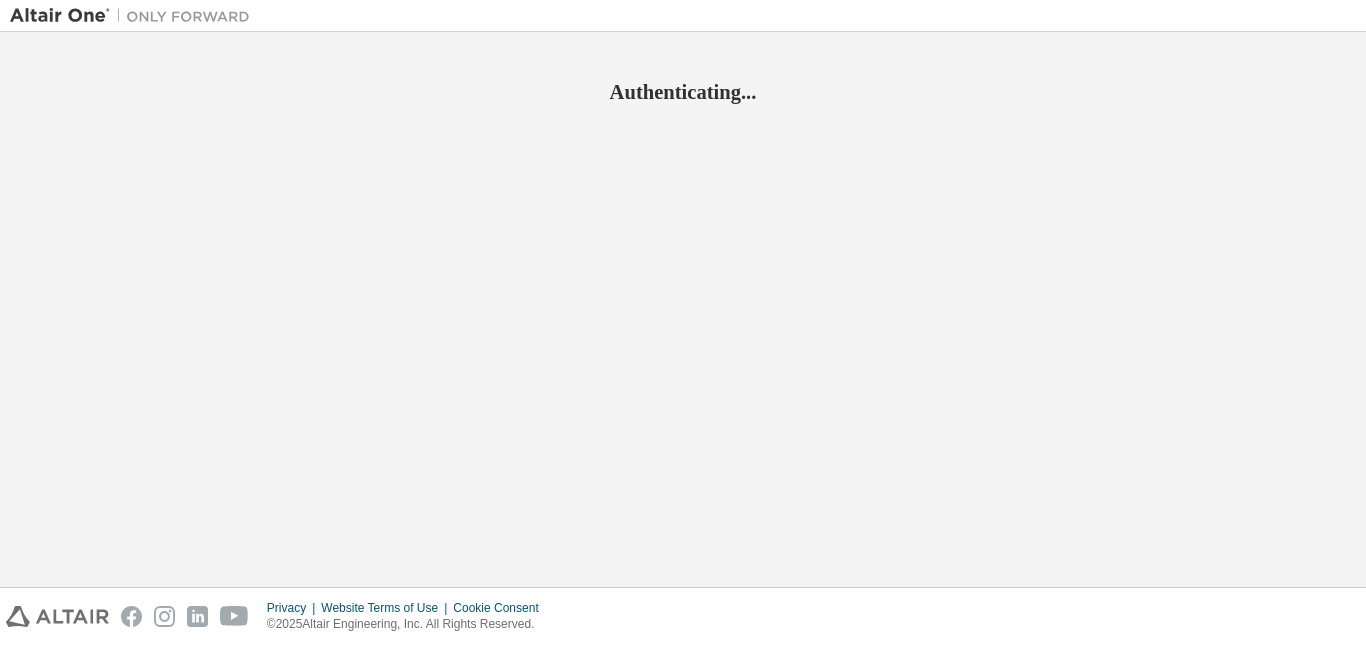 scroll, scrollTop: 0, scrollLeft: 0, axis: both 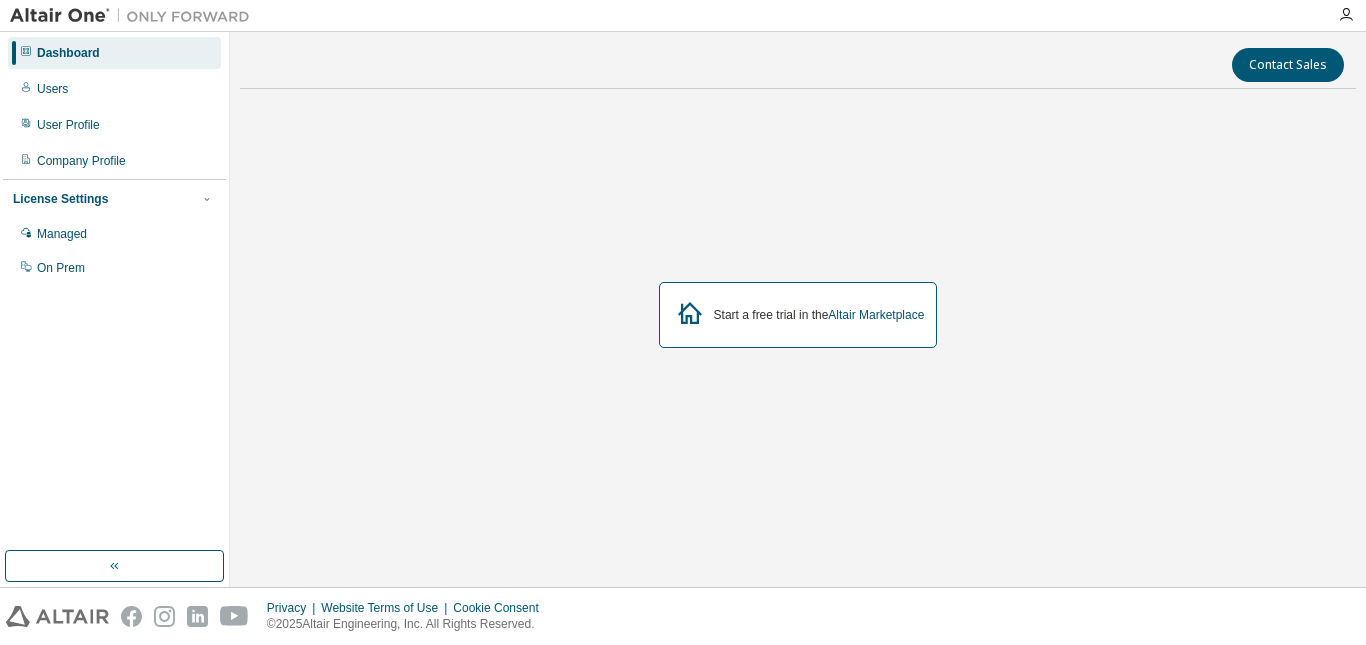click on "Start a free trial in the  Altair Marketplace" at bounding box center (798, 315) 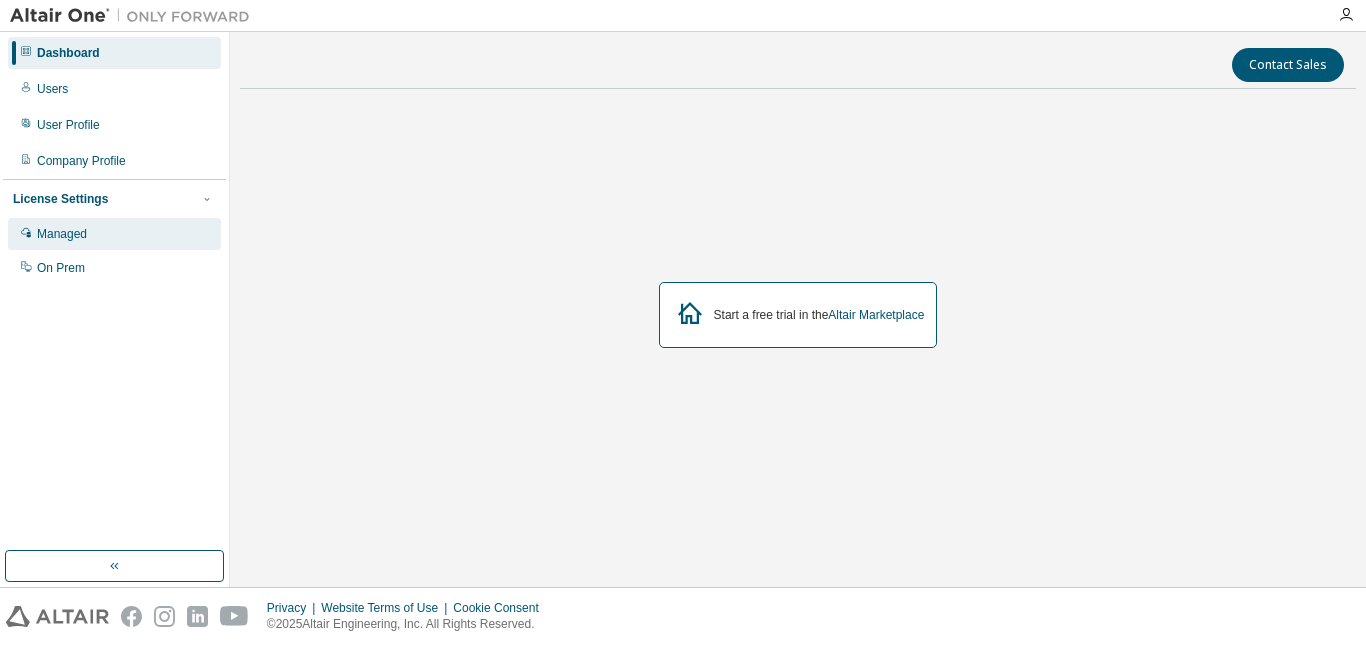 click on "Managed" at bounding box center (114, 234) 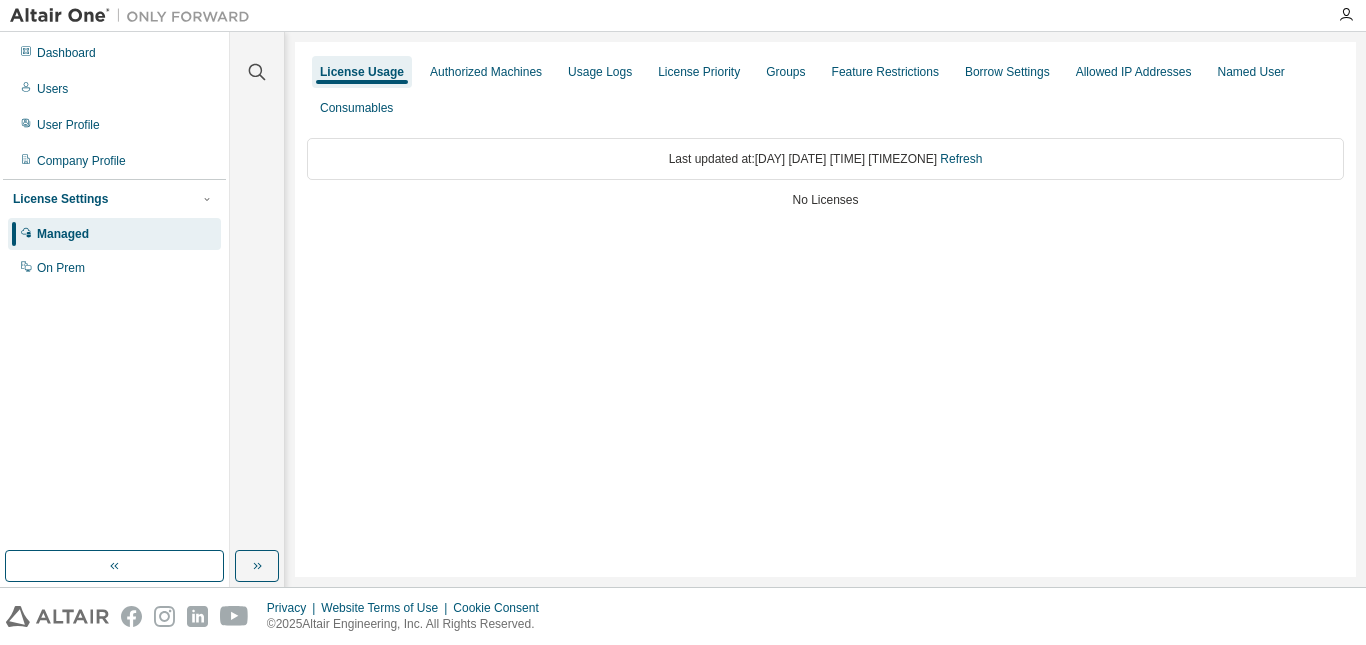 click on "License Usage Authorized Machines Usage Logs License Priority Groups Feature Restrictions Borrow Settings Allowed IP Addresses Named User Consumables Last updated at:  Mon 2025-08-04 12:26 AM GMT+7   Refresh No Licenses" at bounding box center [825, 309] 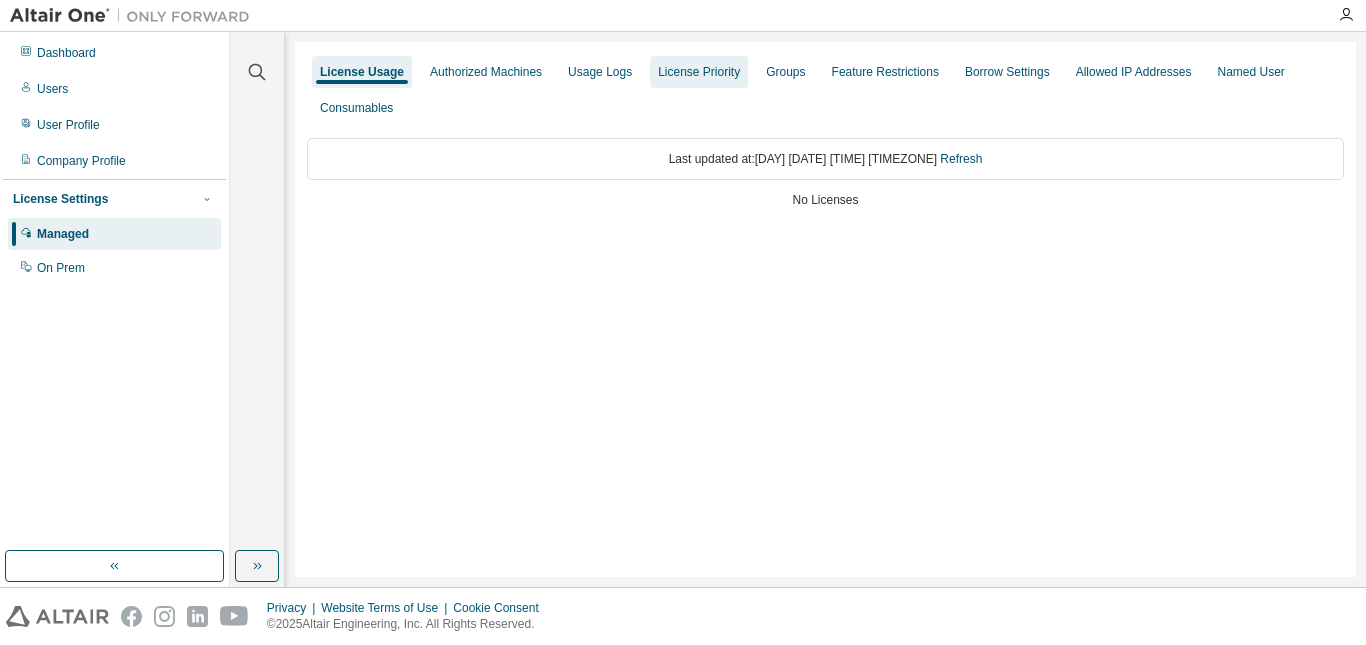 click on "License Priority" at bounding box center [699, 72] 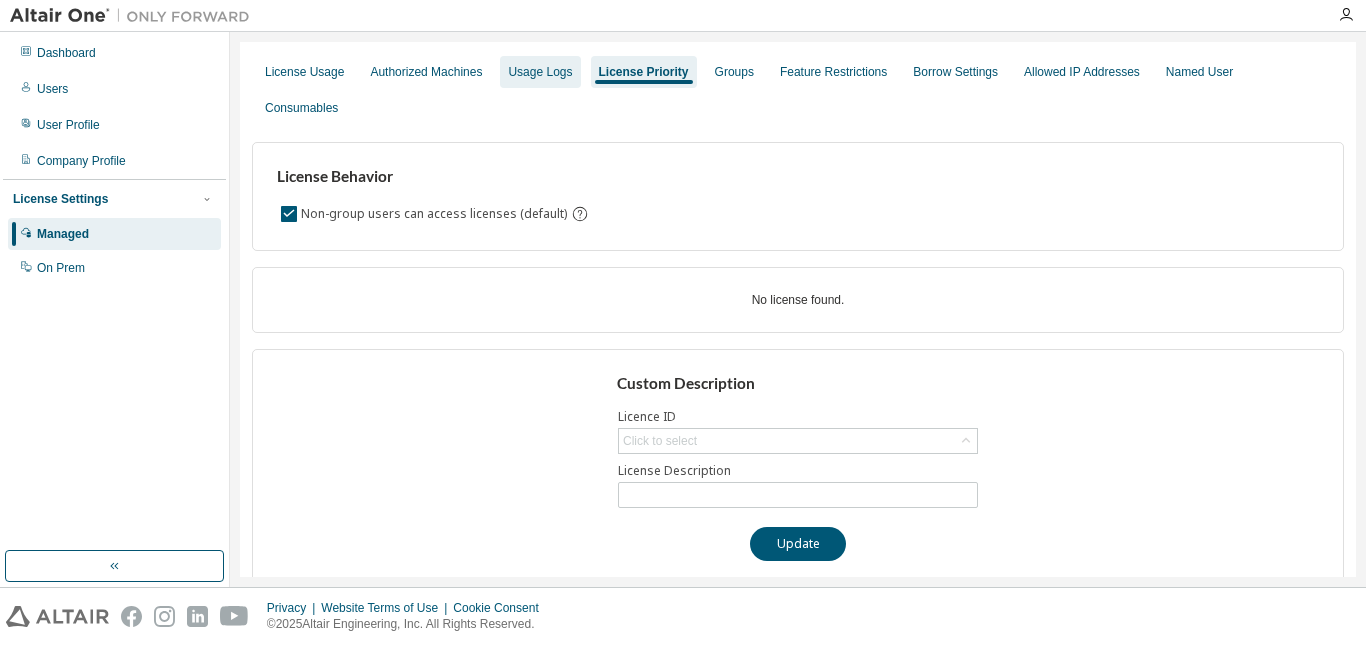 click on "Usage Logs" at bounding box center (540, 72) 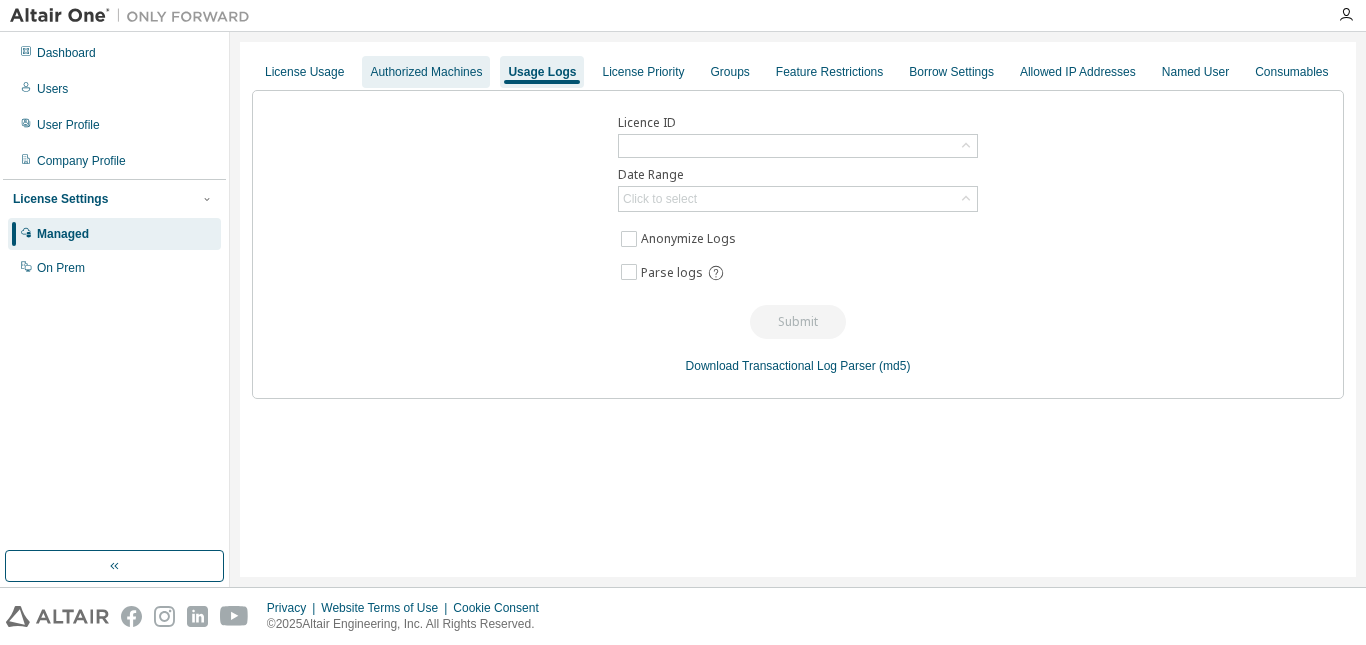 click on "Authorized Machines" at bounding box center [426, 72] 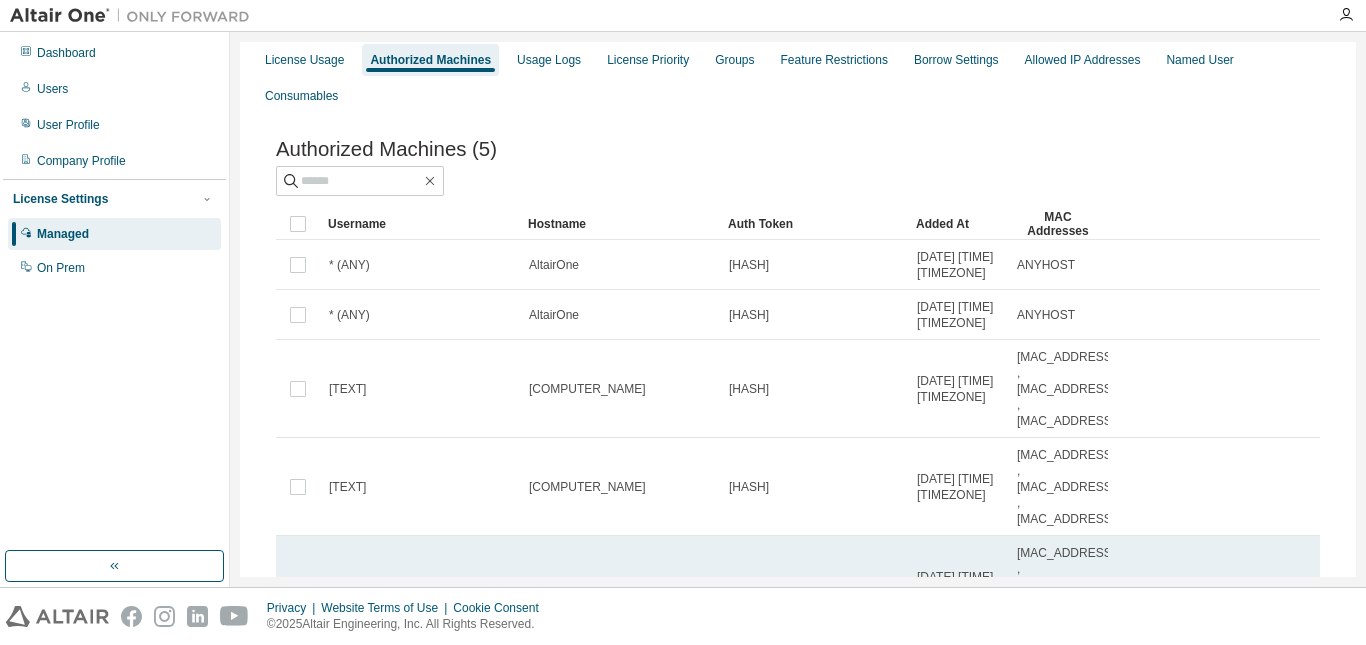 scroll, scrollTop: 0, scrollLeft: 0, axis: both 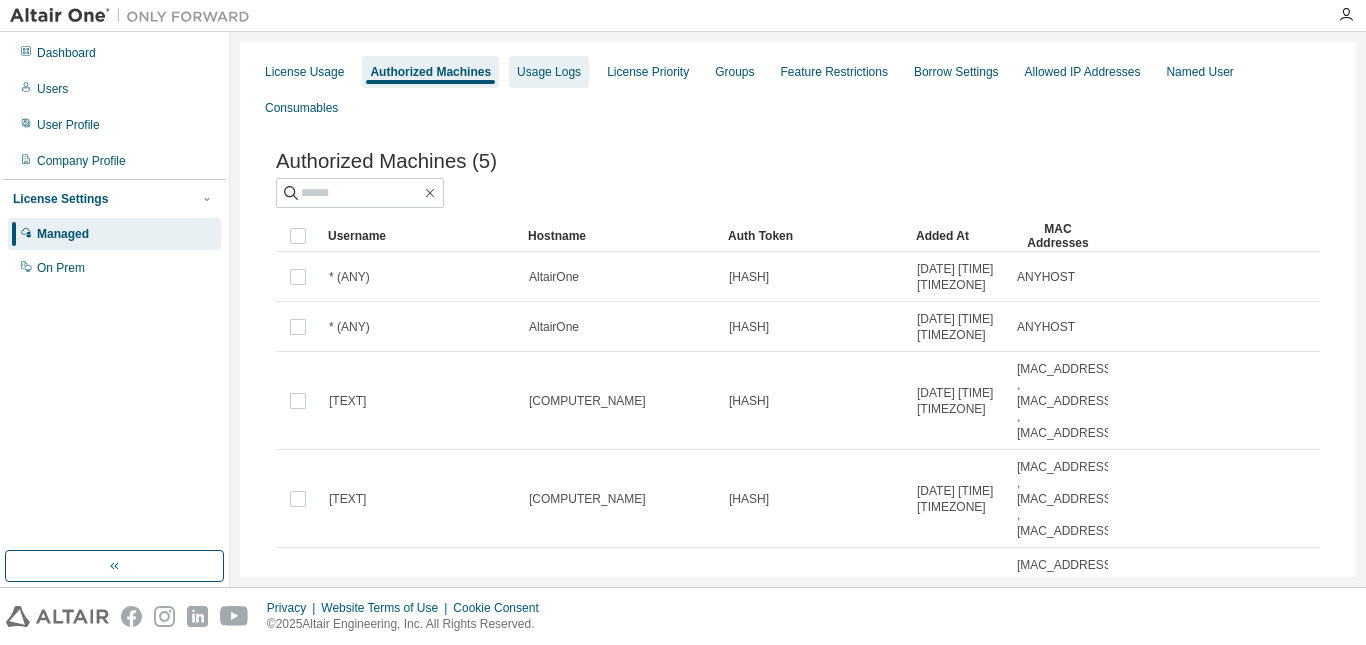 click on "Usage Logs" at bounding box center [549, 72] 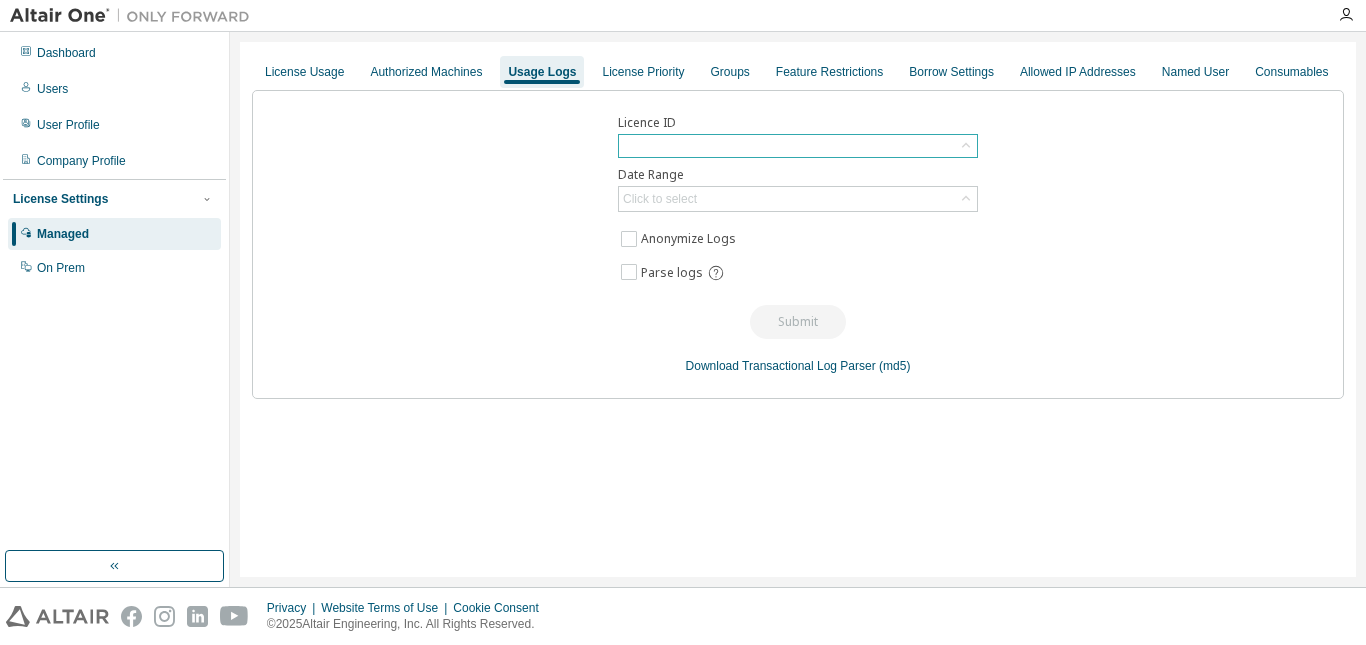click at bounding box center (798, 146) 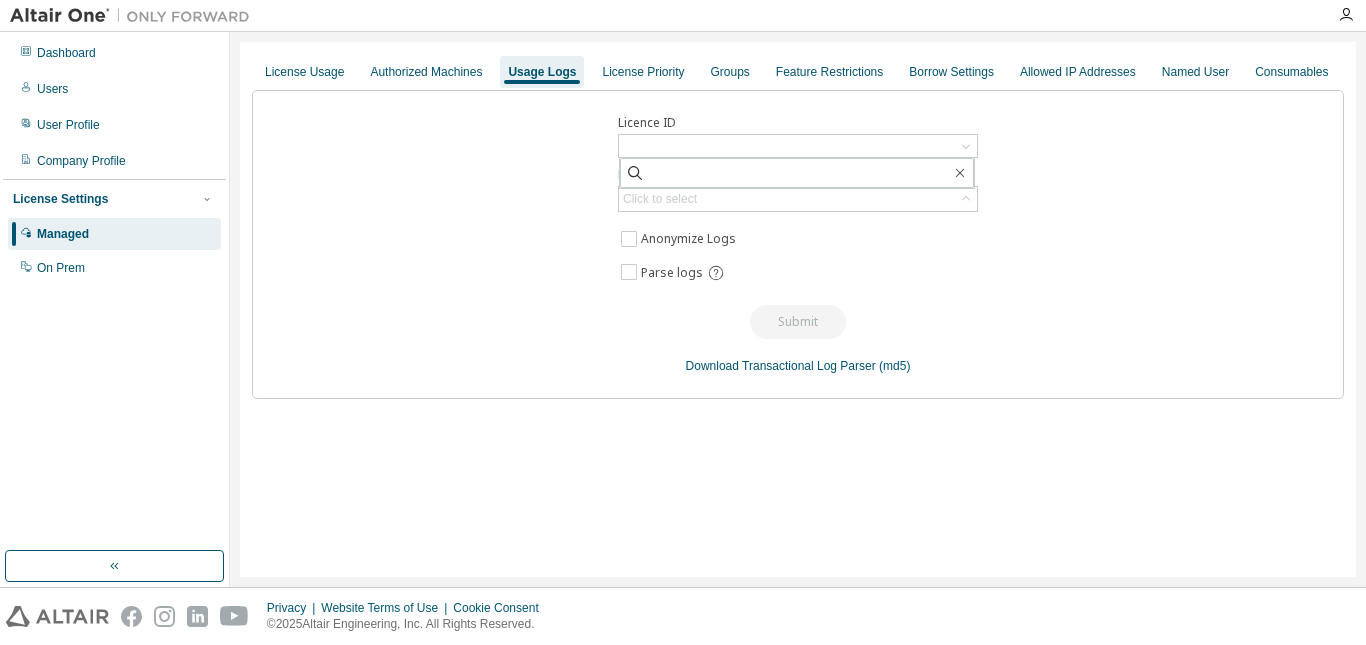 click on "Licence ID Date Range Click to select Anonymize Logs Parse logs Submit Download Transactional Log Parser   (md5)" at bounding box center [798, 244] 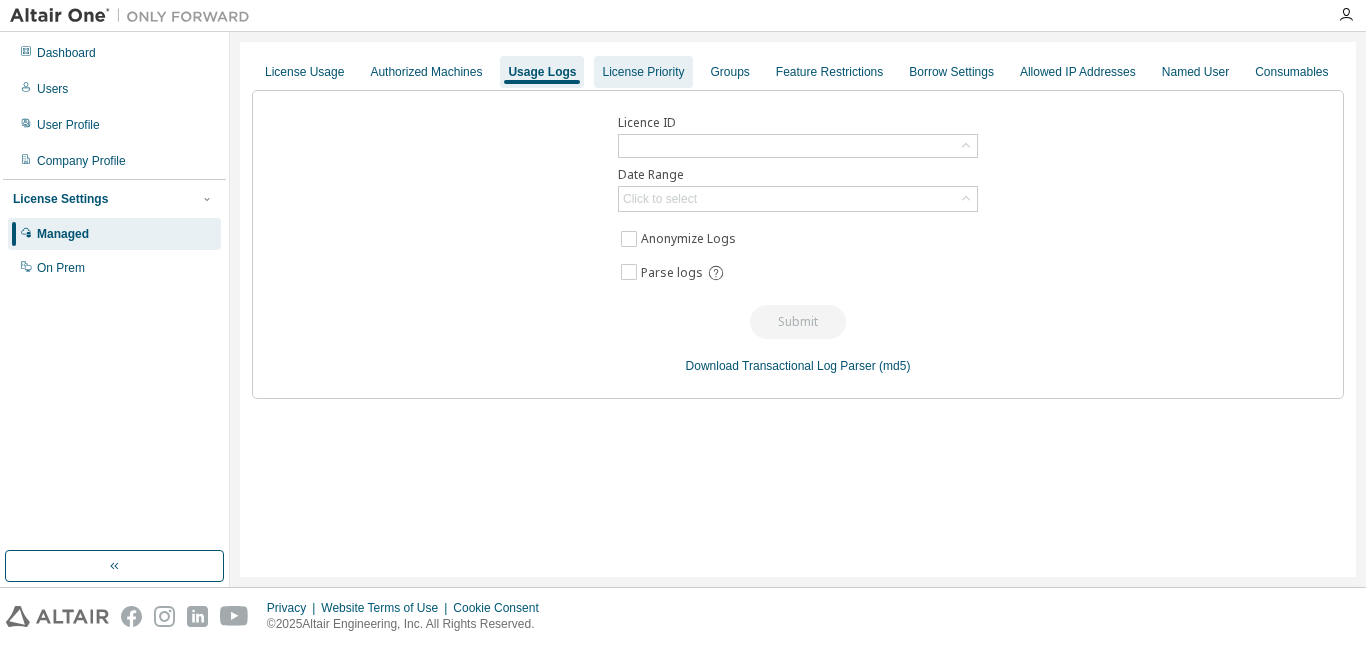 click on "License Priority" at bounding box center [643, 72] 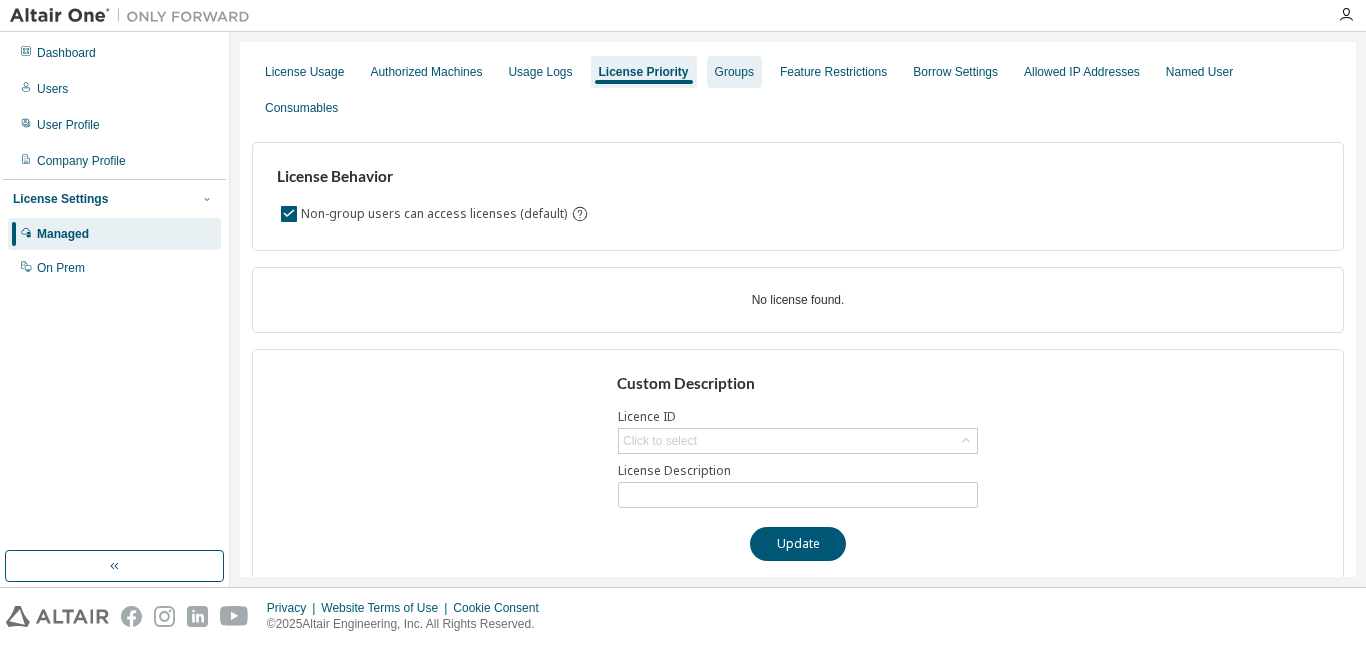 click on "Groups" at bounding box center (734, 72) 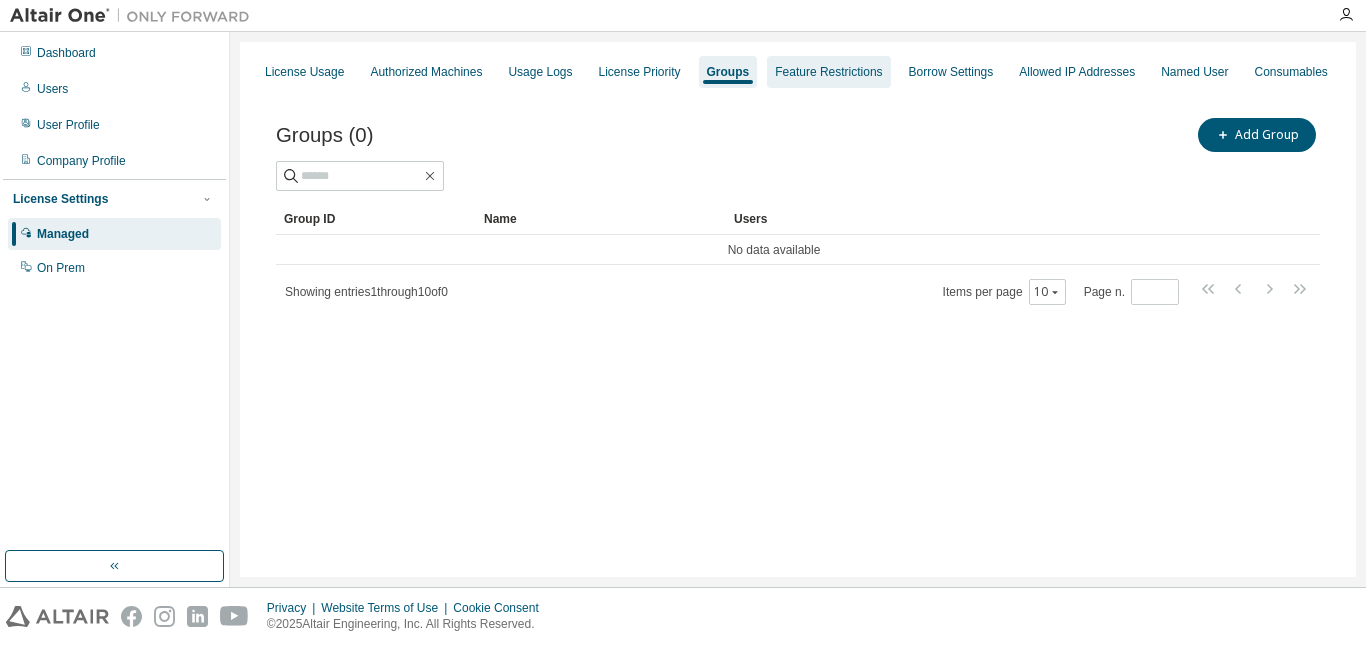 click on "Feature Restrictions" at bounding box center (828, 72) 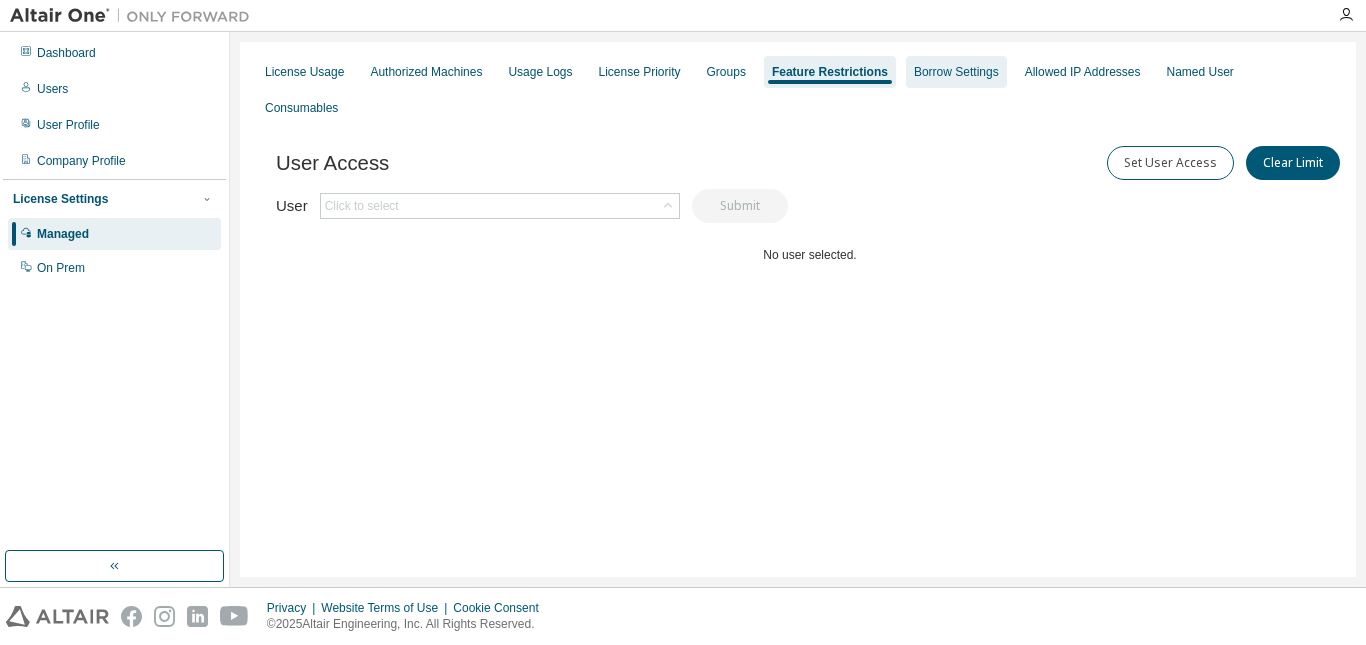 click on "Borrow Settings" at bounding box center [956, 72] 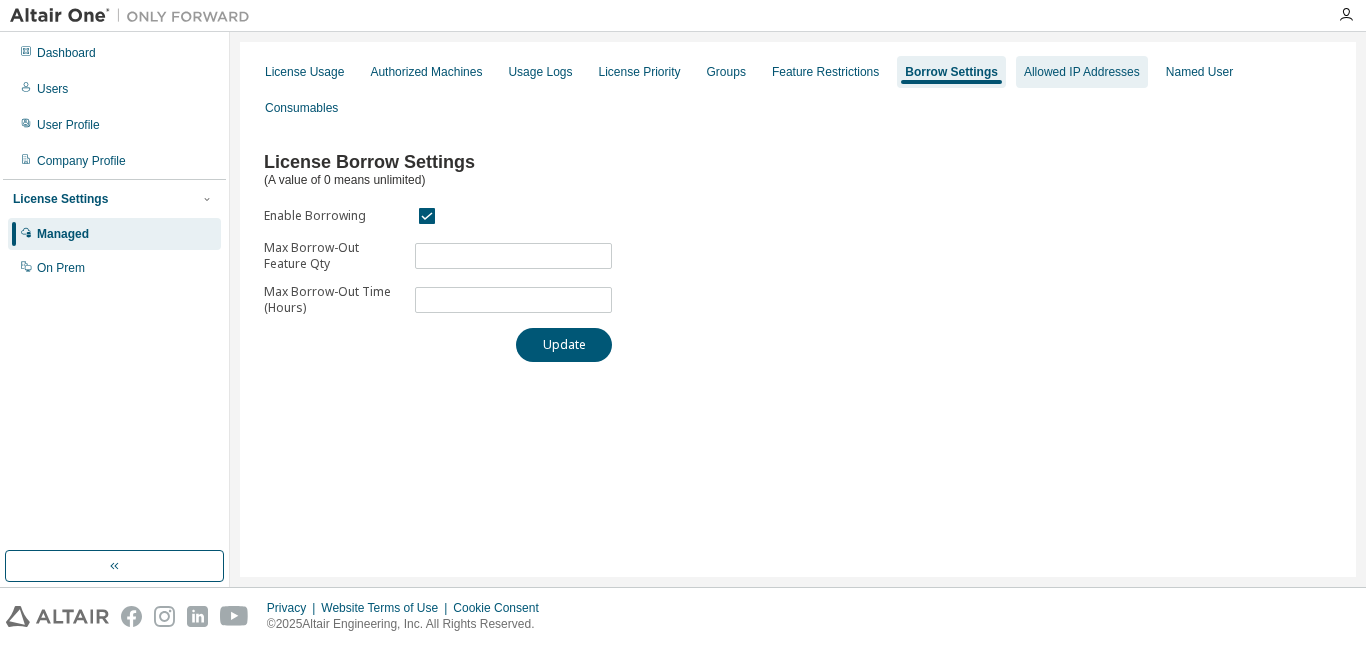 click on "Allowed IP Addresses" at bounding box center [1082, 72] 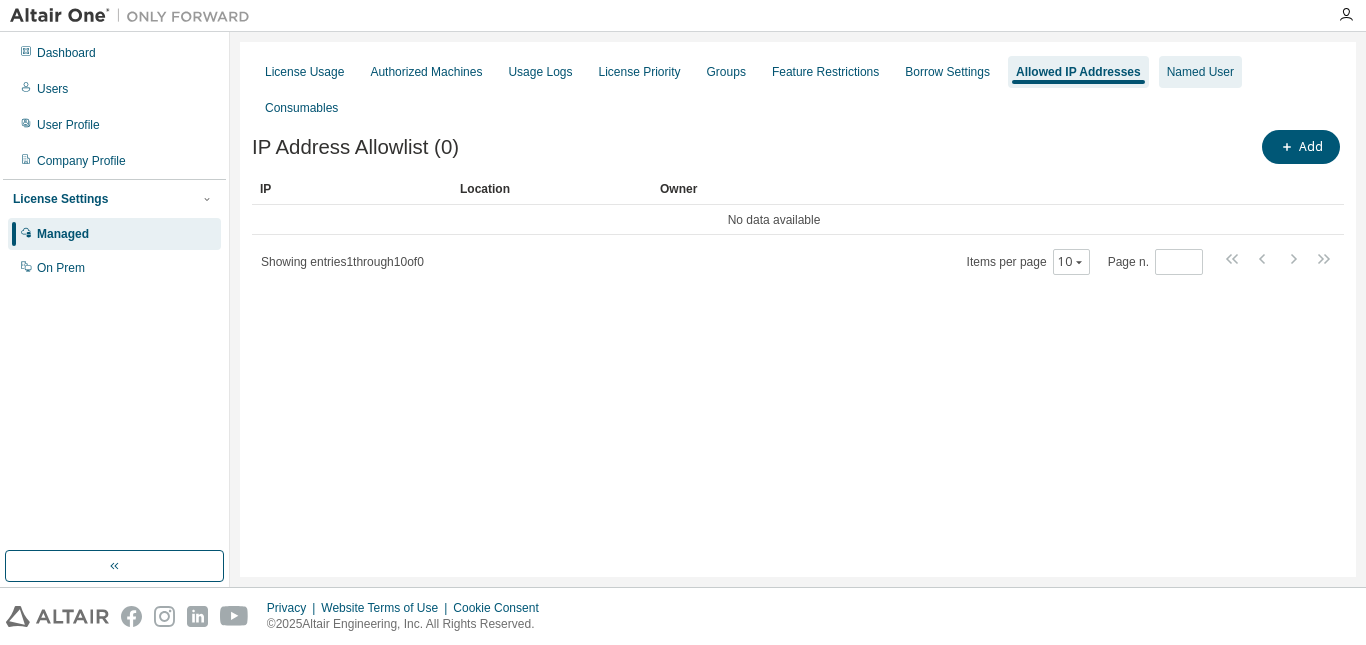 click on "Named User" at bounding box center (1200, 72) 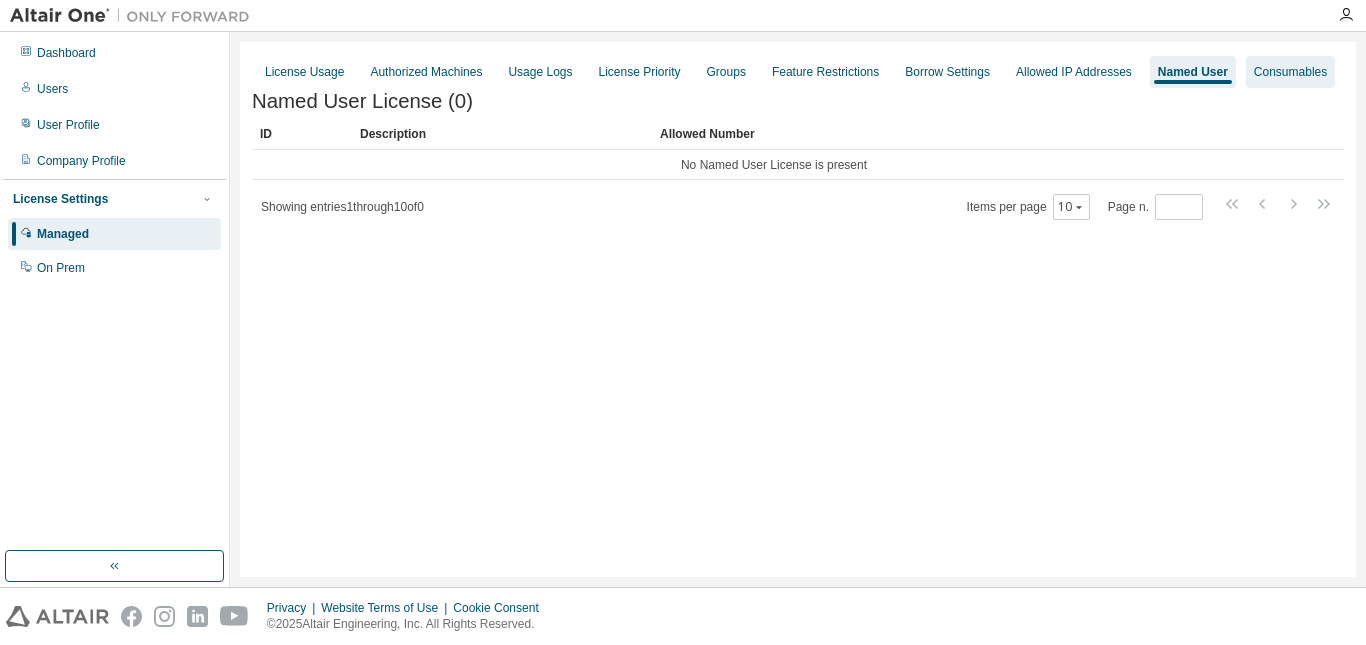 click on "Consumables" at bounding box center [1290, 72] 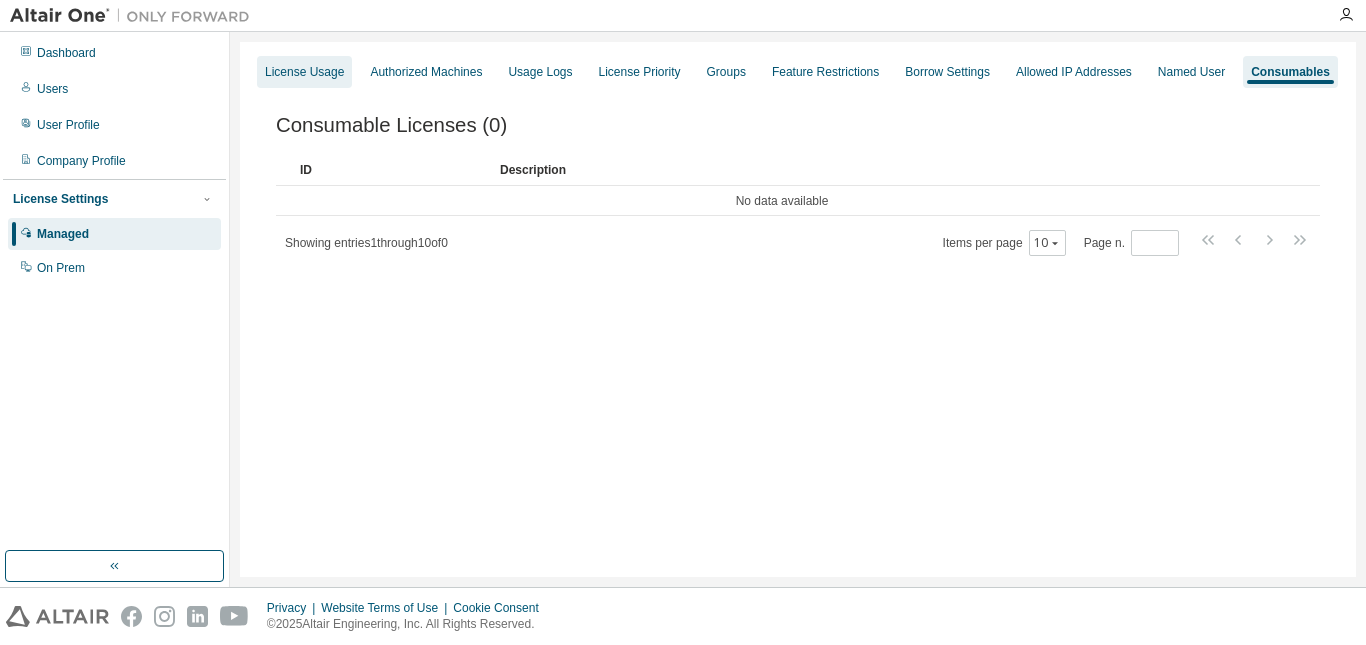 click on "License Usage" at bounding box center (304, 72) 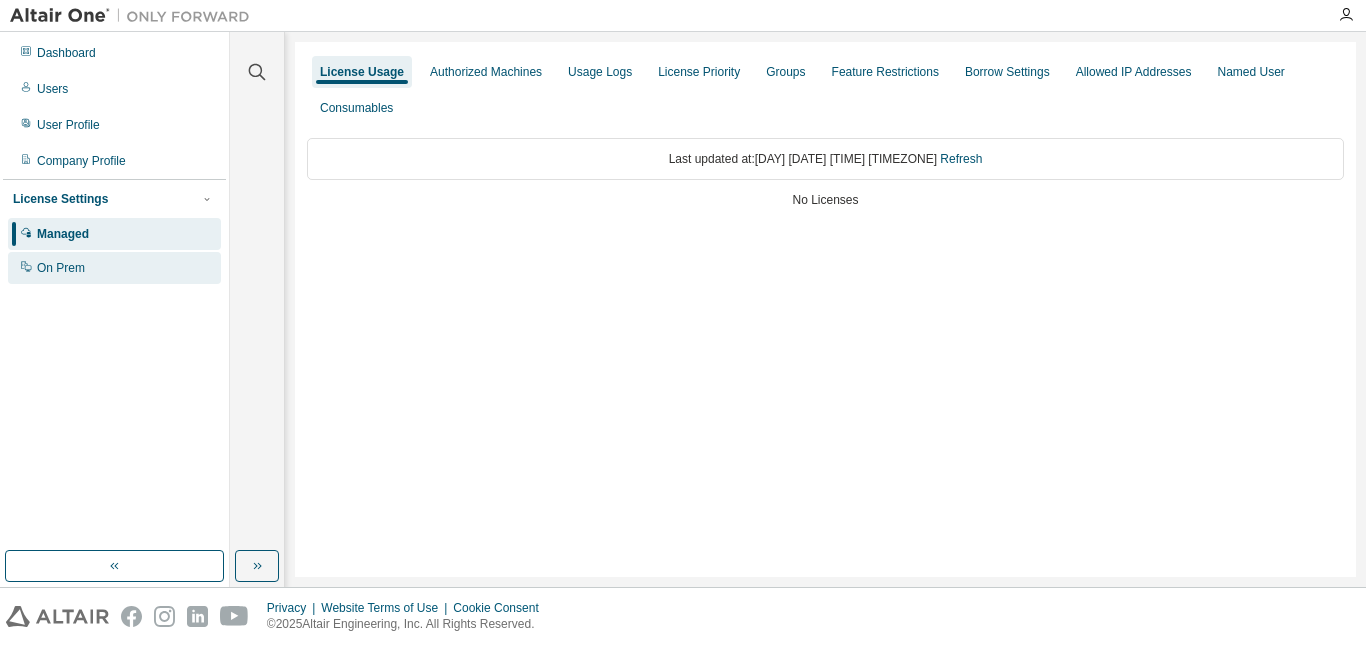 drag, startPoint x: 46, startPoint y: 270, endPoint x: 118, endPoint y: 367, distance: 120.80149 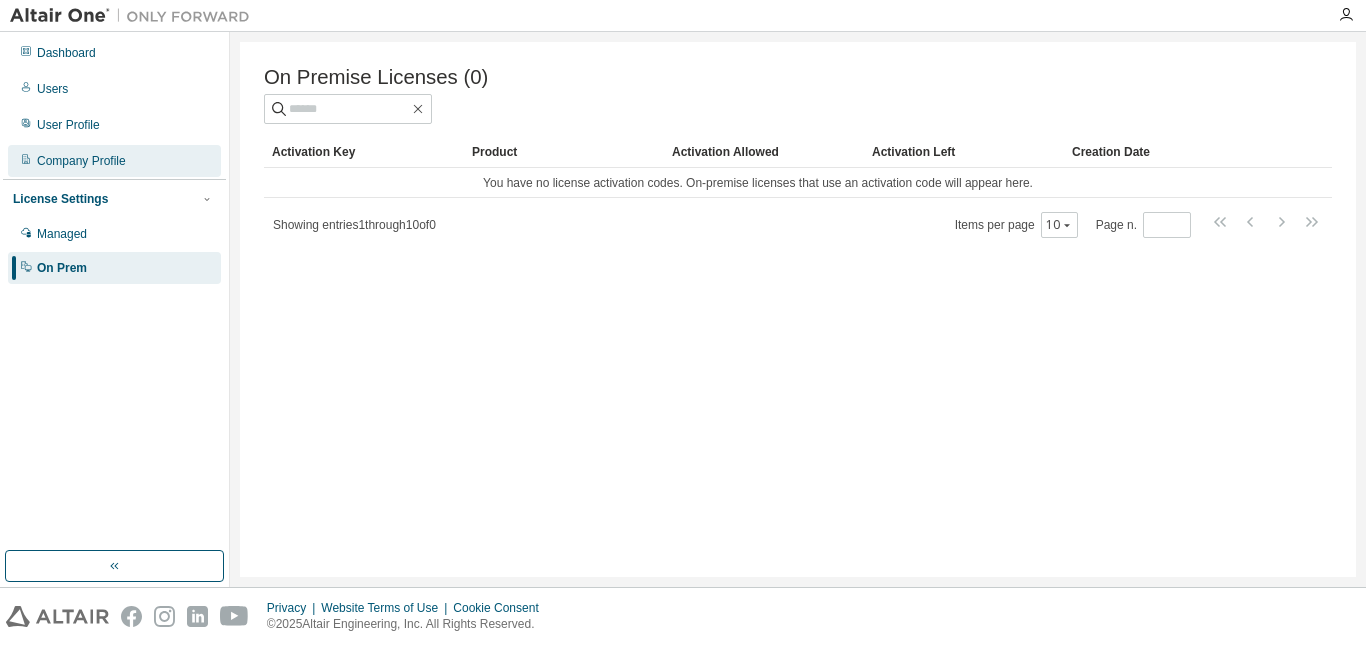 click on "Company Profile" at bounding box center (114, 161) 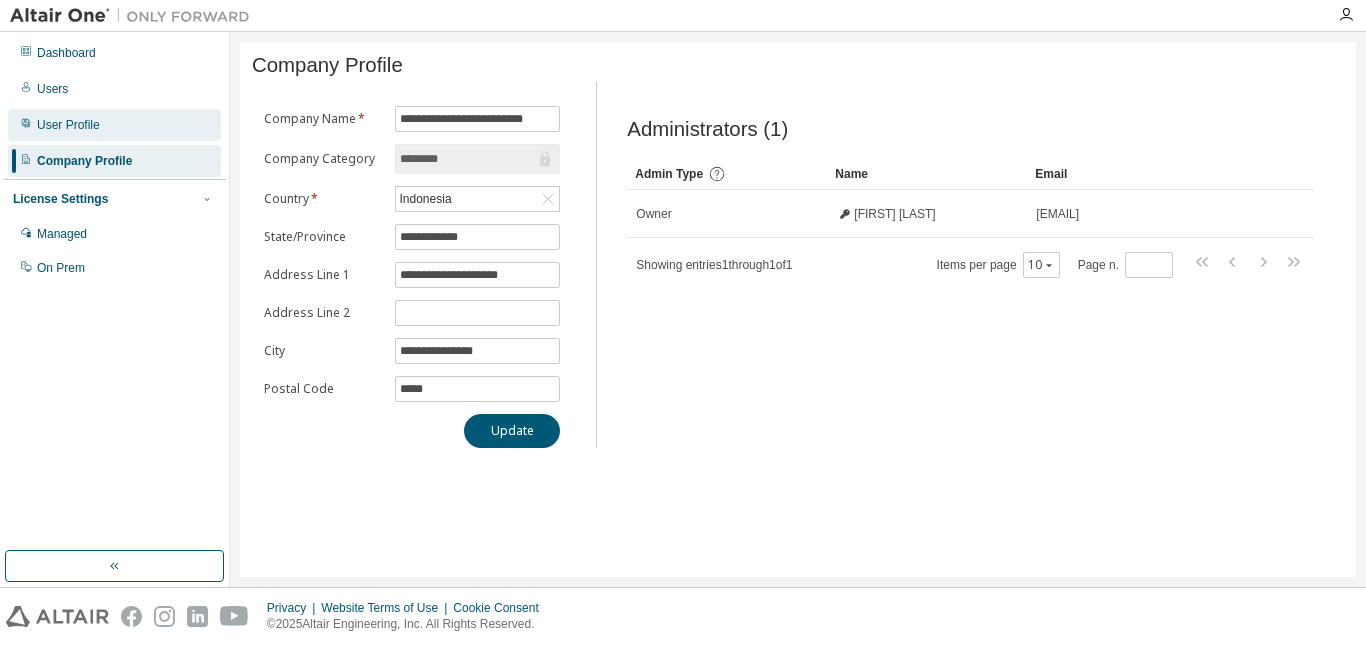 click on "User Profile" at bounding box center (114, 125) 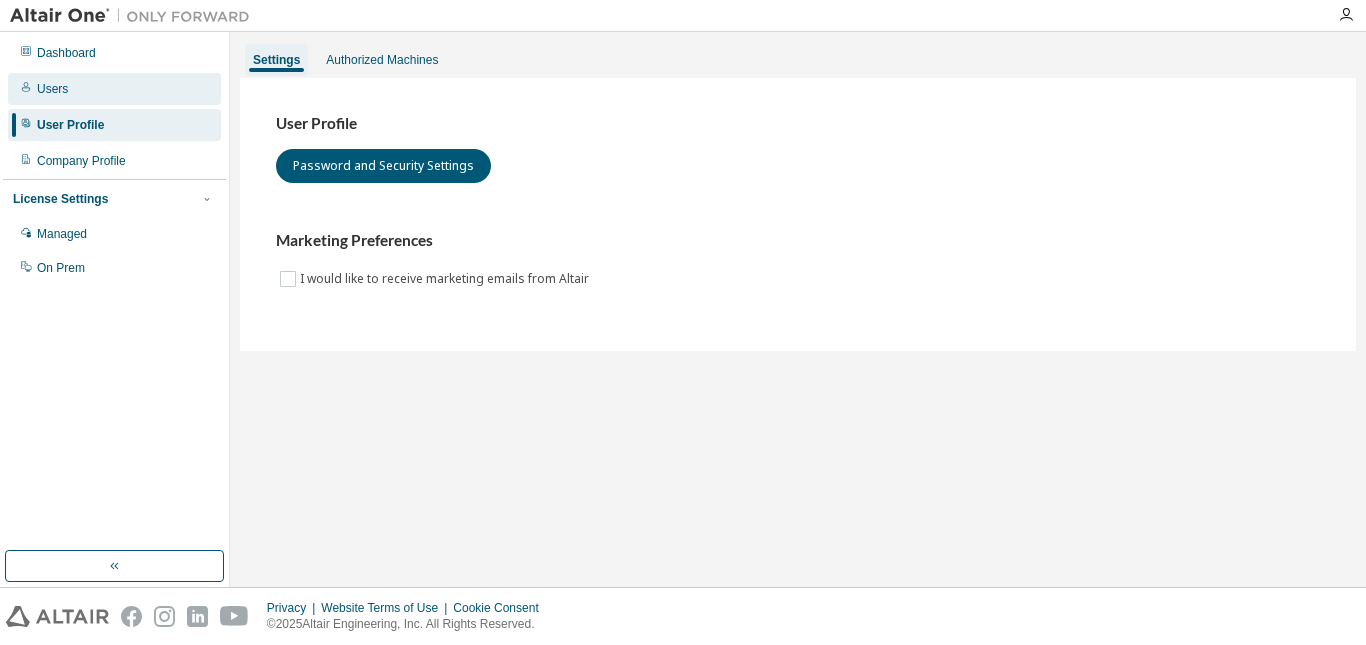click on "Users" at bounding box center (114, 89) 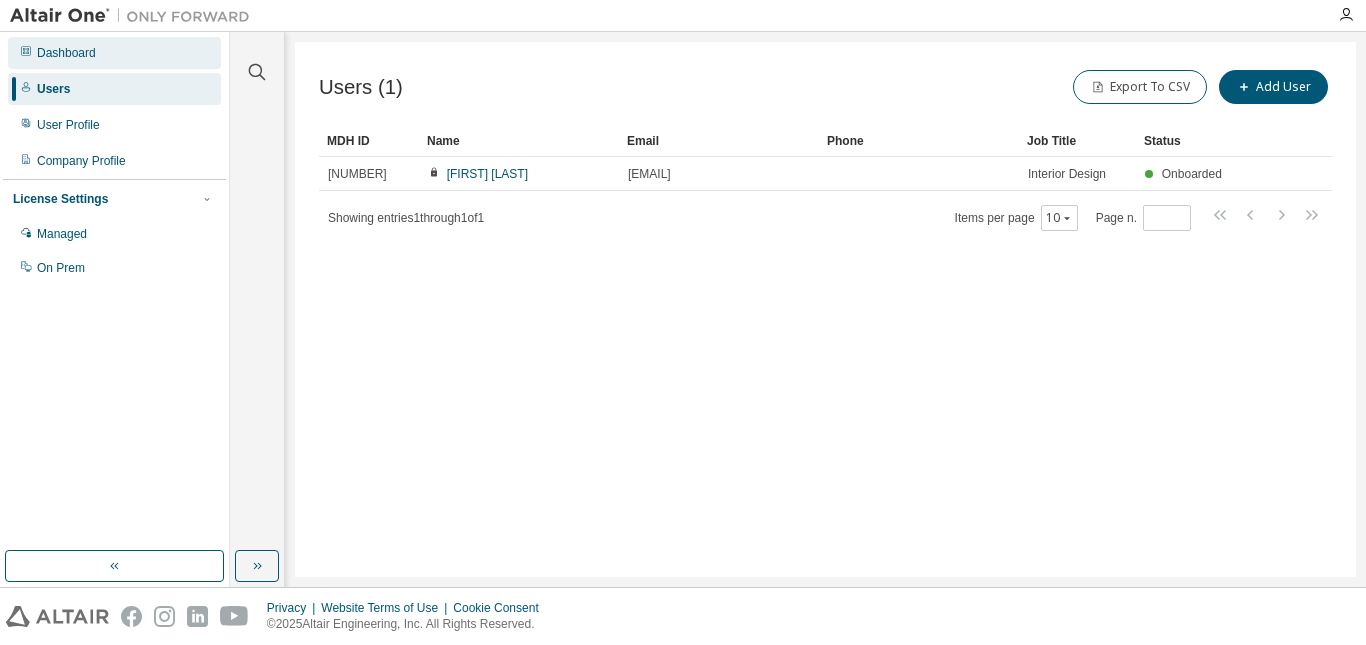 click on "Dashboard" at bounding box center (114, 53) 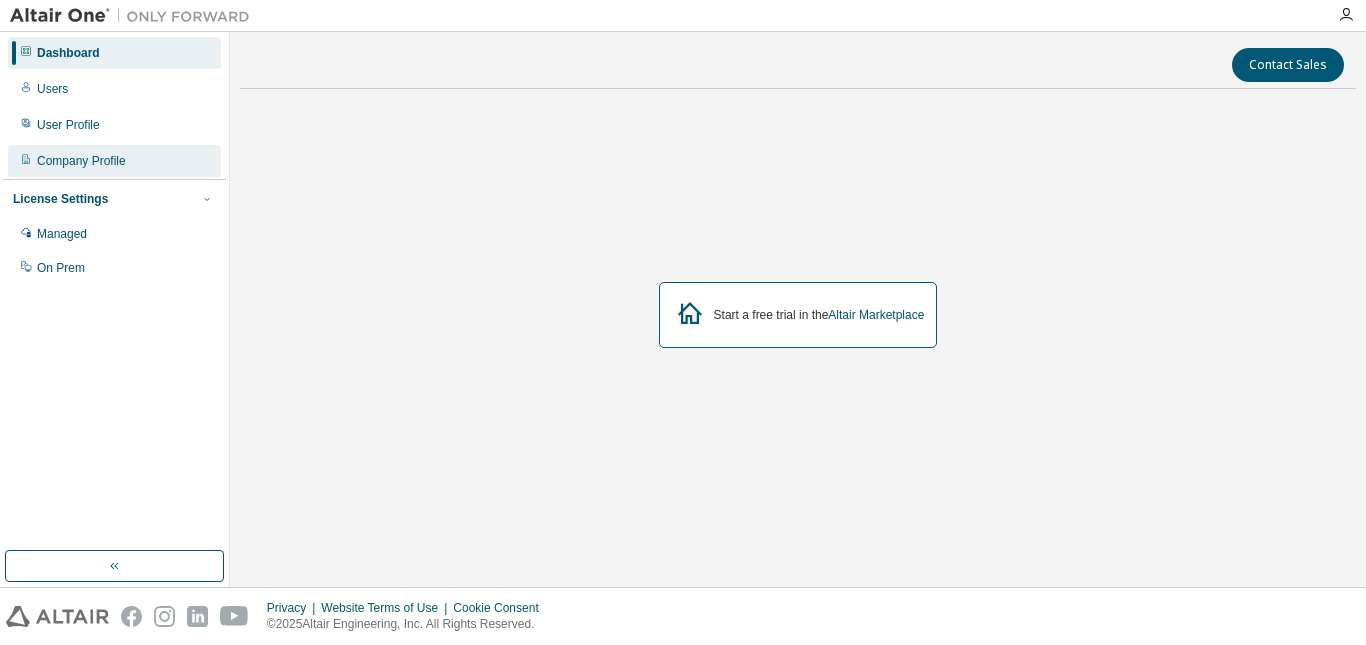 click on "Company Profile" at bounding box center (81, 161) 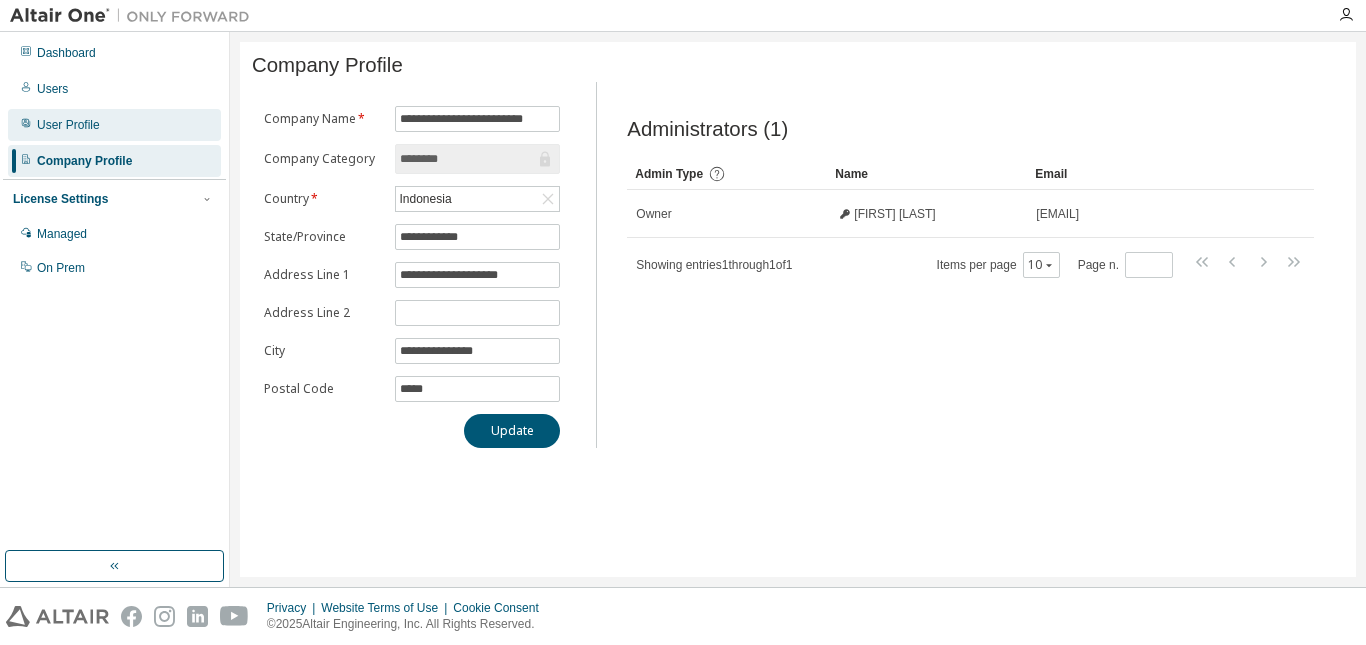 click on "User Profile" at bounding box center (114, 125) 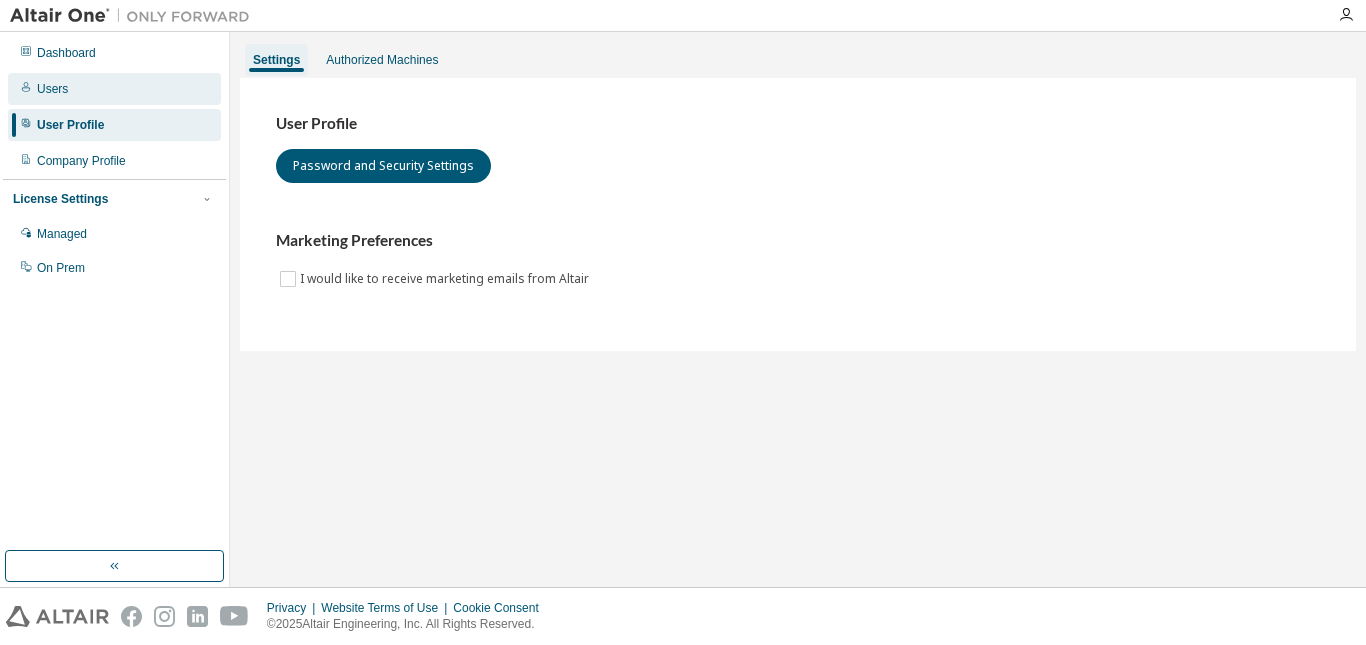 click on "Users" at bounding box center [114, 89] 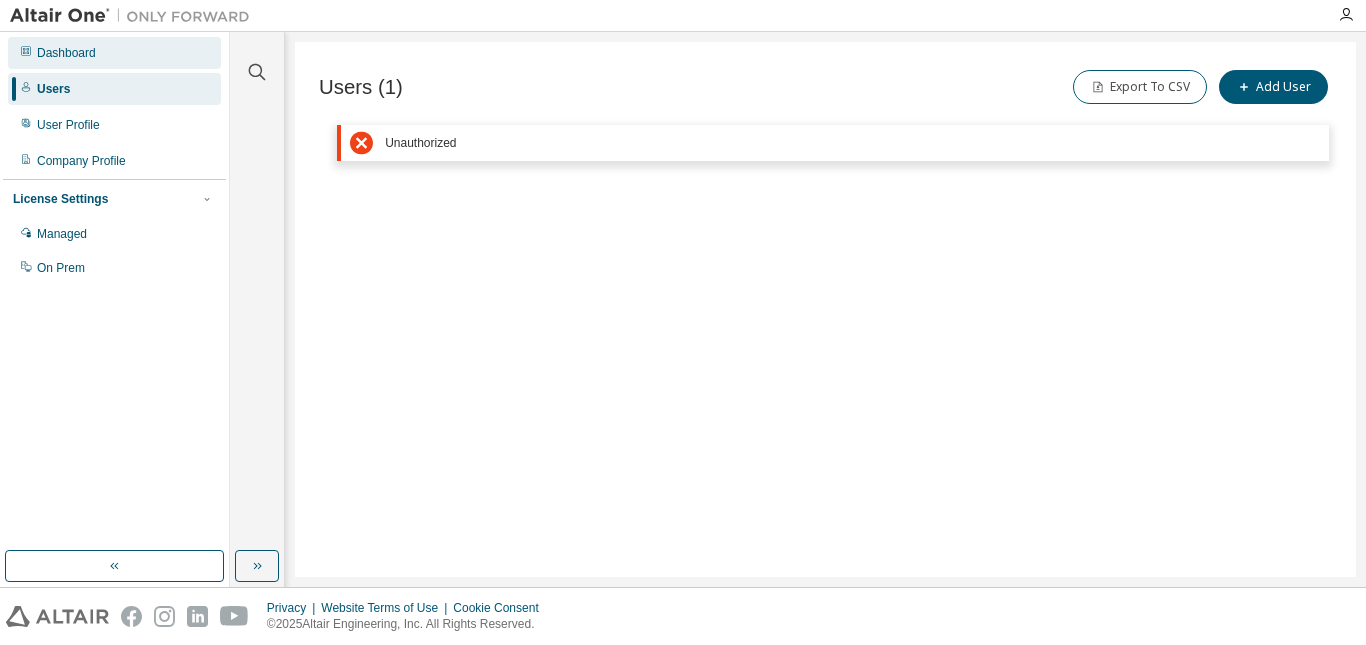 click on "Dashboard" at bounding box center (66, 53) 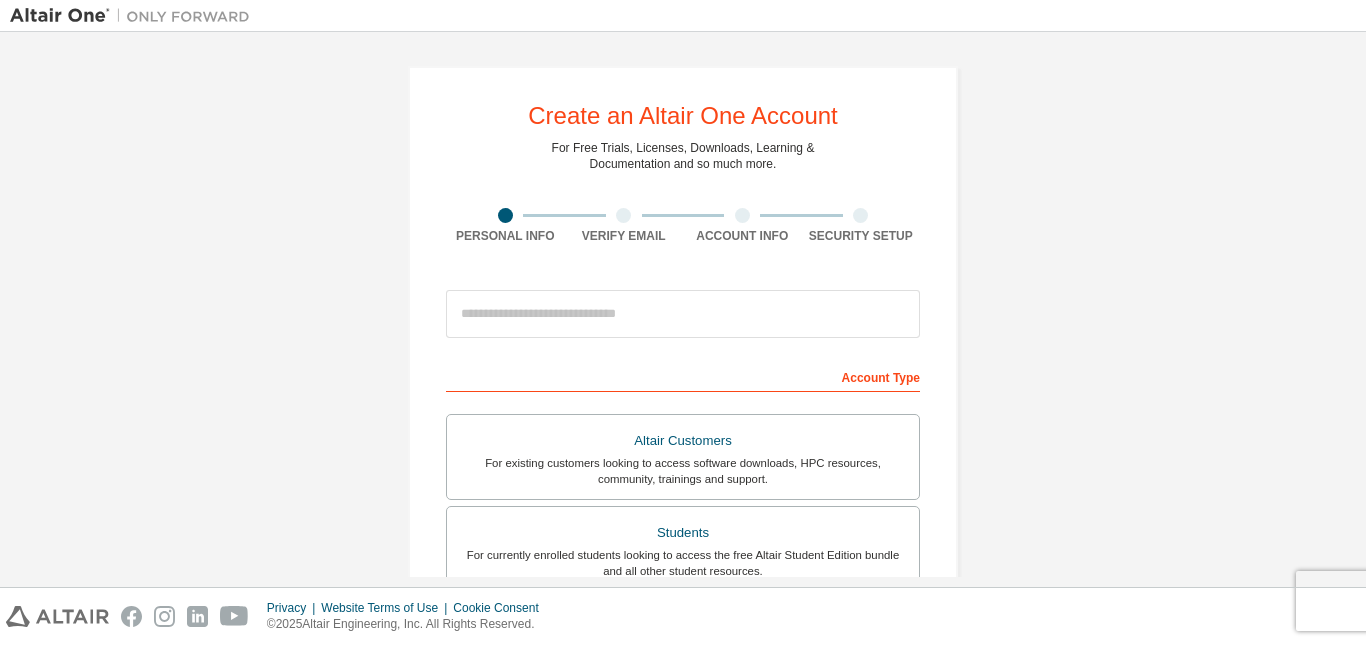 scroll, scrollTop: 0, scrollLeft: 0, axis: both 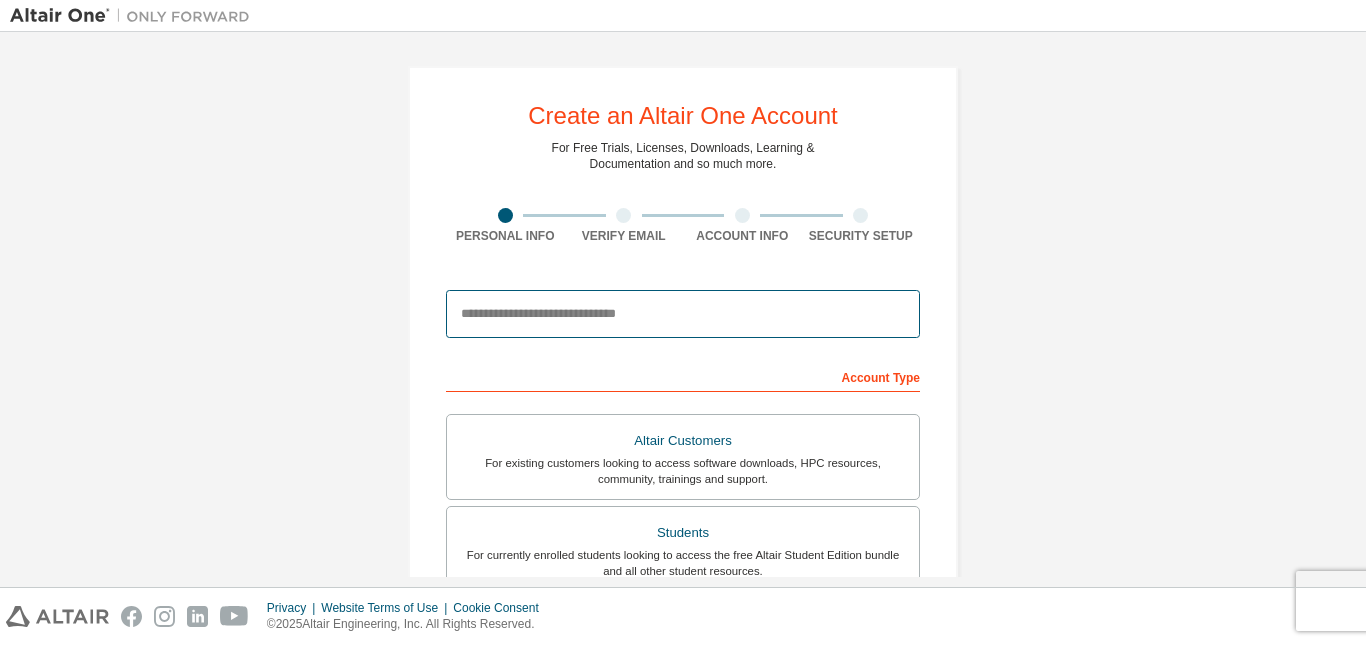 click at bounding box center [683, 314] 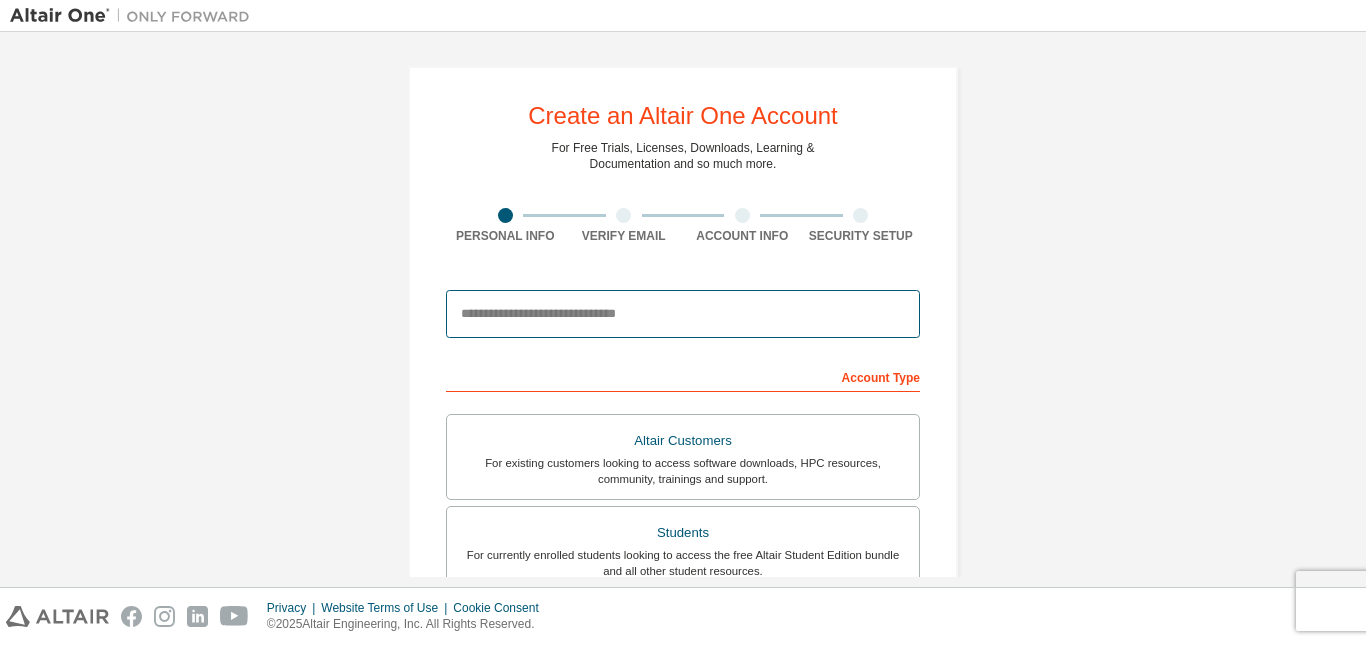 type on "**********" 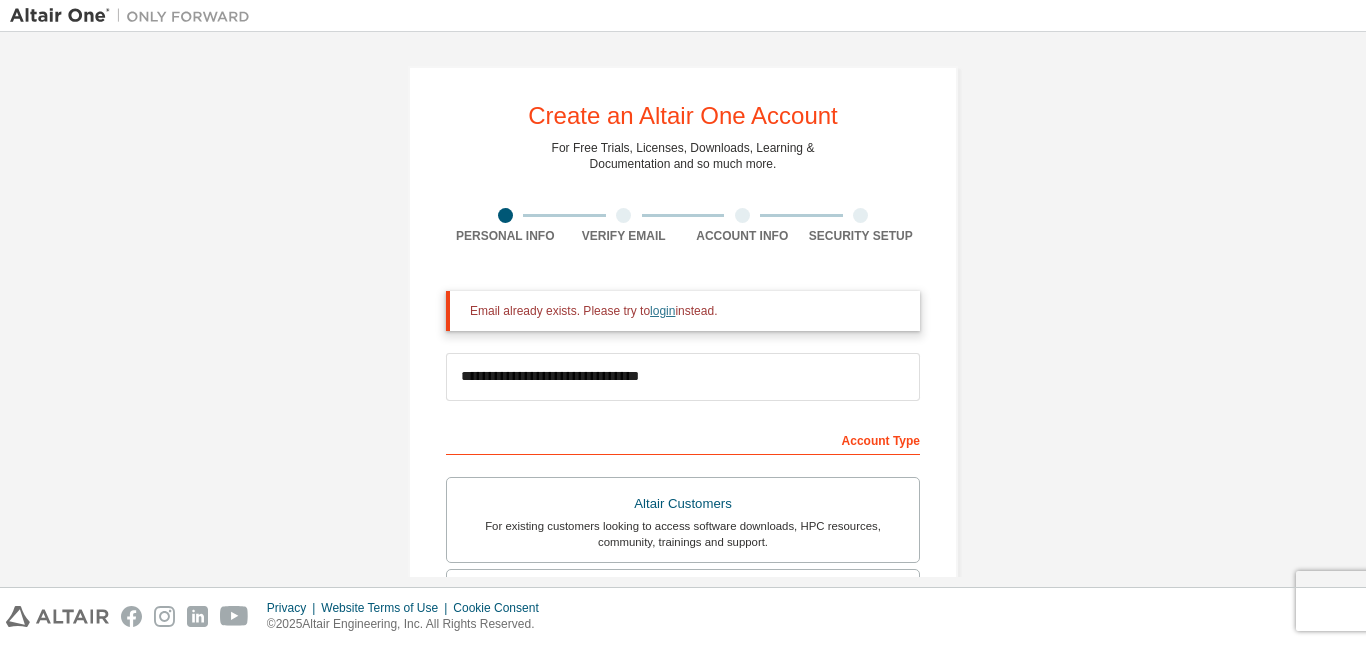 click on "login" at bounding box center (662, 311) 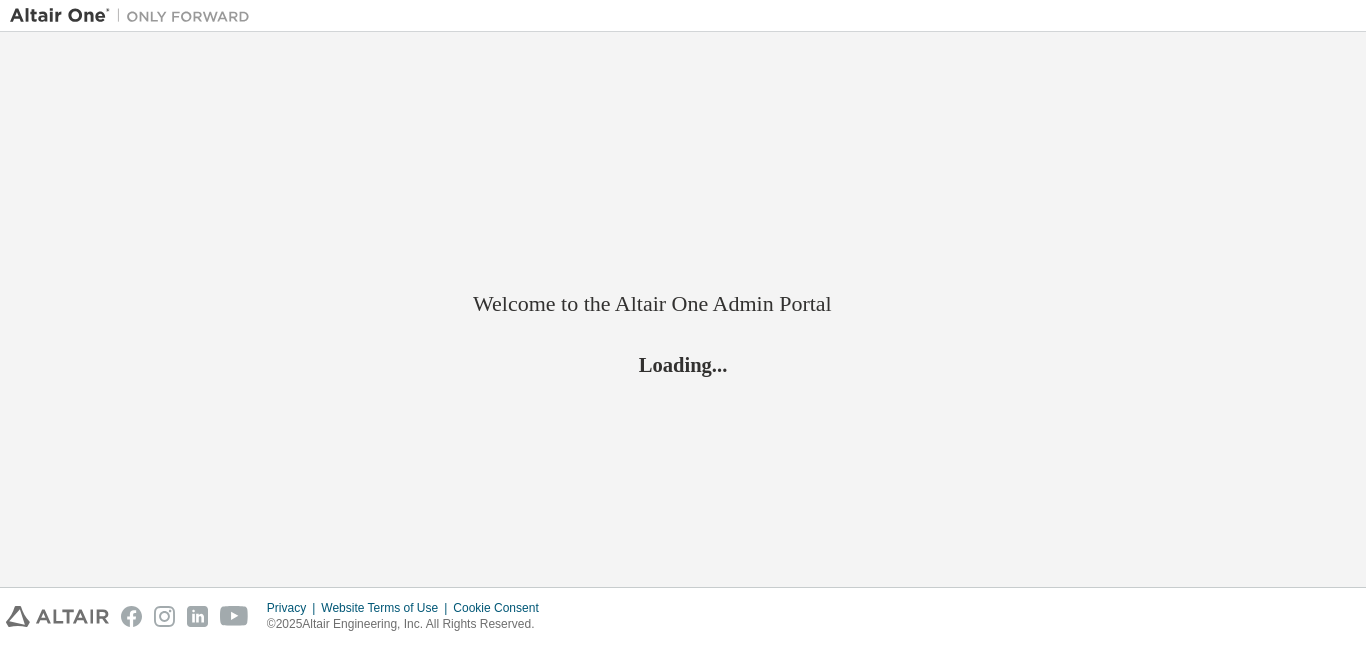 scroll, scrollTop: 0, scrollLeft: 0, axis: both 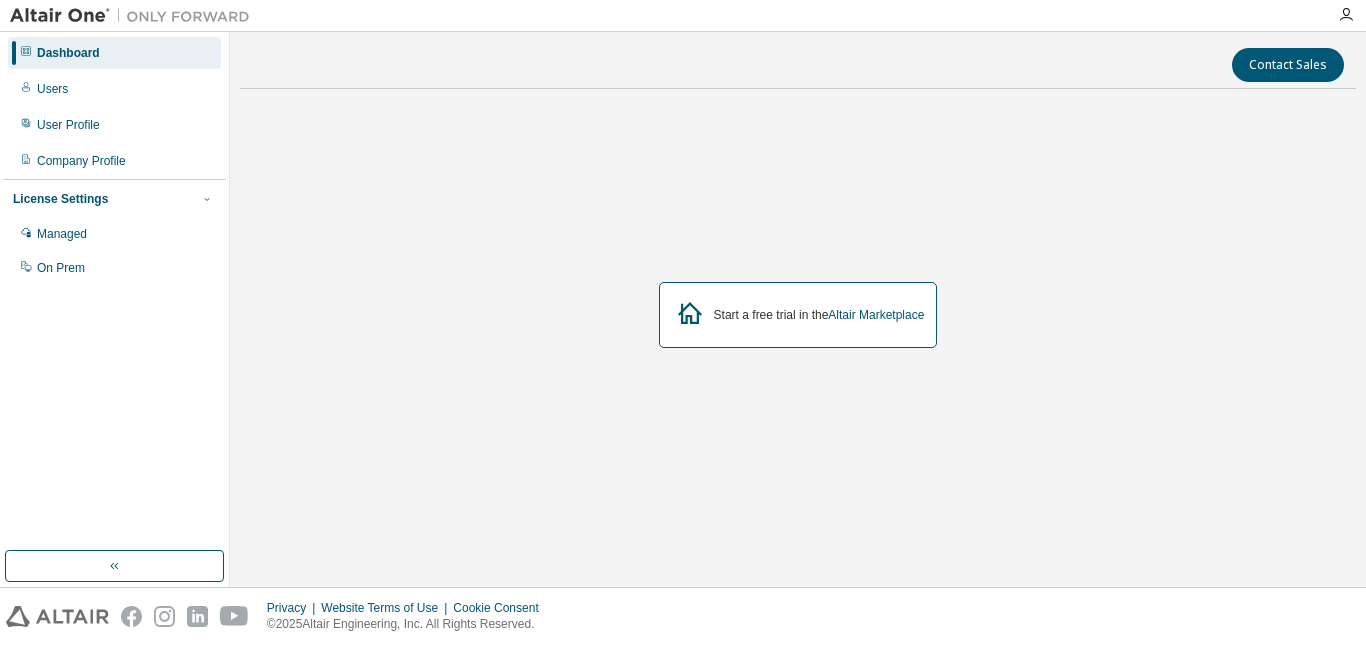 click at bounding box center [135, 16] 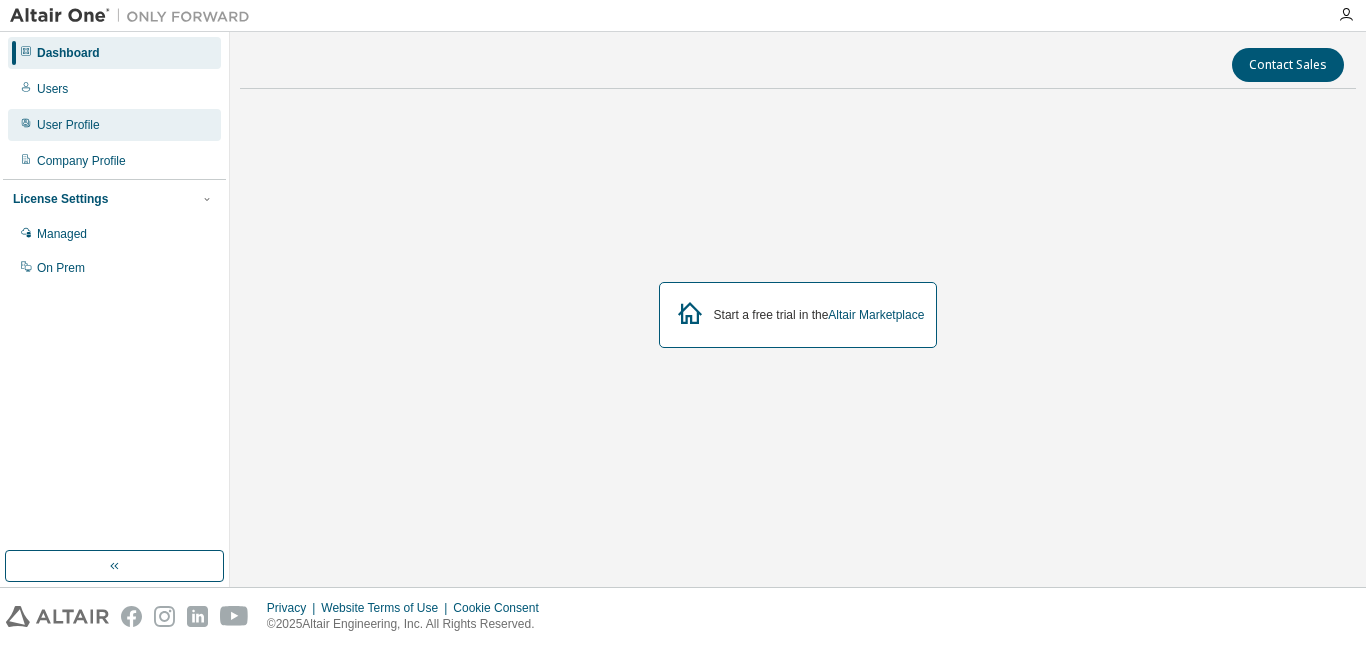 click on "User Profile" at bounding box center [68, 125] 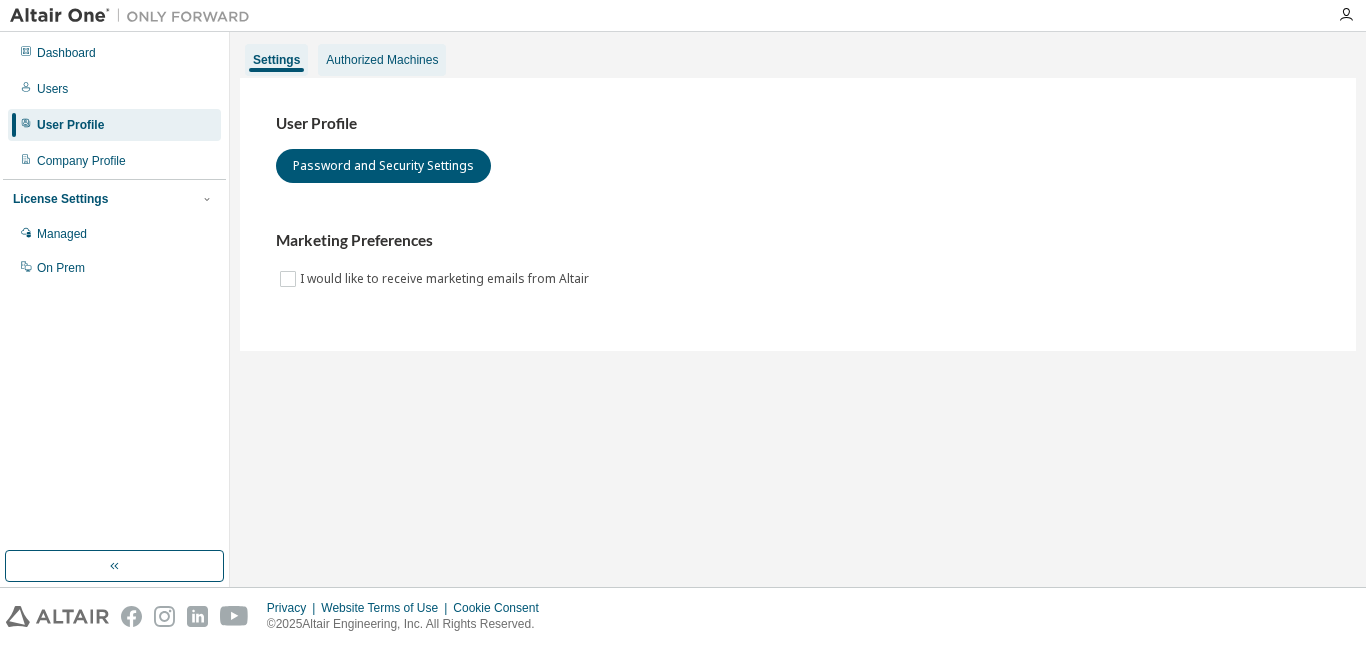 click on "Authorized Machines" at bounding box center (382, 60) 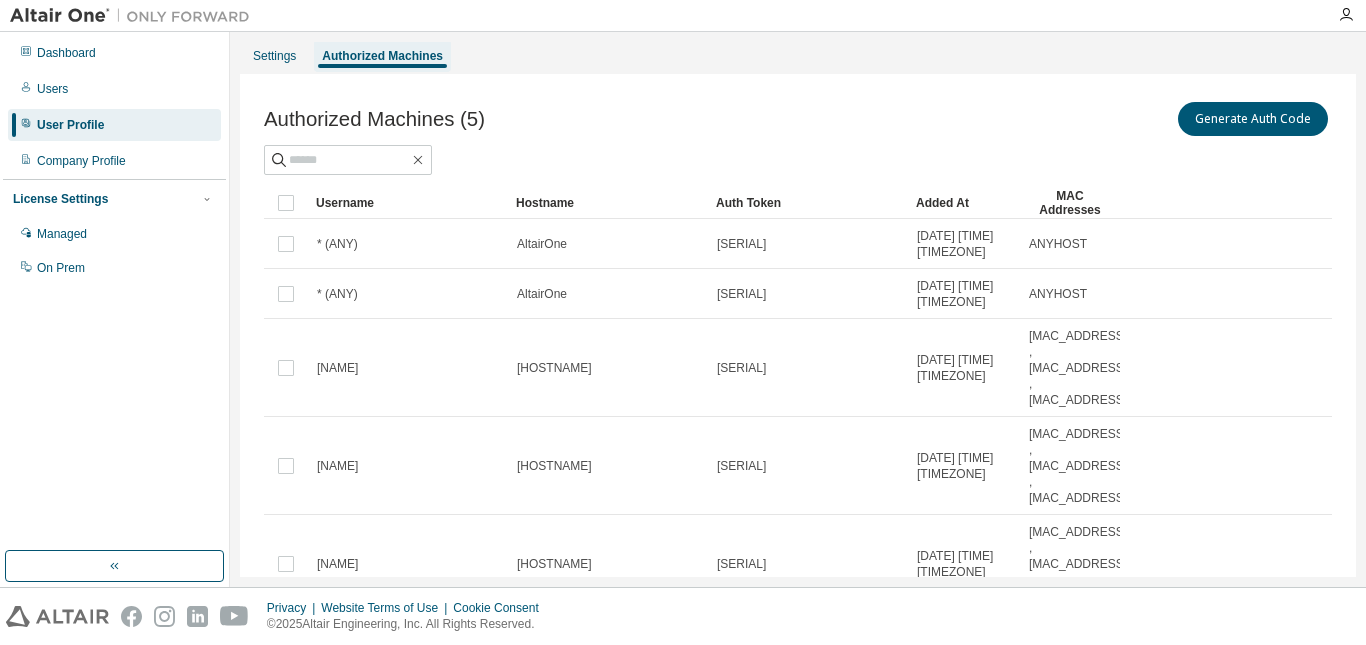 scroll, scrollTop: 0, scrollLeft: 0, axis: both 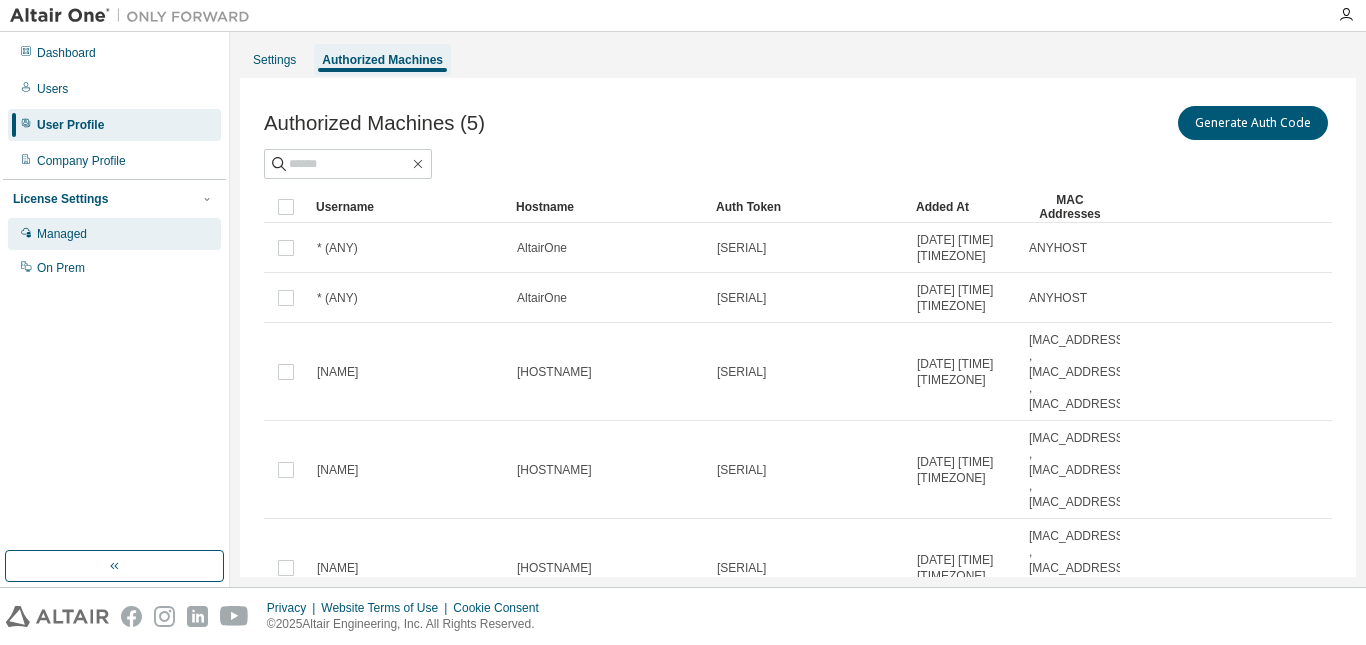 click on "Managed" at bounding box center [114, 234] 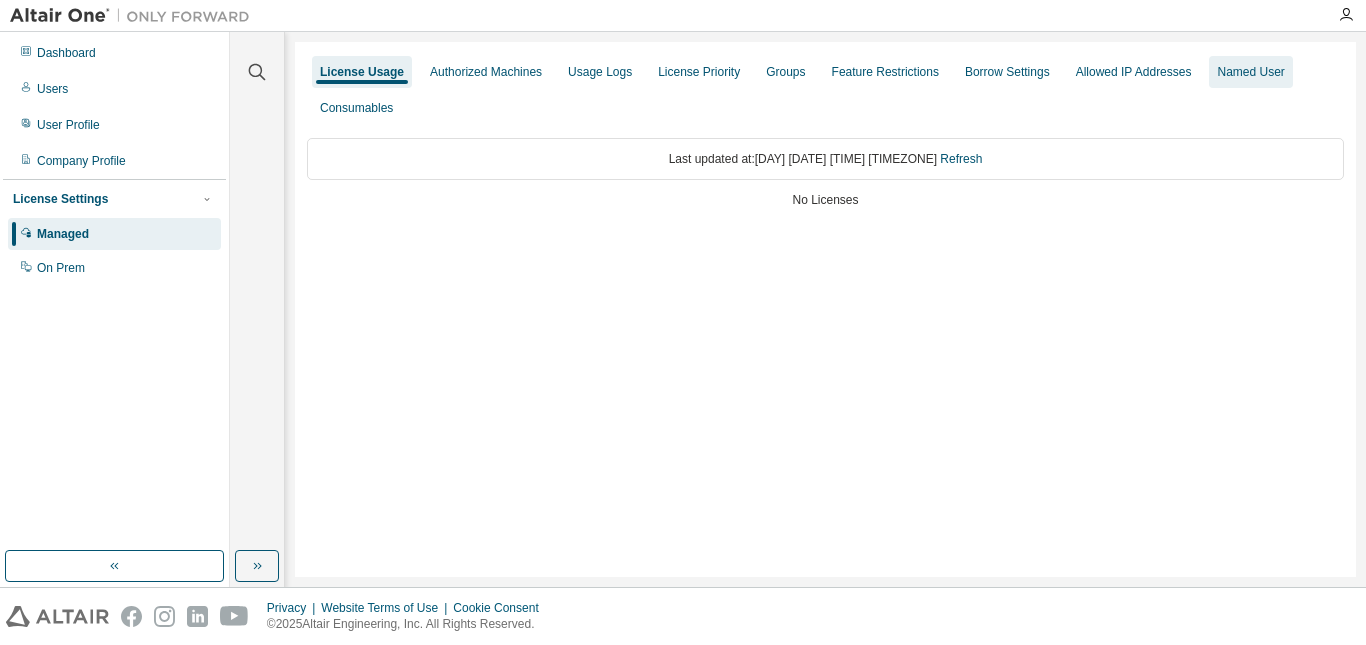 click on "Named User" at bounding box center [1250, 72] 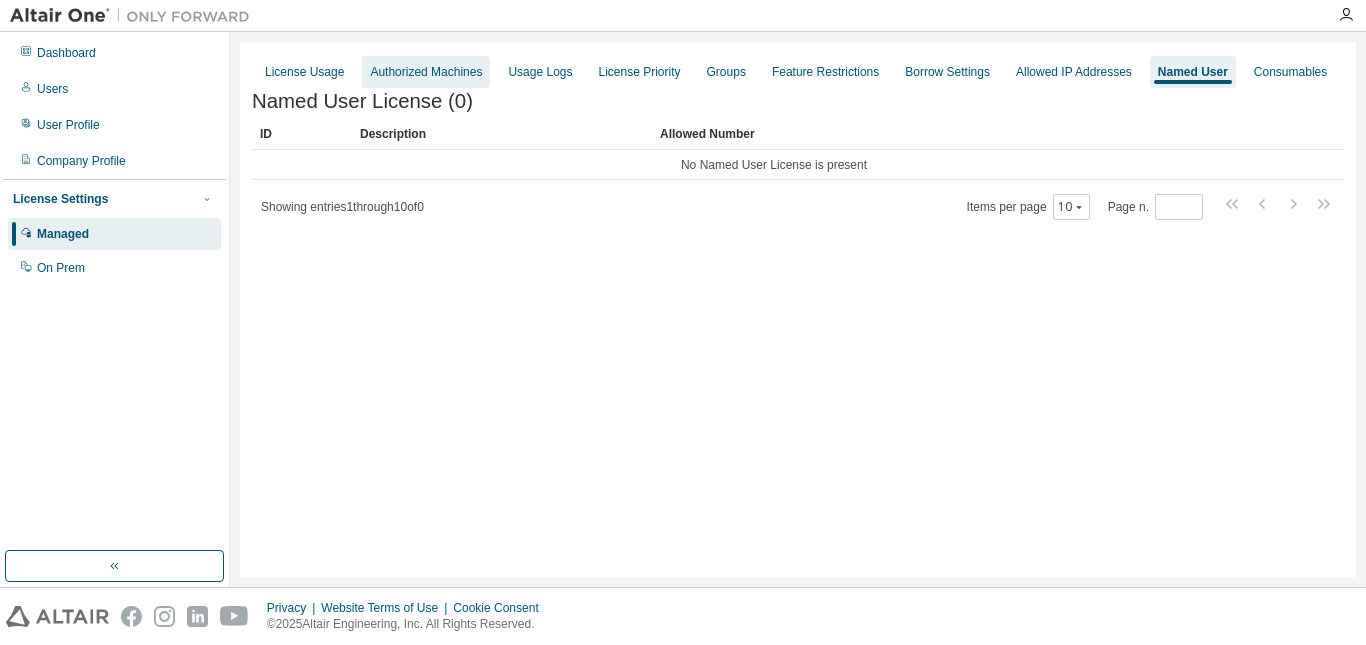 click on "Authorized Machines" at bounding box center [426, 72] 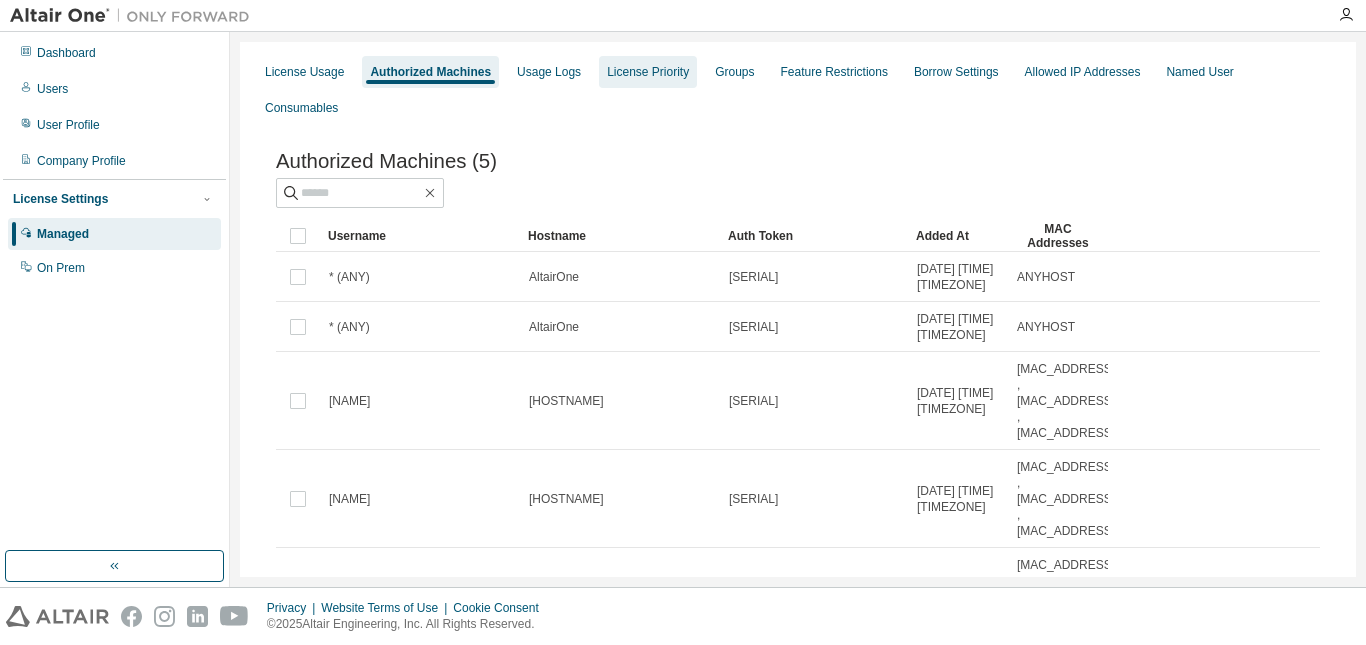 click on "License Priority" at bounding box center (648, 72) 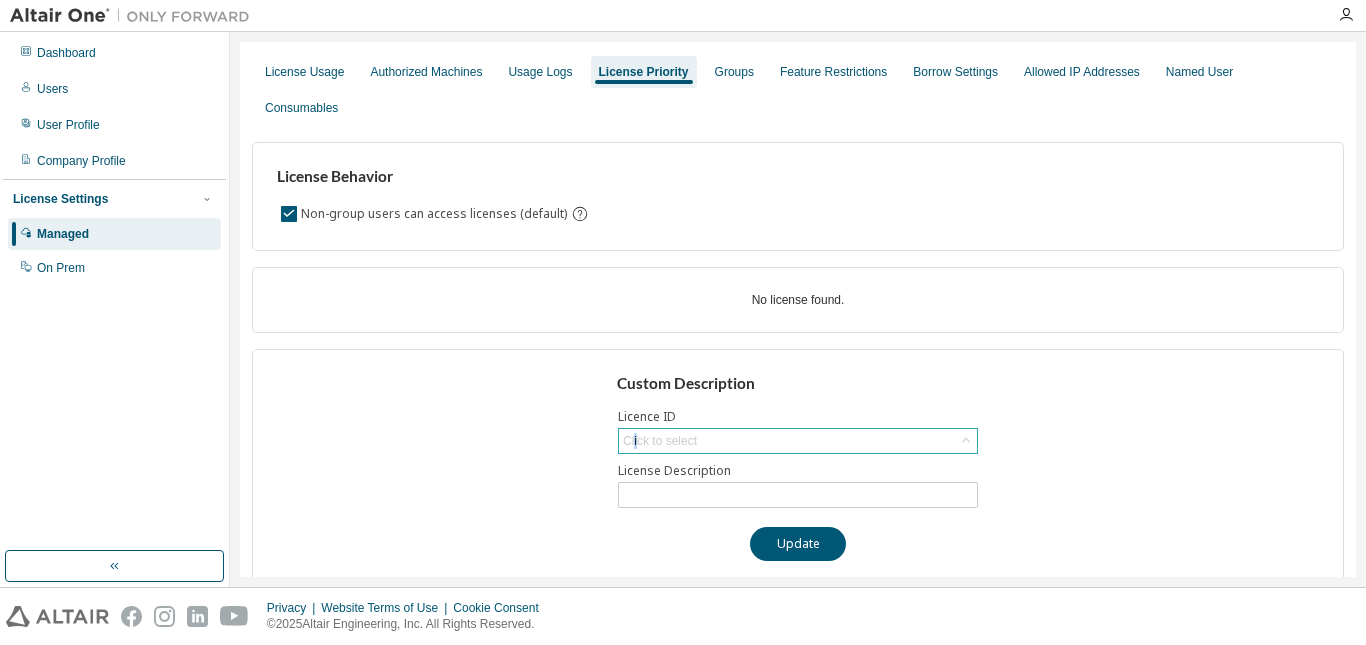 click on "Click to select" at bounding box center (660, 441) 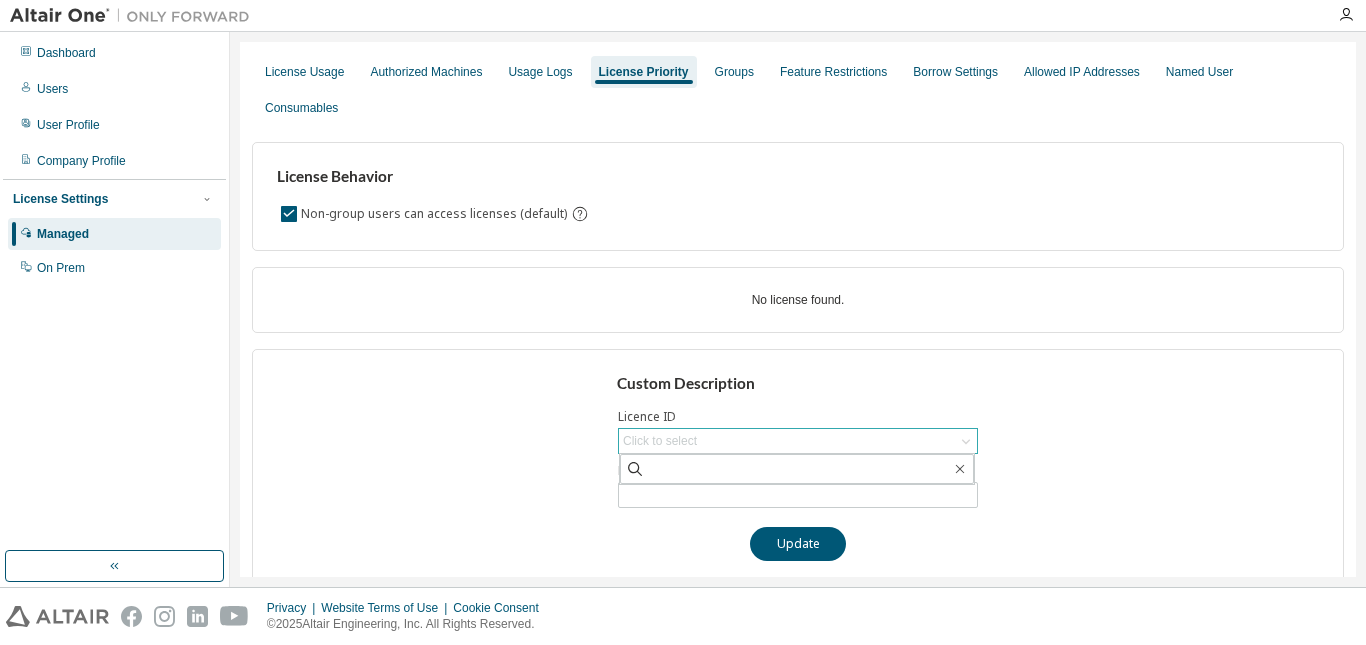 click on "Click to select" at bounding box center [660, 441] 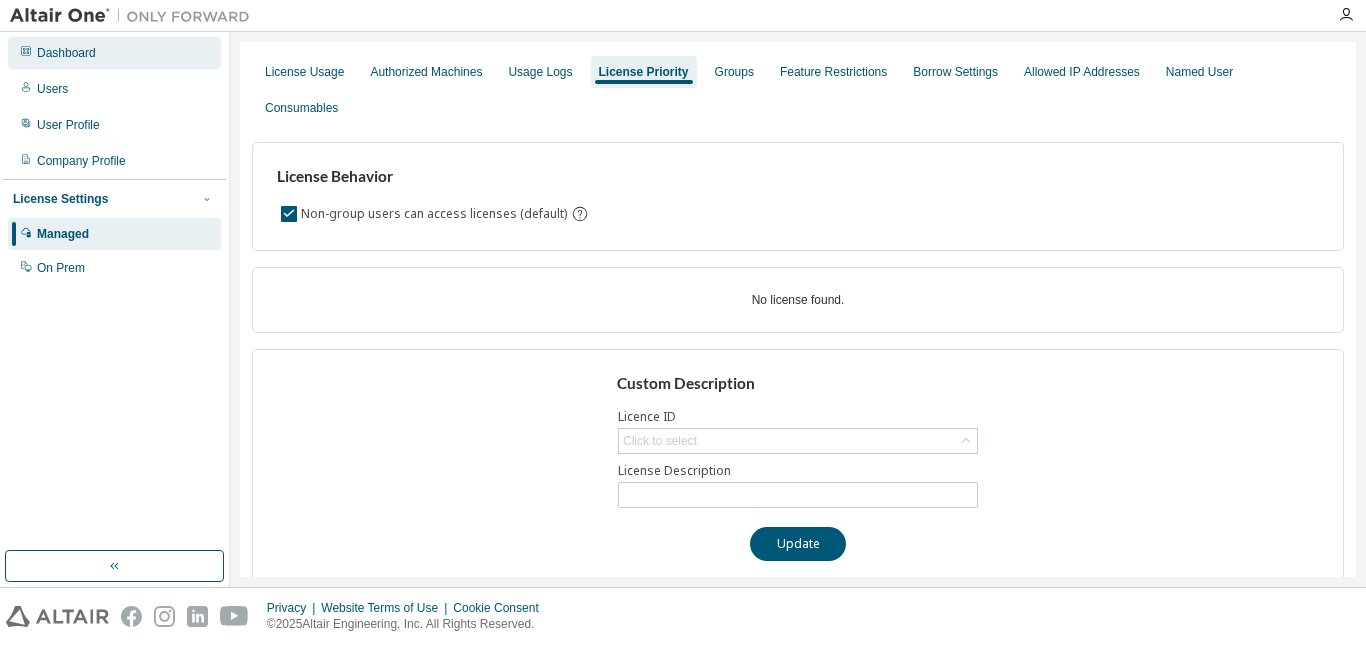 click on "Dashboard" at bounding box center (66, 53) 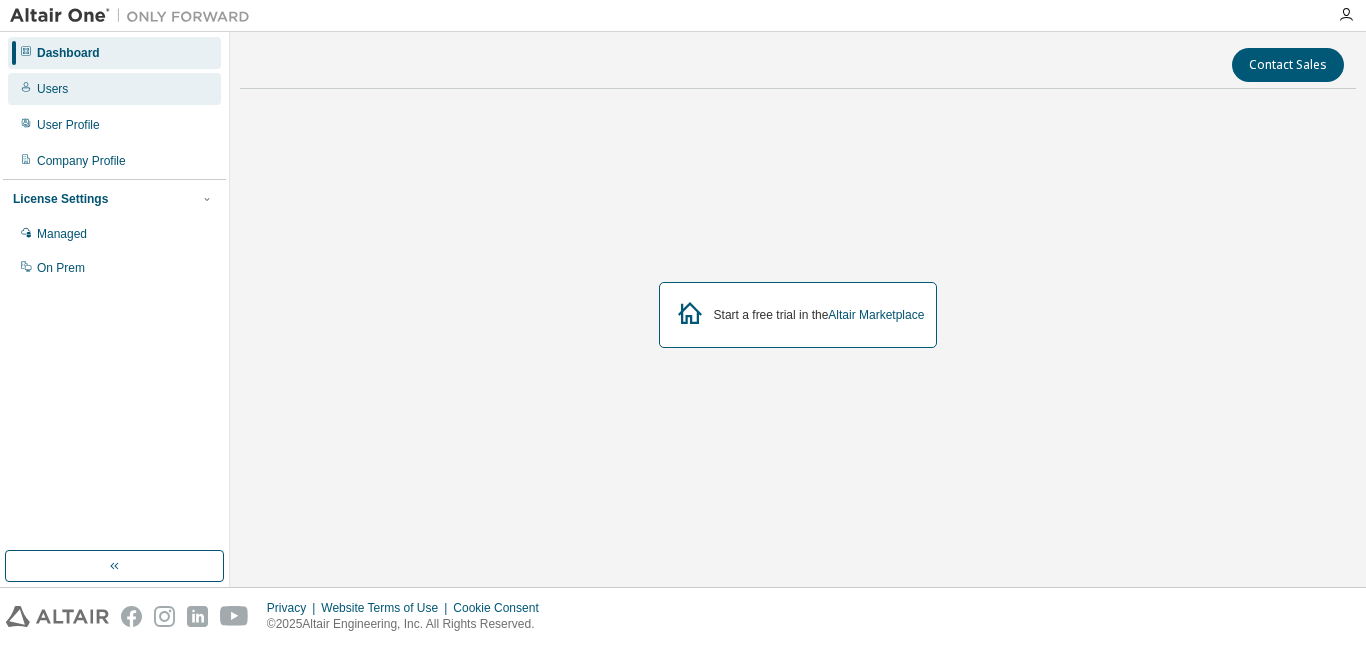 click on "Users" at bounding box center (114, 89) 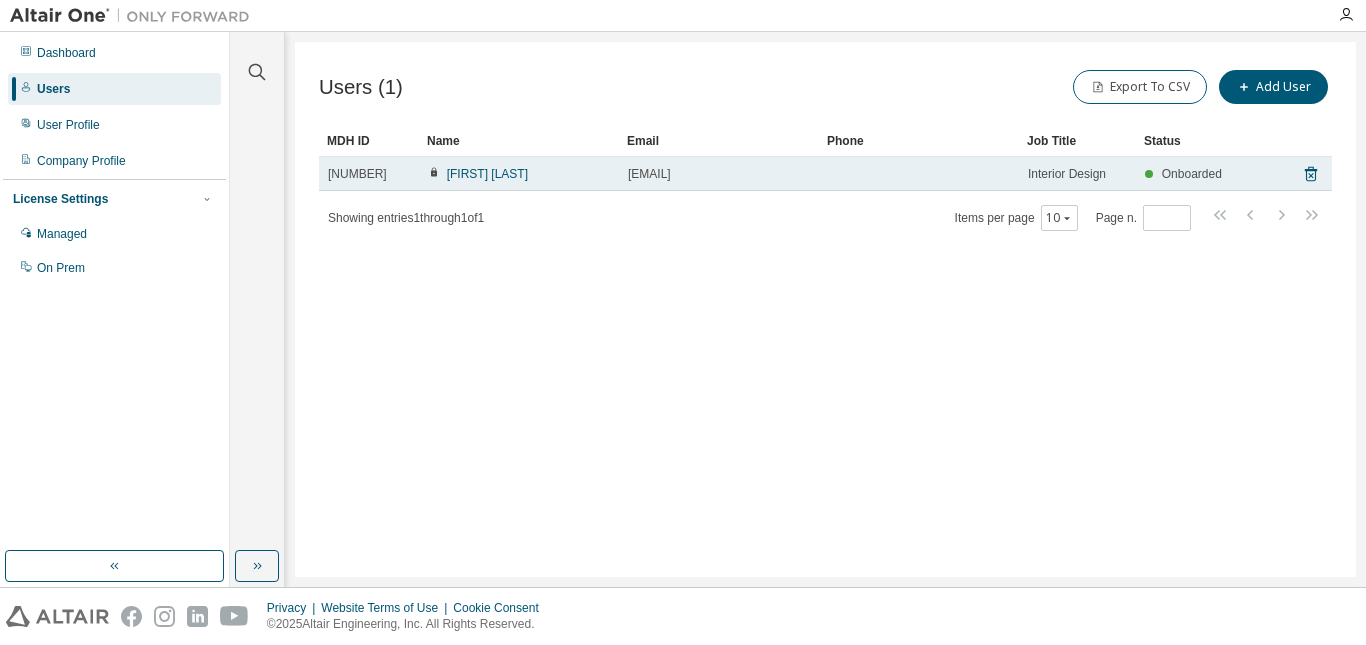 click on "Fabiola Sinay" at bounding box center (519, 174) 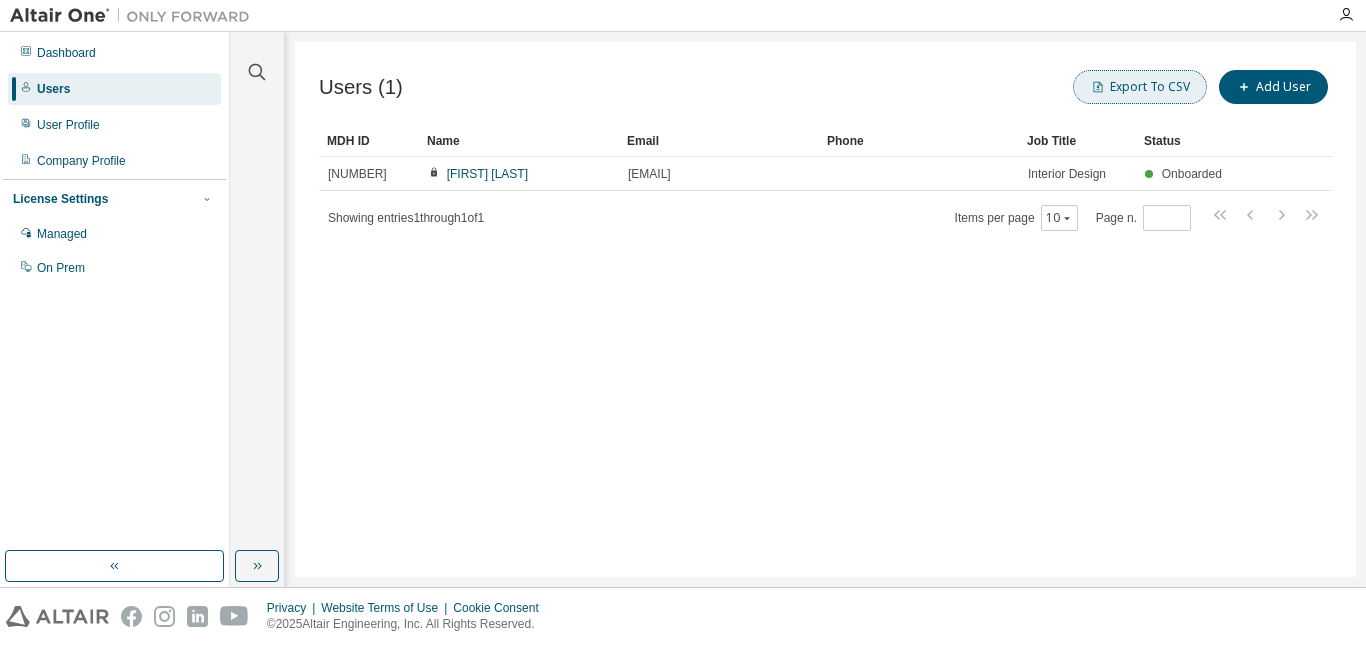 click on "Export To CSV" at bounding box center [1140, 87] 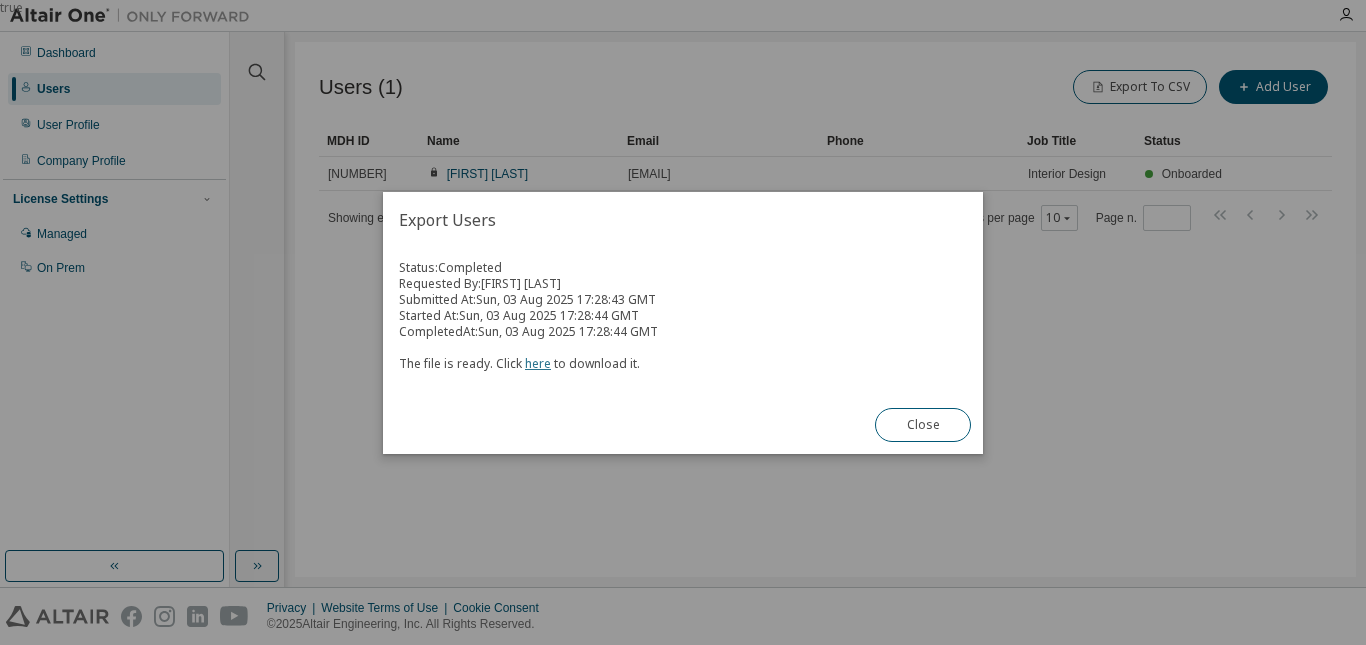 click on "here" at bounding box center [538, 363] 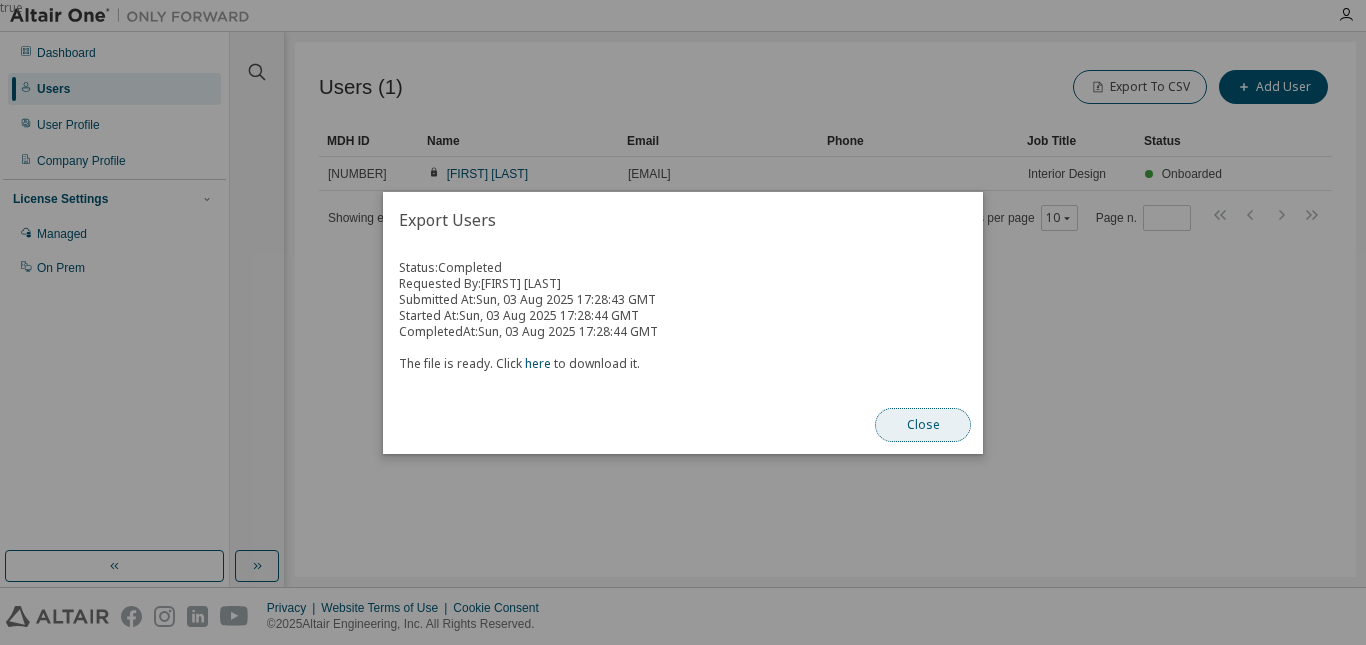 click on "Close" at bounding box center (923, 425) 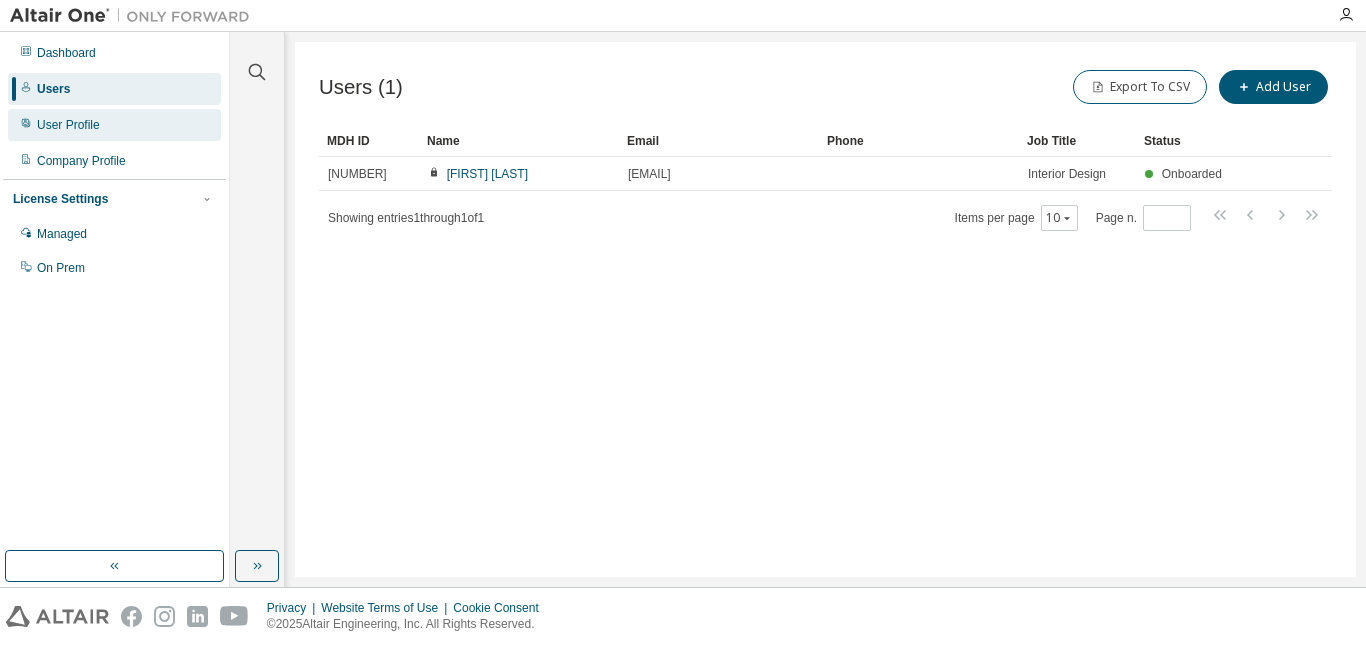 click on "User Profile" at bounding box center (114, 125) 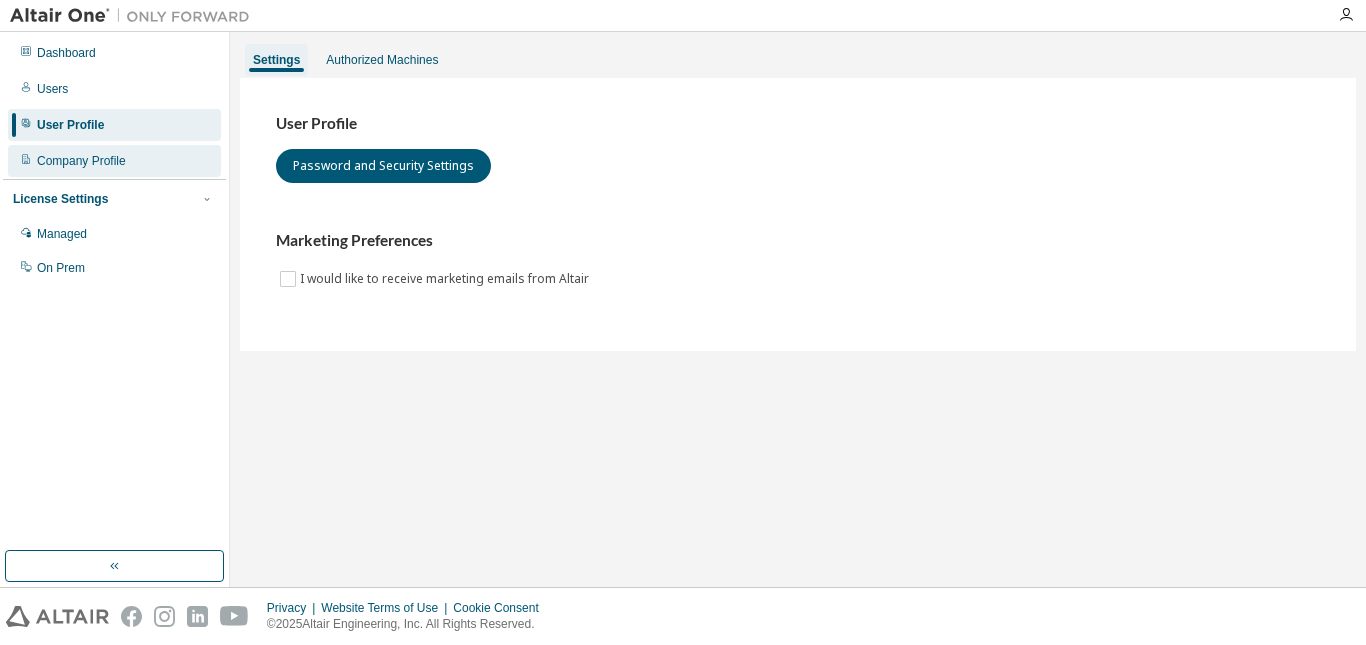 click on "Company Profile" at bounding box center (114, 161) 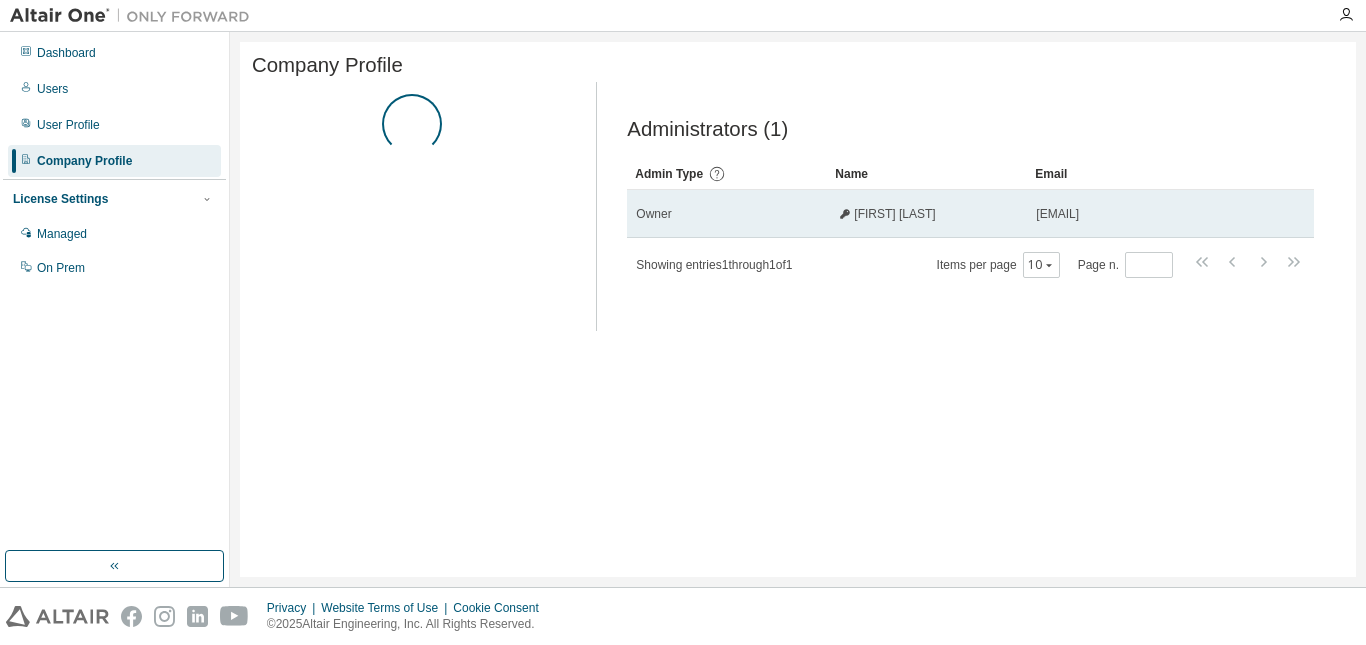 click on "Owner" at bounding box center [727, 214] 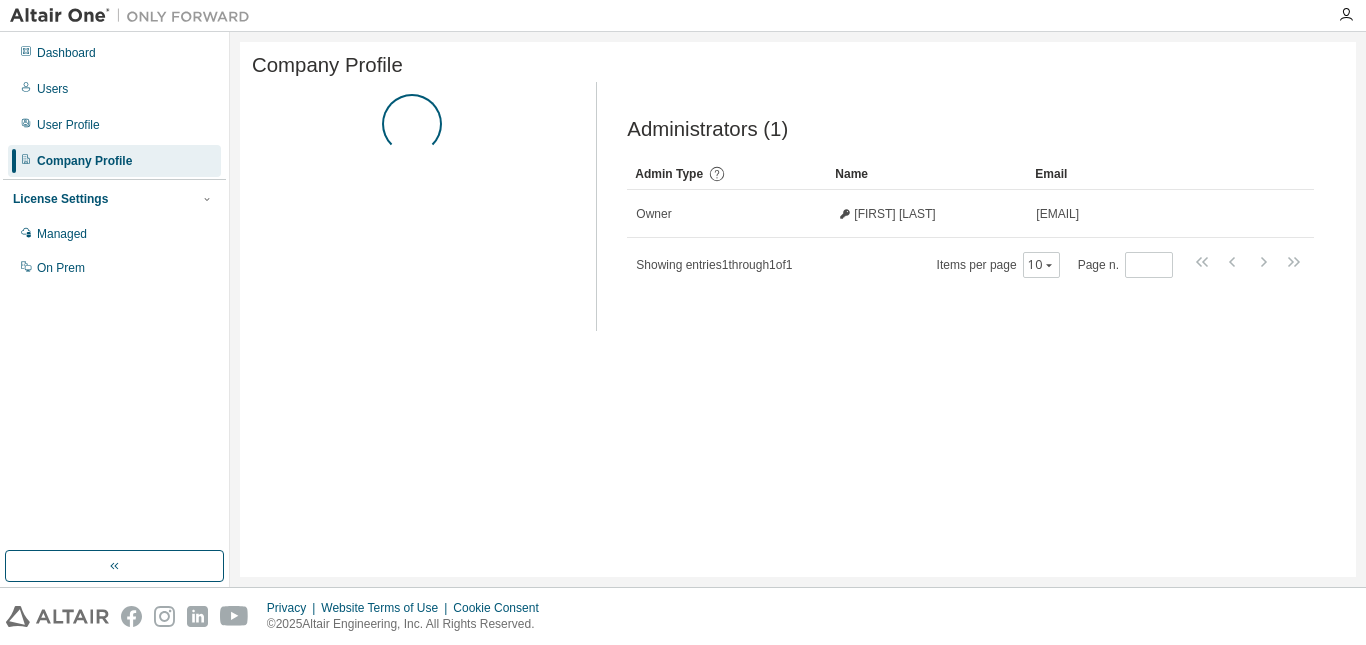 click at bounding box center (412, 206) 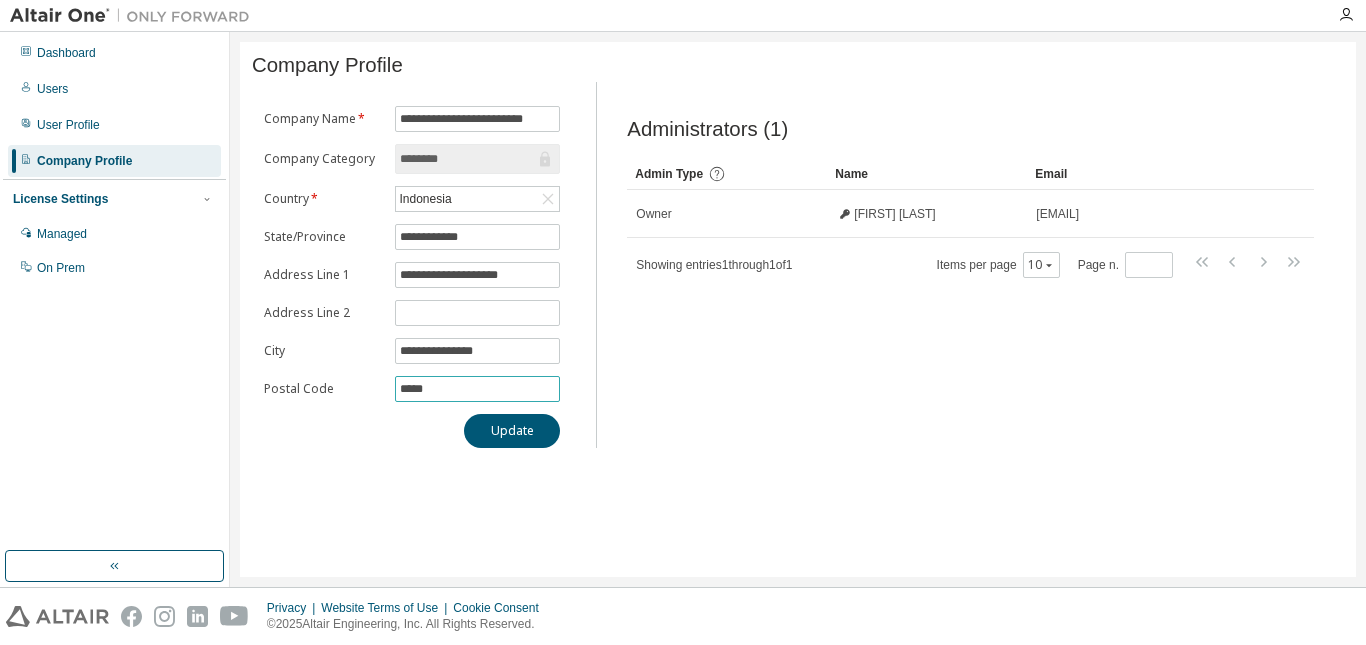 drag, startPoint x: 393, startPoint y: 400, endPoint x: 465, endPoint y: 399, distance: 72.00694 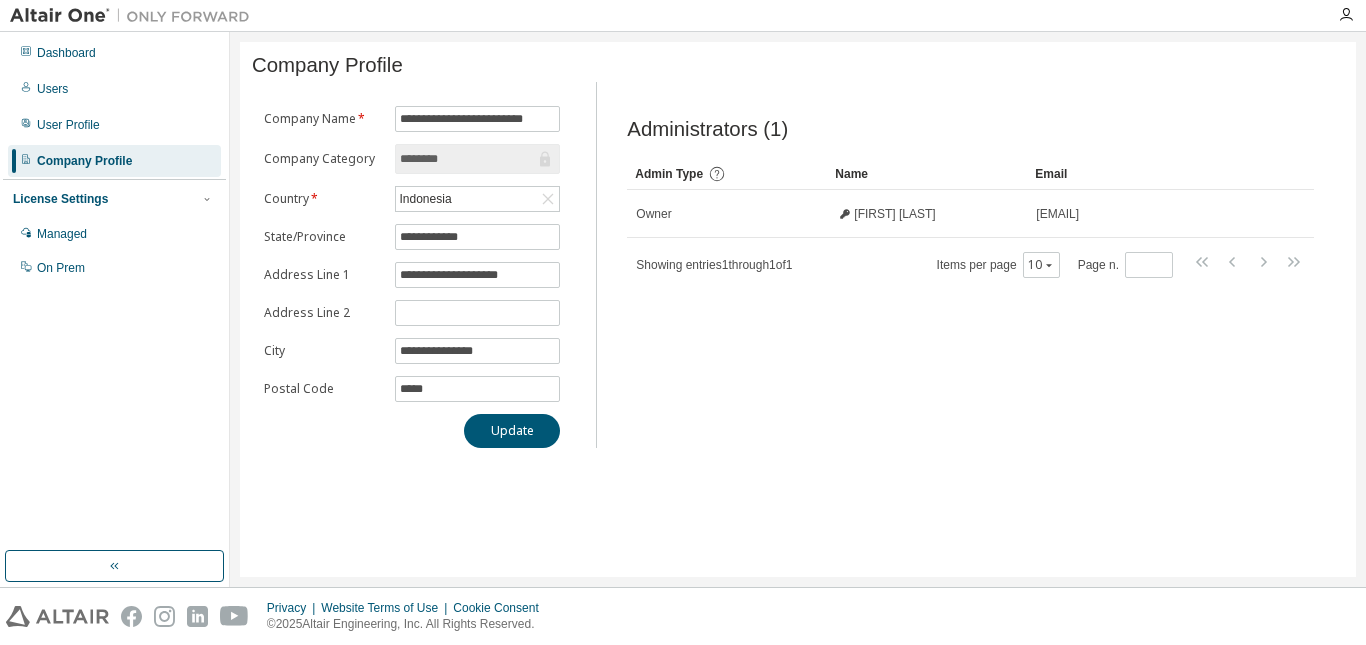 scroll, scrollTop: 0, scrollLeft: 7, axis: horizontal 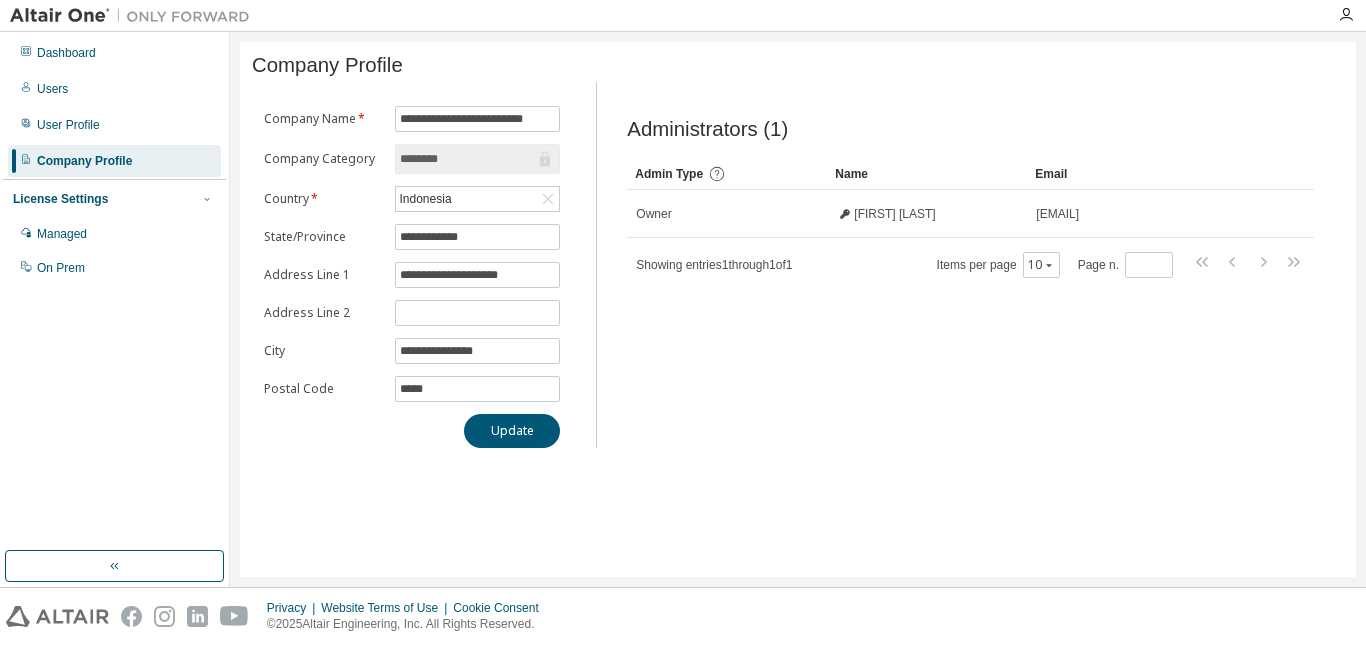 click on "********" at bounding box center [468, 159] 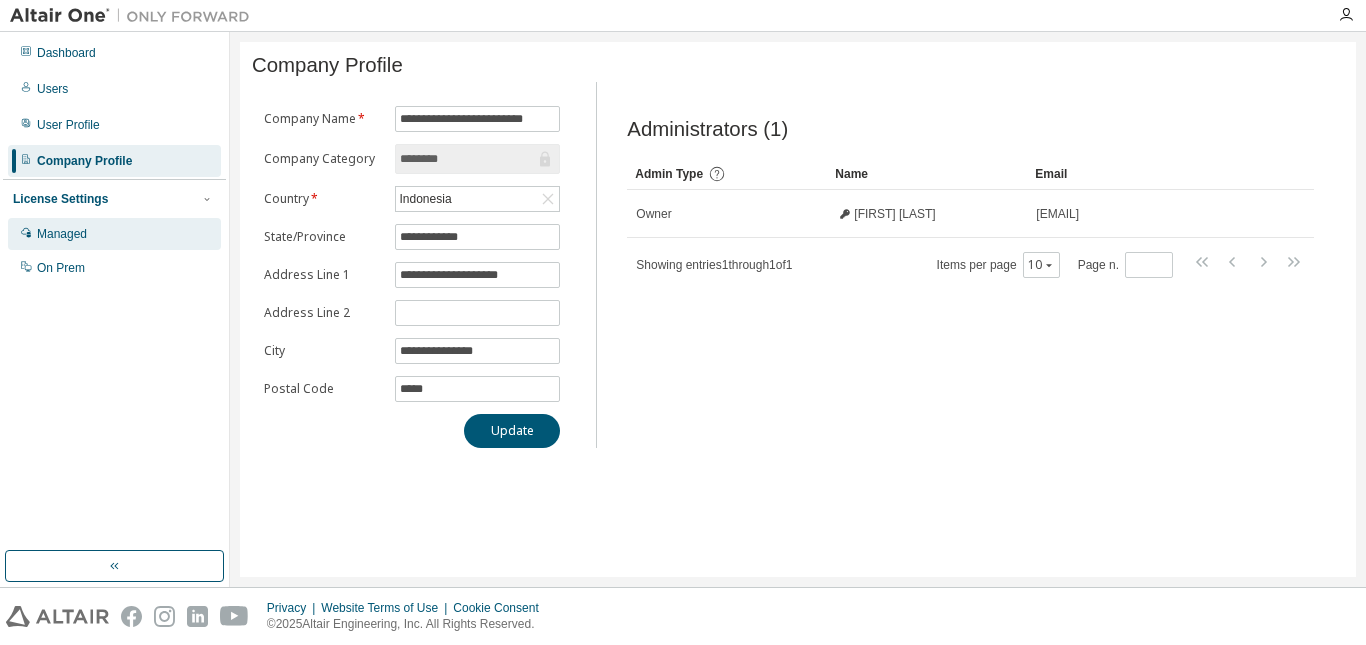 click on "Managed" at bounding box center [114, 234] 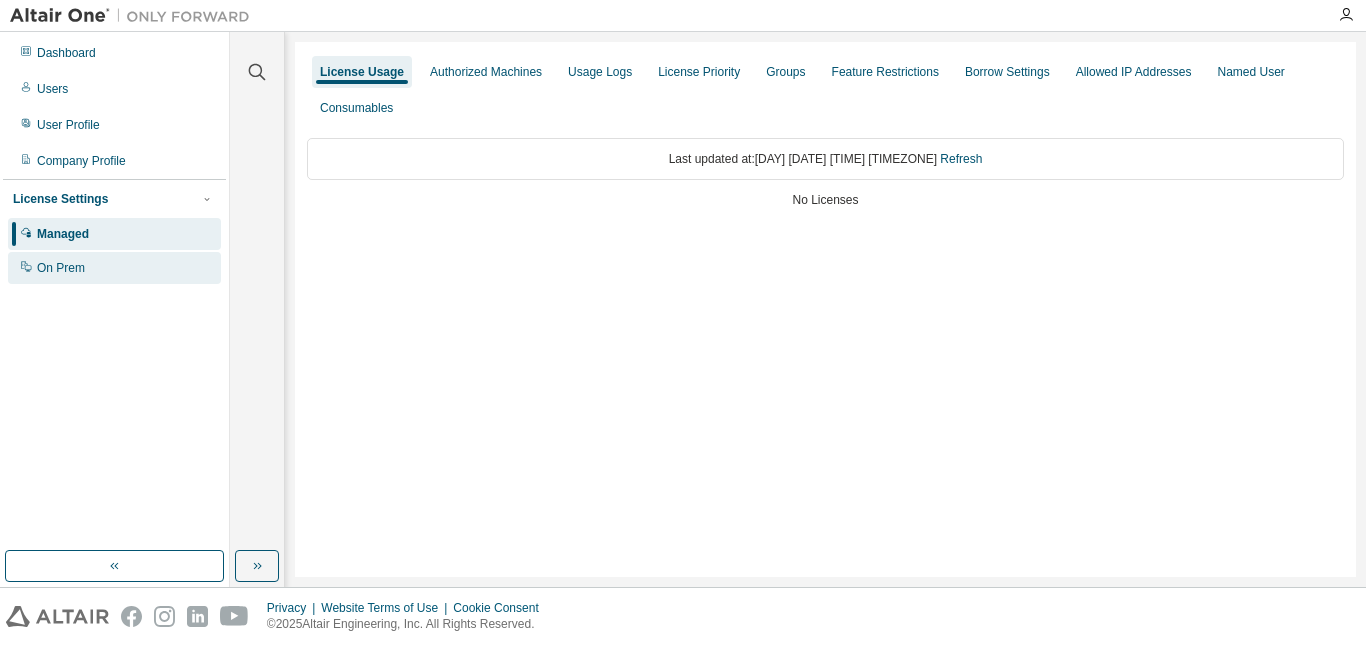 click on "On Prem" at bounding box center (114, 268) 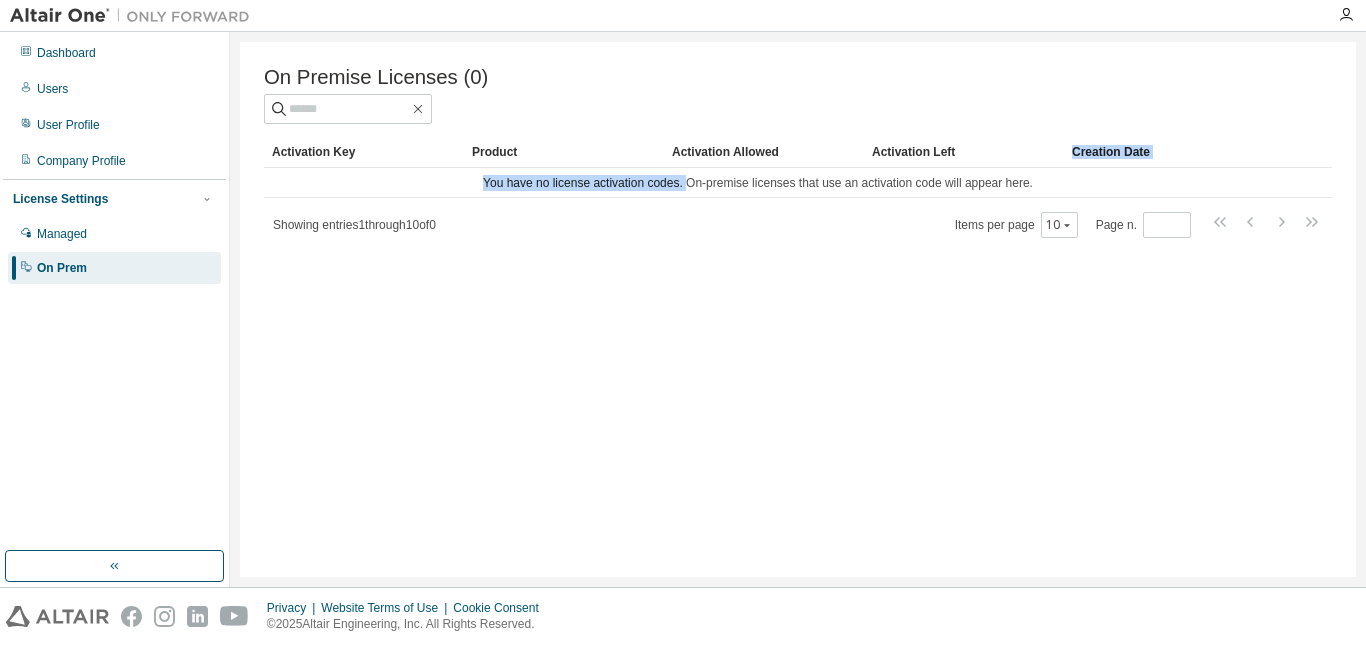 drag, startPoint x: 687, startPoint y: 191, endPoint x: 992, endPoint y: 170, distance: 305.7221 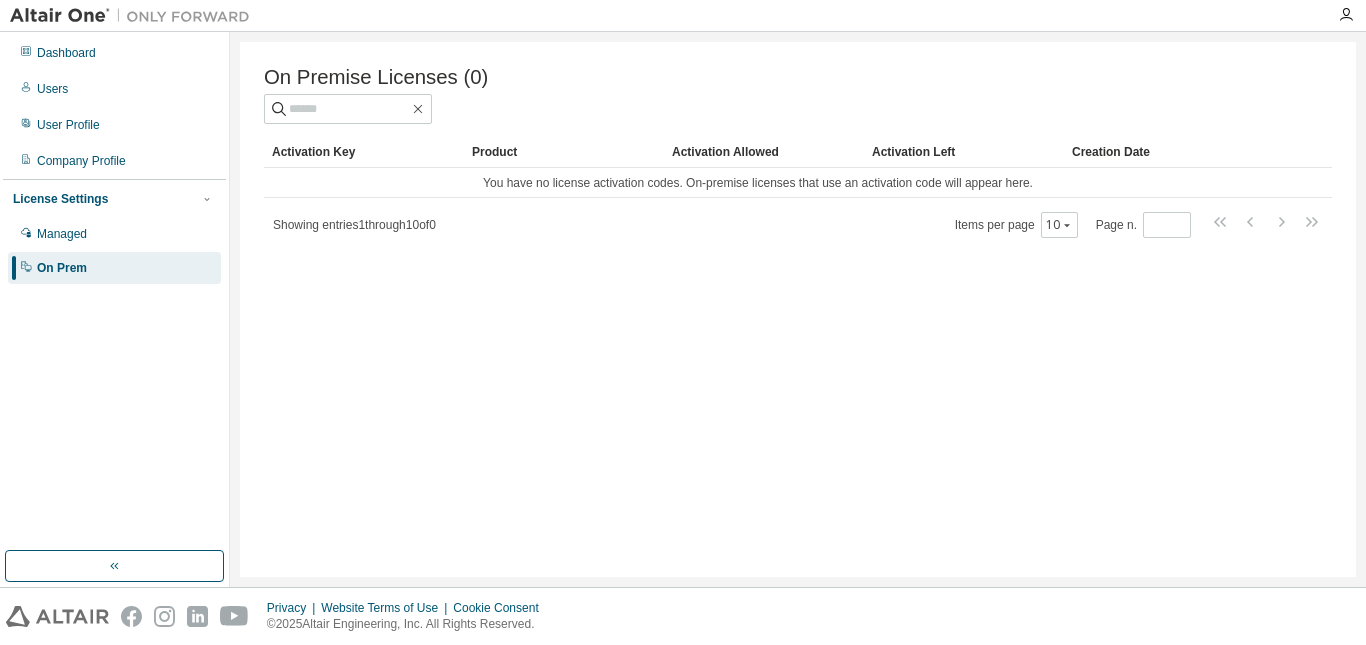 click on "Activation Key Product Activation Allowed Activation Left Creation Date You have no license activation codes. On-premise licenses that use an activation code will appear here. Showing entries  1  through  10  of  0 Items per page 10 Page n. *" at bounding box center [798, 187] 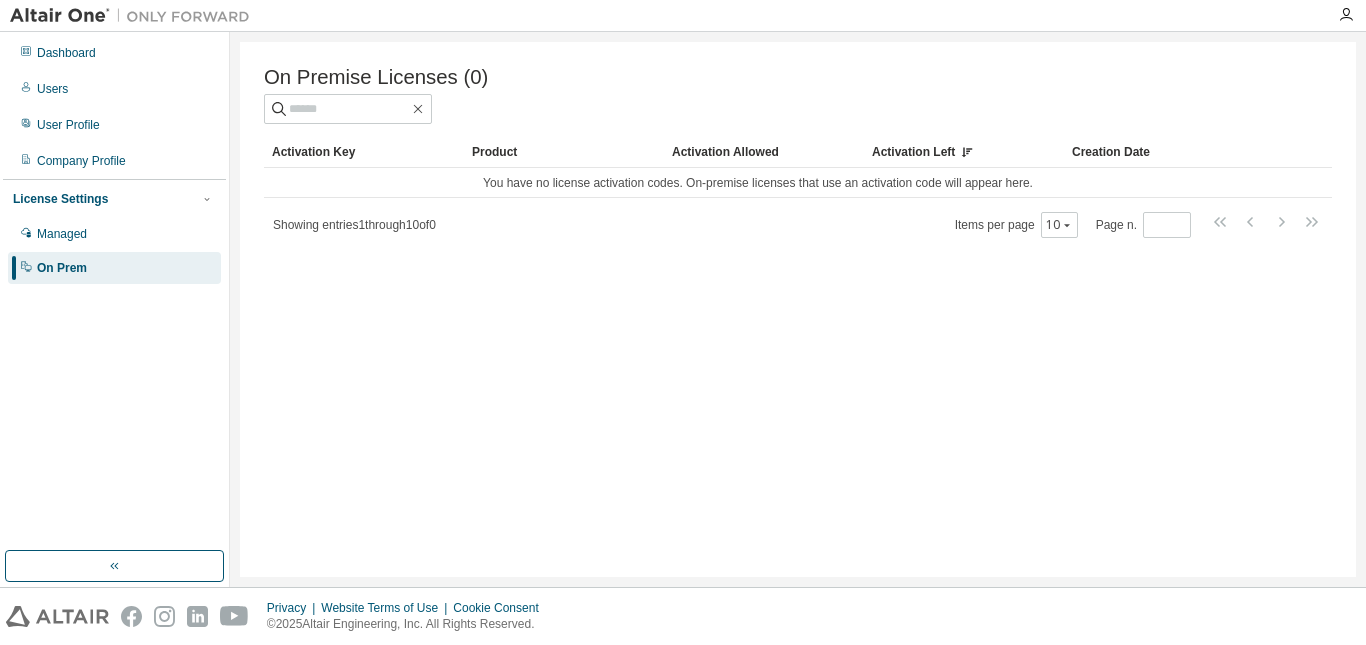 click on "Activation Allowed" at bounding box center (764, 152) 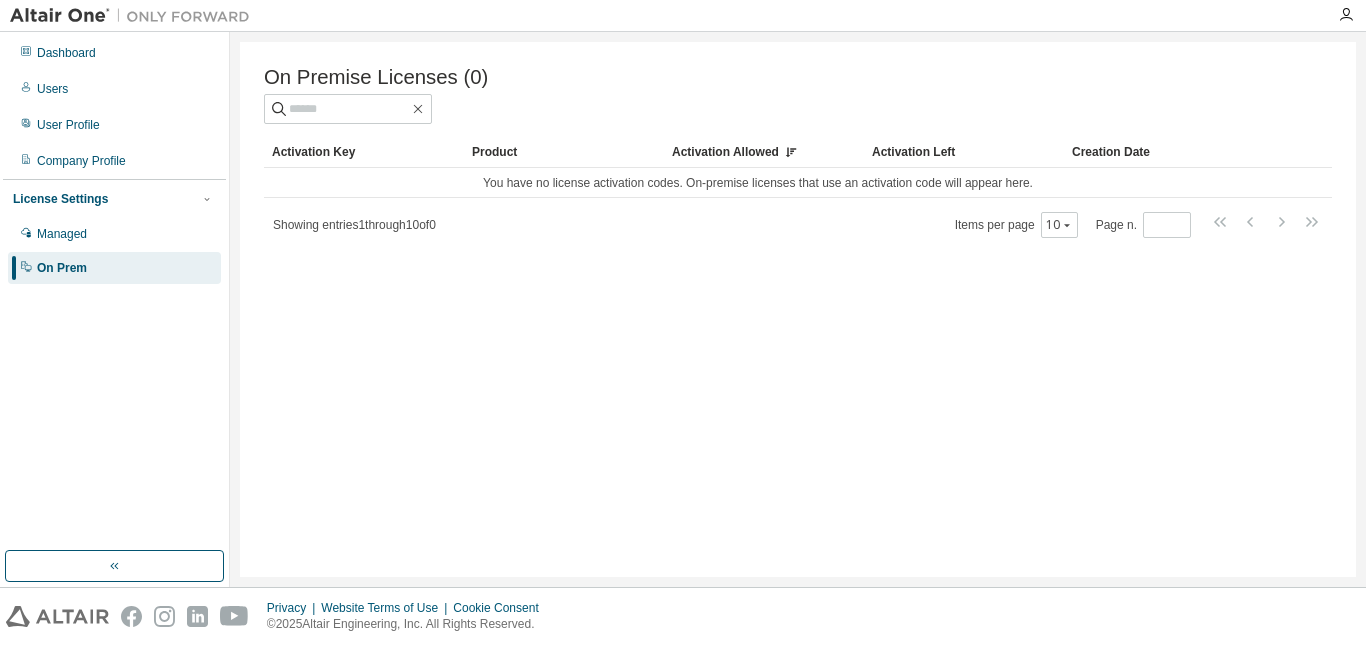 click on "Product" at bounding box center [564, 152] 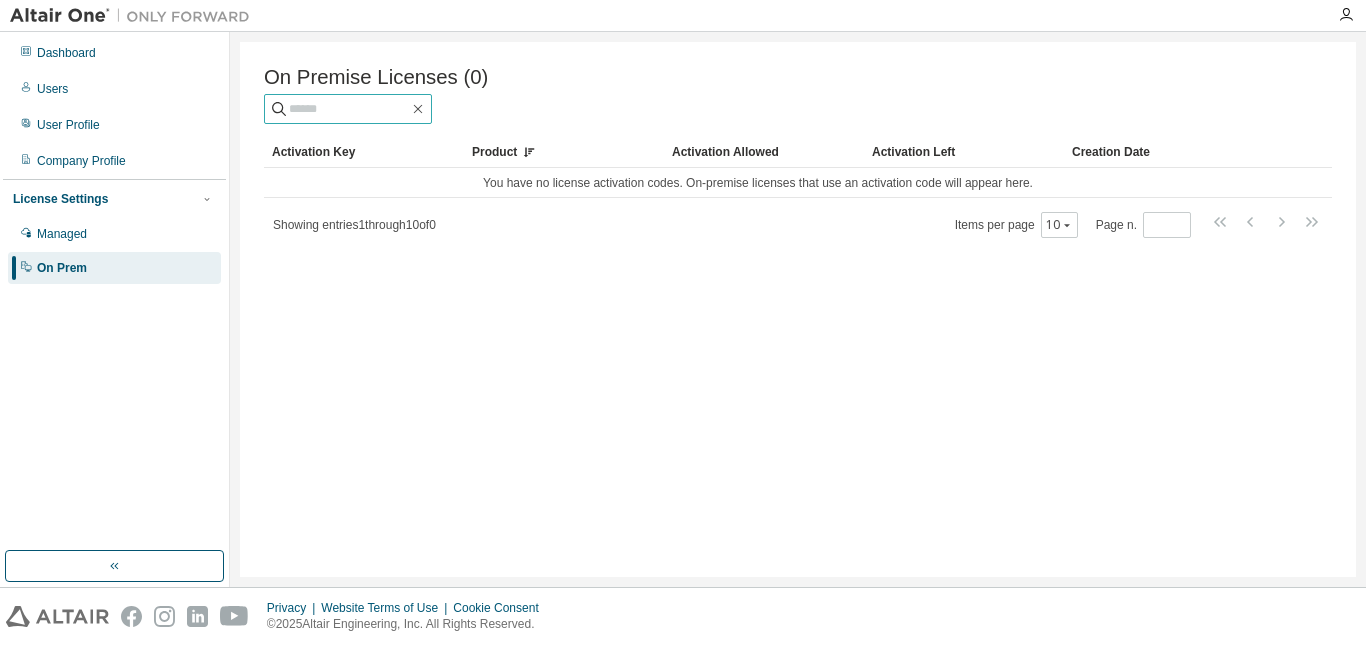 click at bounding box center [349, 109] 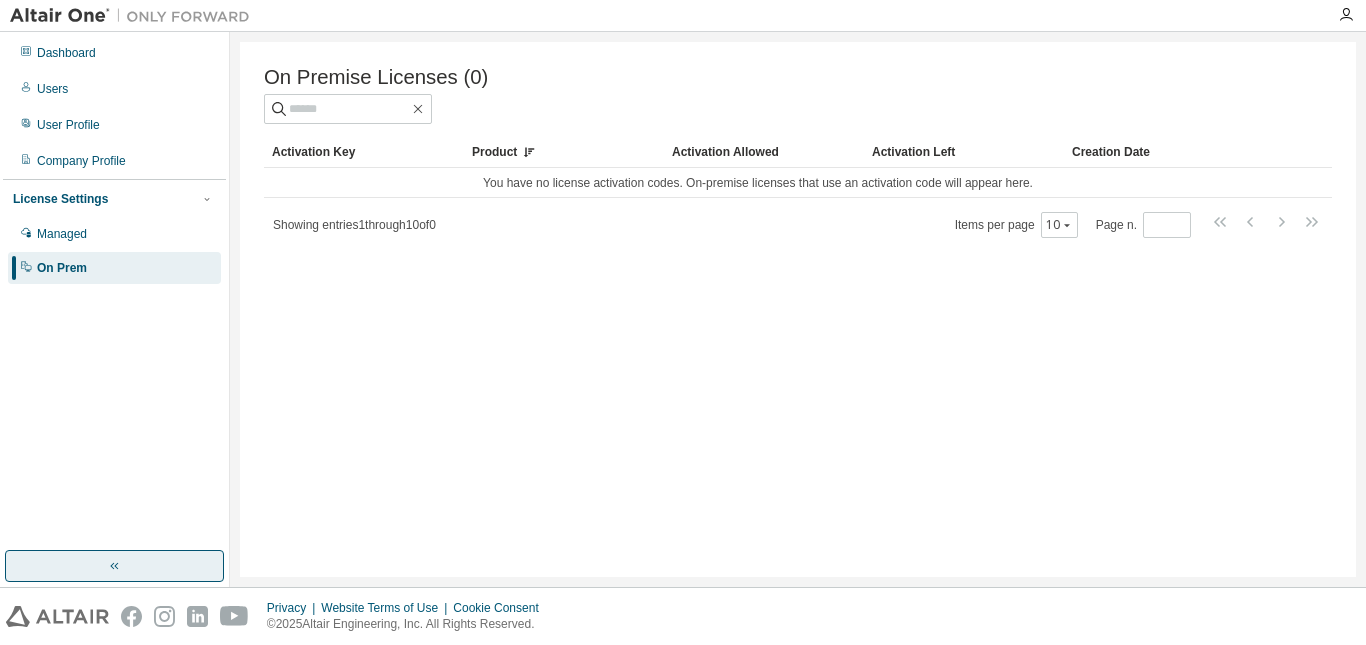 click at bounding box center (114, 566) 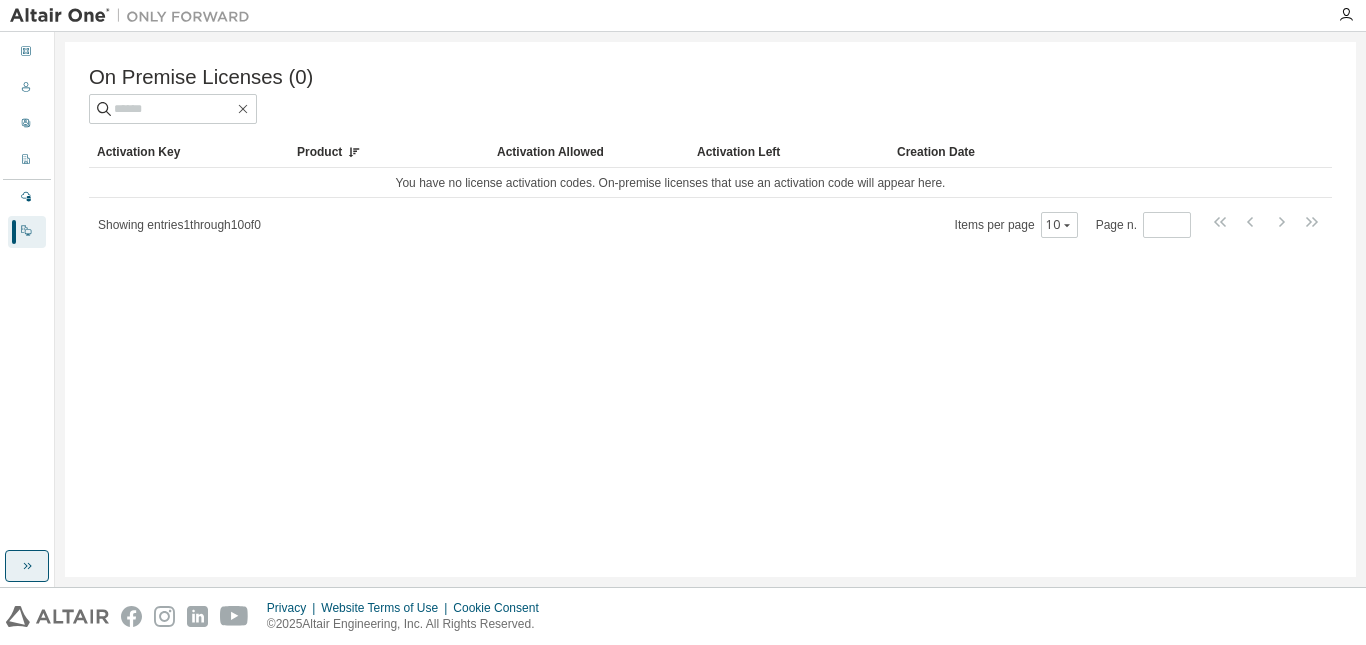 click 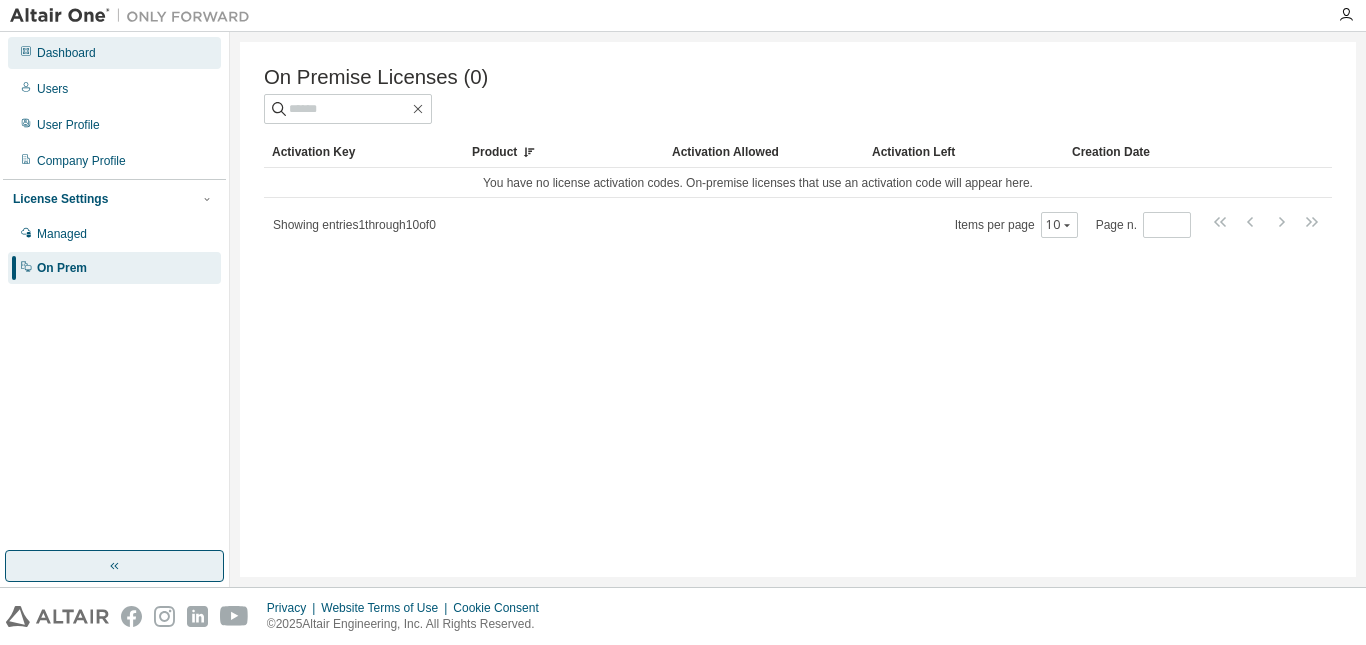 click on "Dashboard" at bounding box center [66, 53] 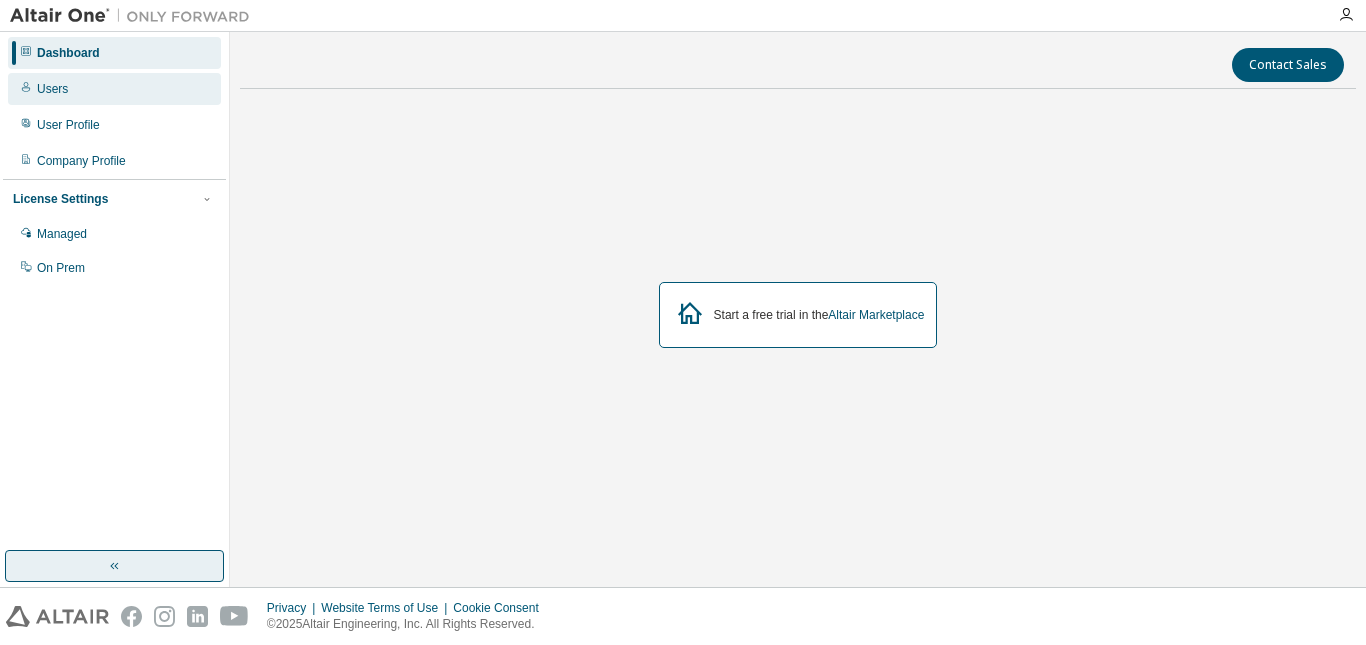 click on "Users" at bounding box center [114, 89] 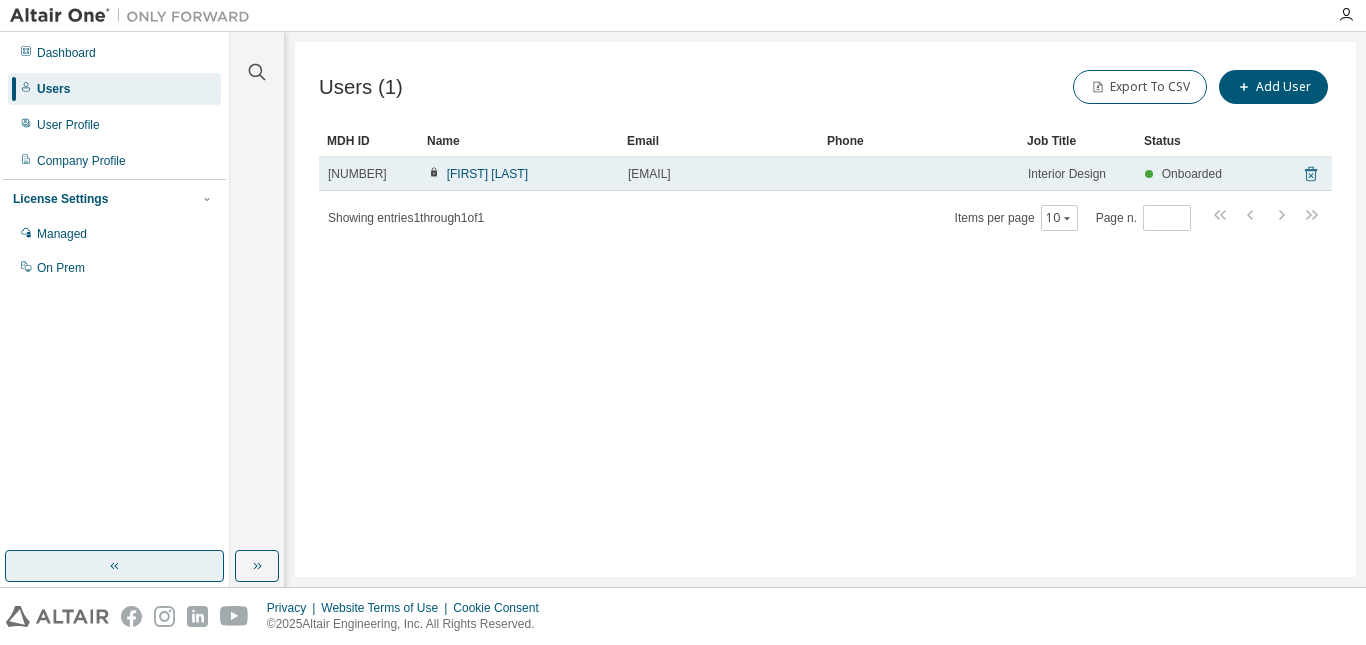click 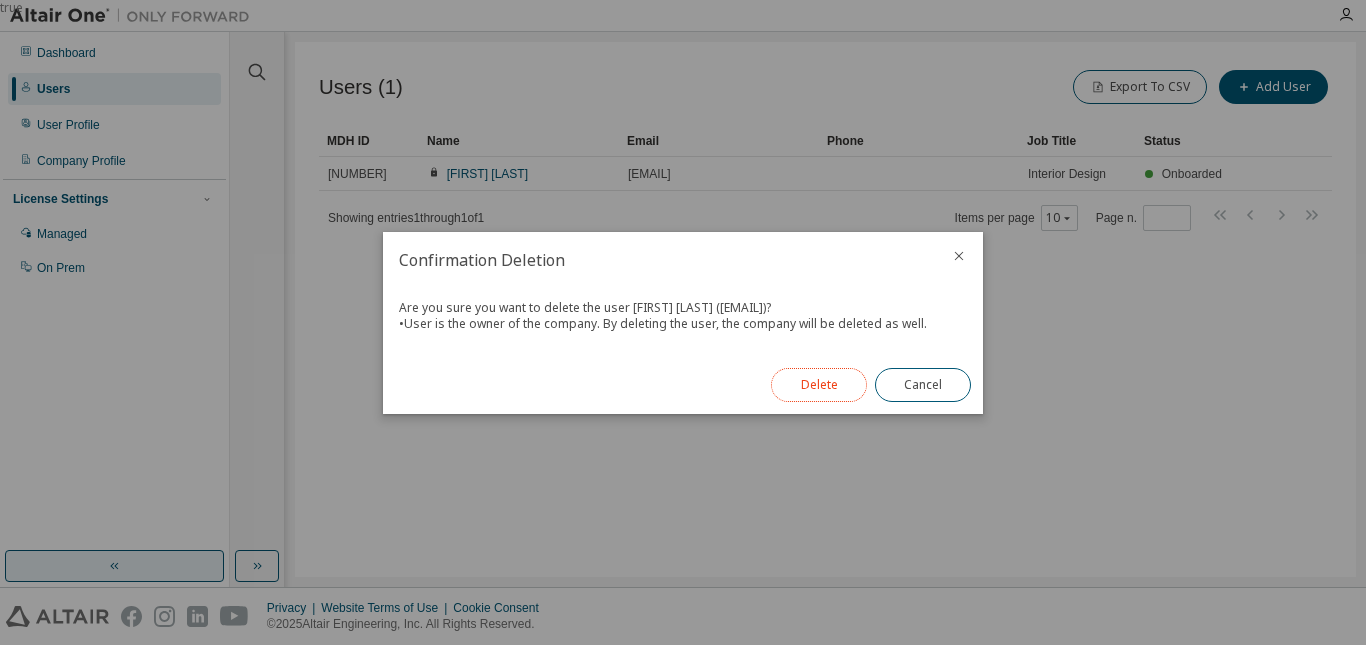 click on "Delete" at bounding box center [819, 385] 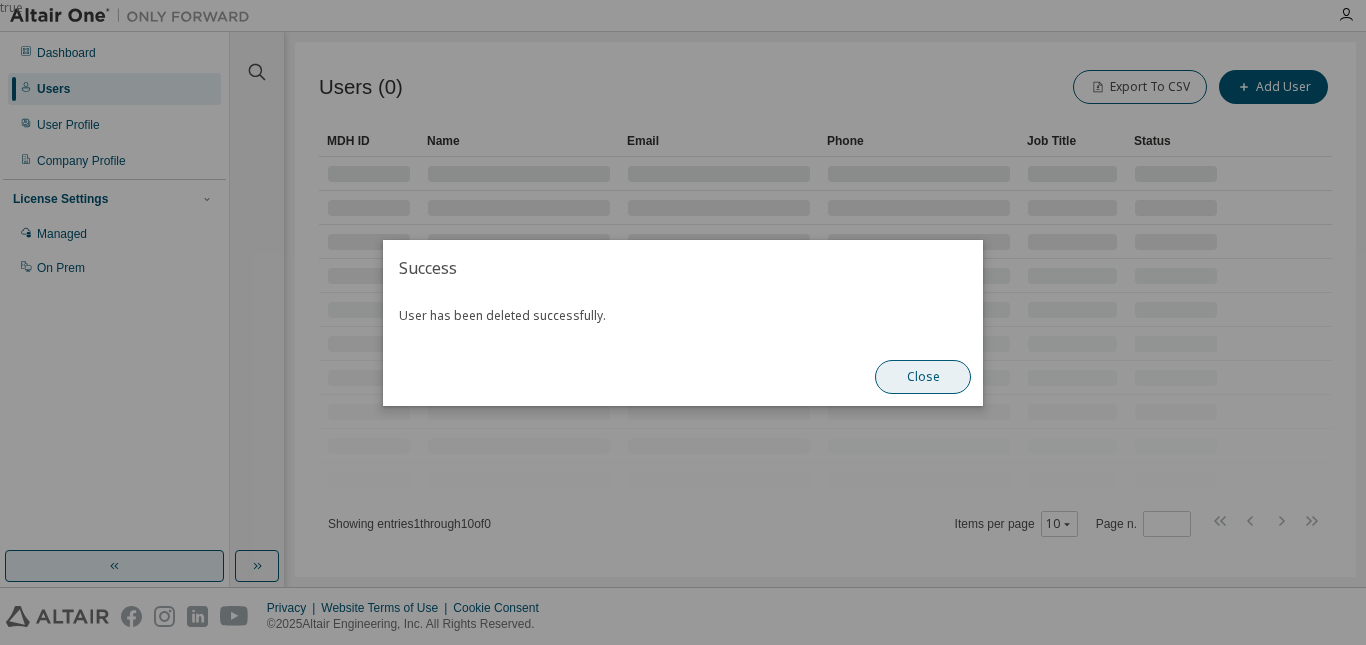 click on "Close" at bounding box center (923, 377) 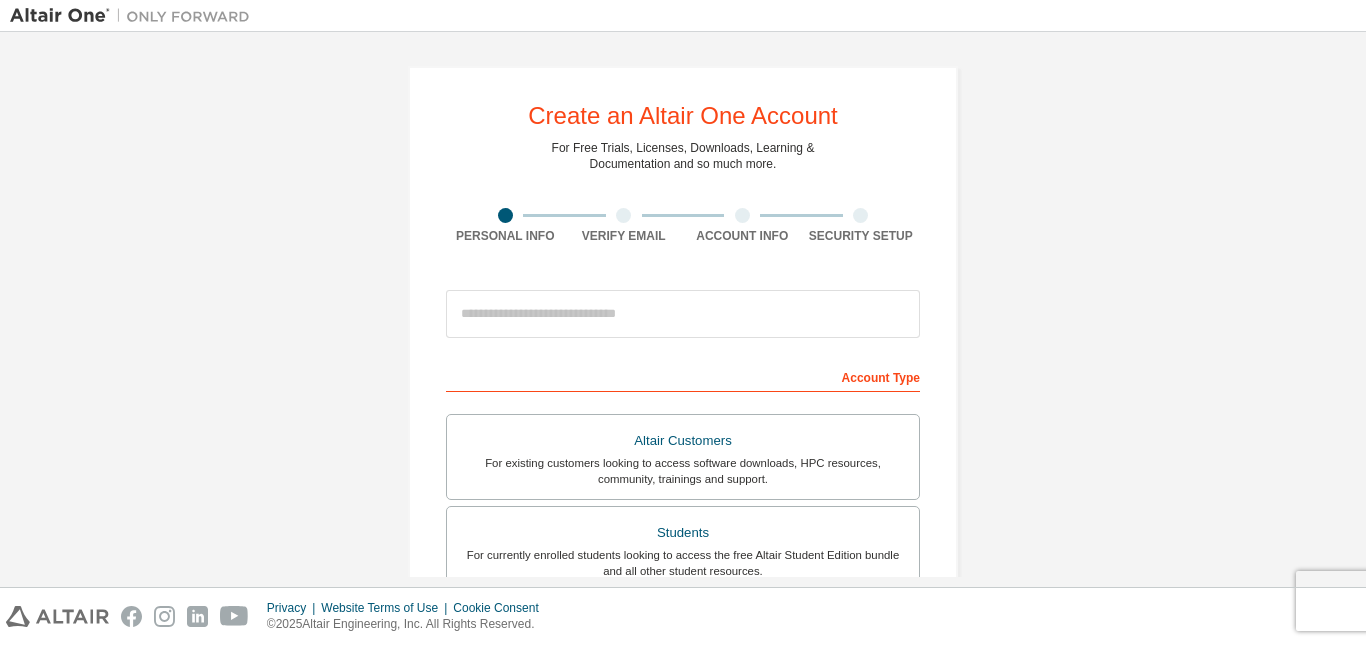 scroll, scrollTop: 0, scrollLeft: 0, axis: both 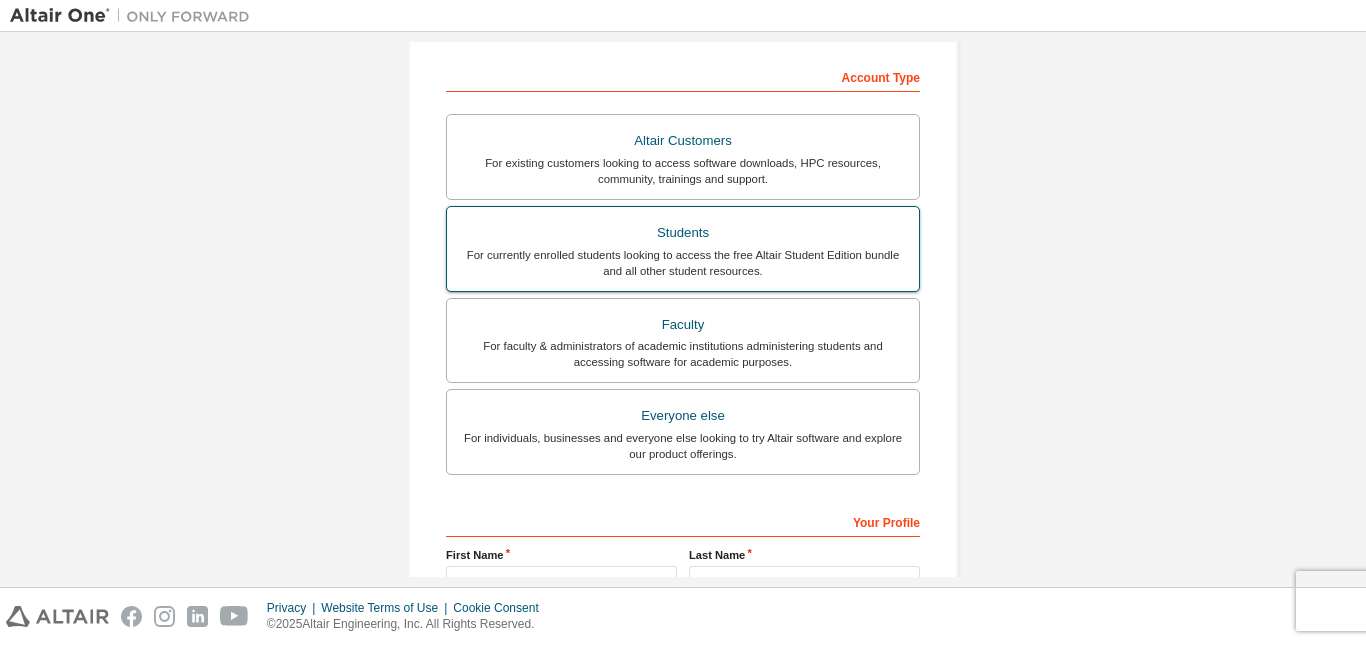 click on "For currently enrolled students looking to access the free Altair Student Edition bundle and all other student resources." at bounding box center (683, 263) 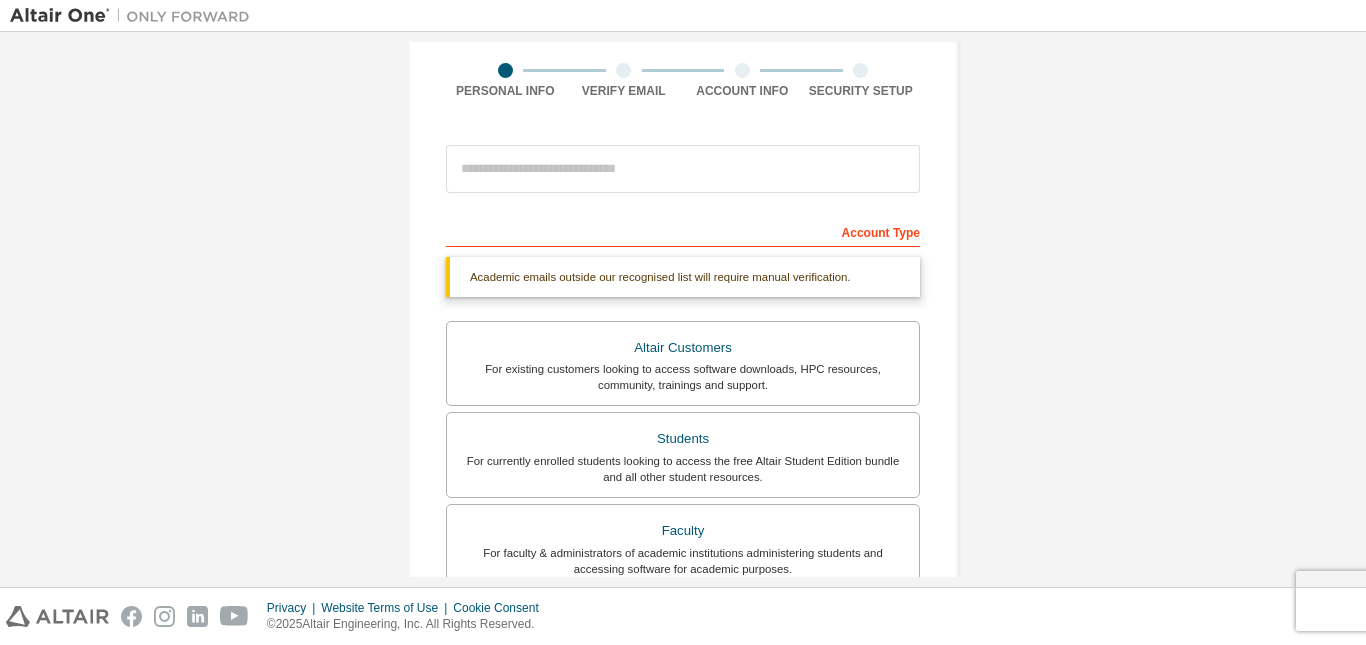 scroll, scrollTop: 100, scrollLeft: 0, axis: vertical 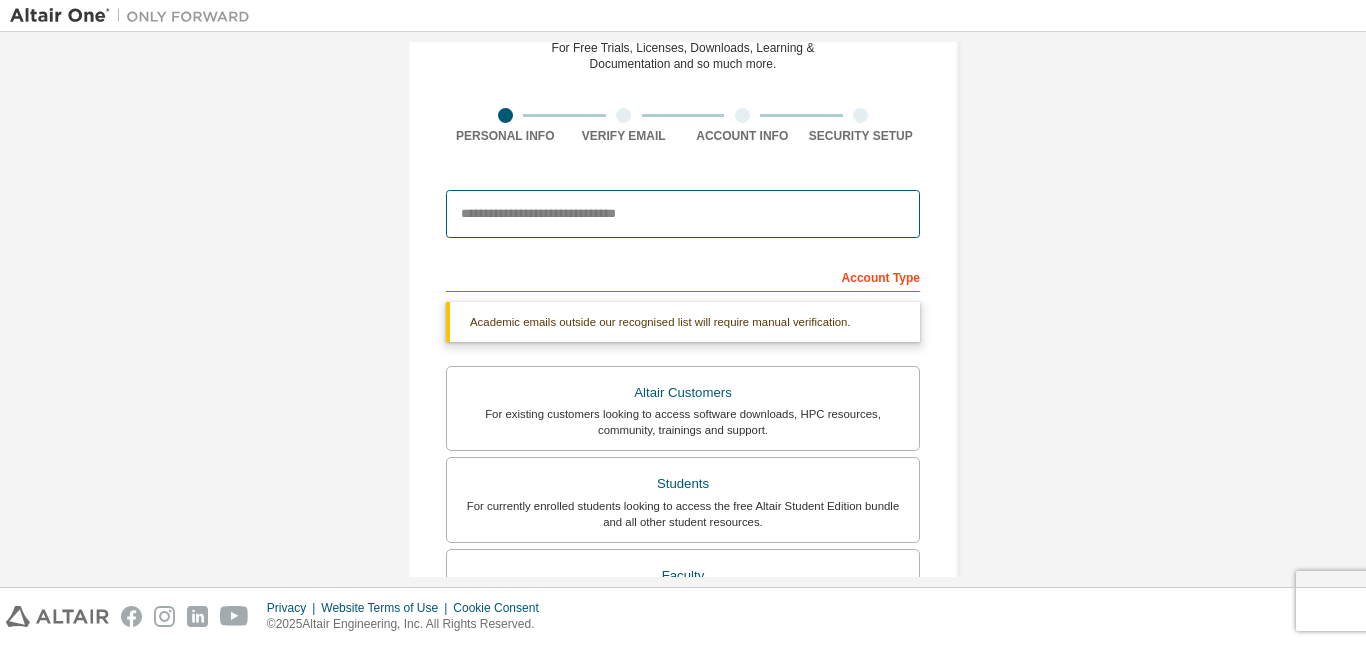click at bounding box center (683, 214) 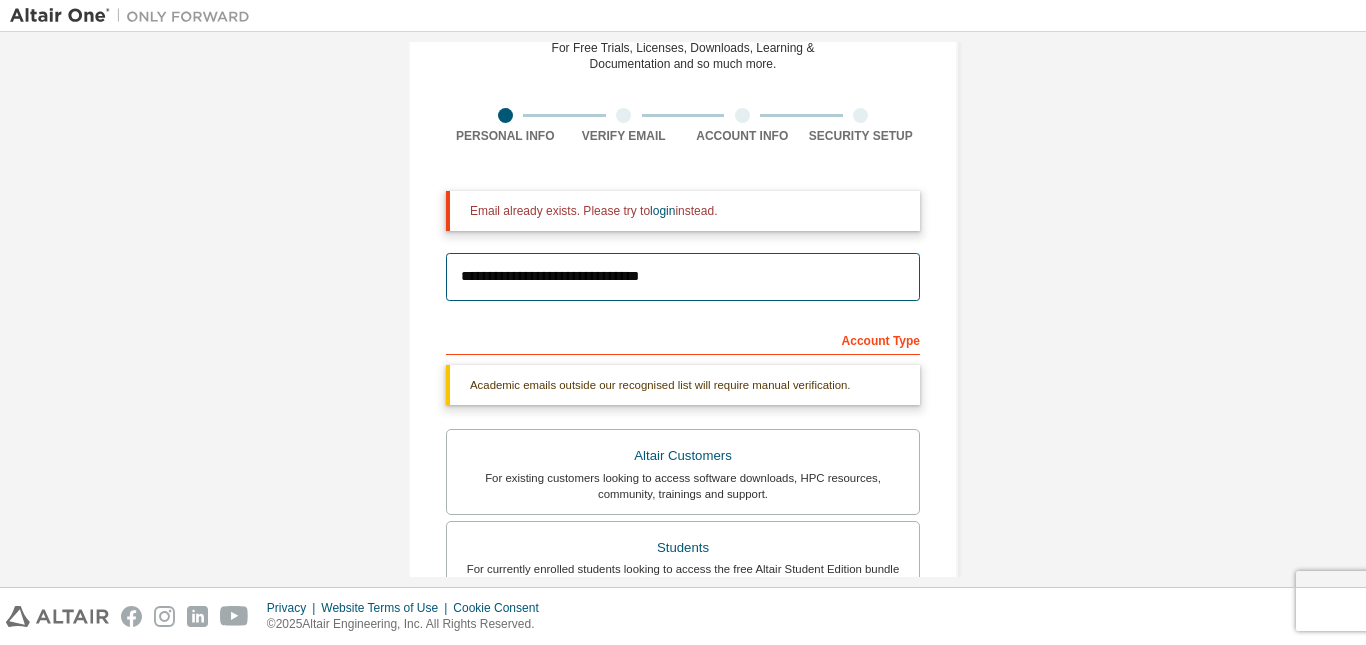 drag, startPoint x: 483, startPoint y: 282, endPoint x: 246, endPoint y: 285, distance: 237.01898 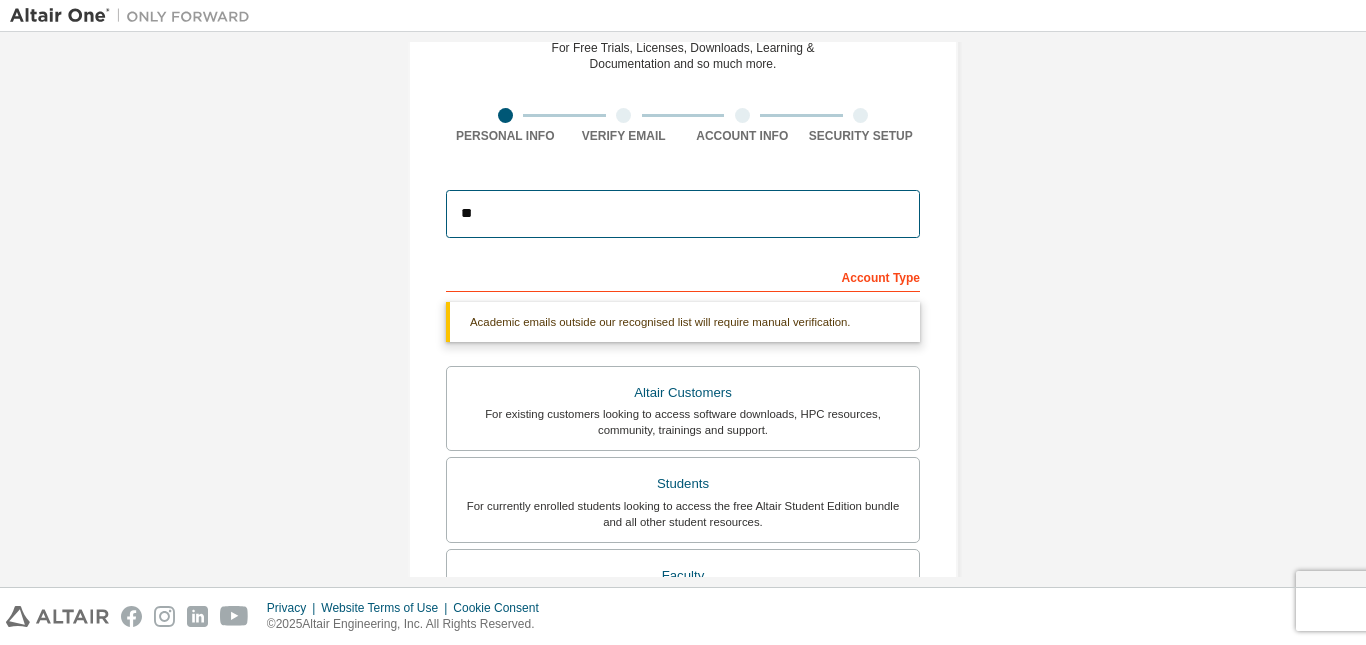 type on "*" 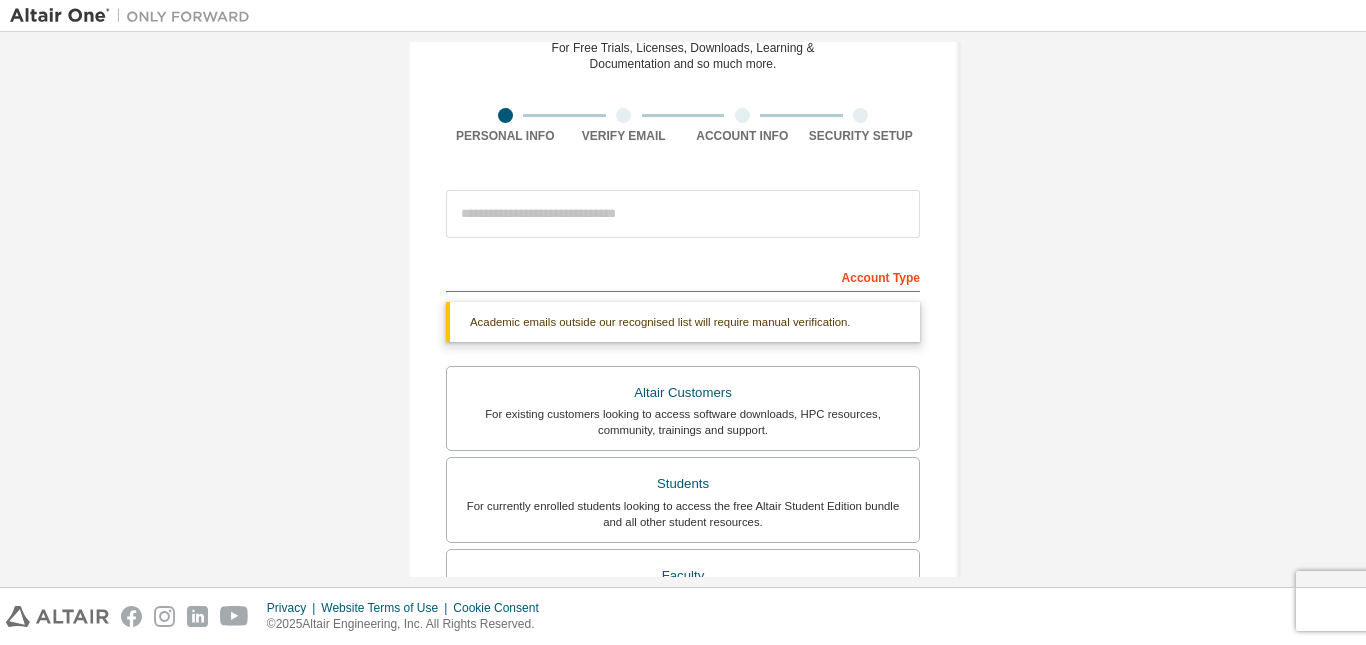 click on "Create an Altair One Account For Free Trials, Licenses, Downloads, Learning &  Documentation and so much more. Personal Info Verify Email Account Info Security Setup This is a federated email. No need to register a new account. You should be able to  login  by using your company's SSO credentials. Email already exists. Please try to  login  instead. Account Type Academic emails outside our recognised list will require manual verification. You must enter a valid email address provided by your academic institution (e.g.,   name@youruniversity.edu ).   What if I cannot get one? Altair Customers For existing customers looking to access software downloads, HPC resources, community, trainings and support. Students For currently enrolled students looking to access the free Altair Student Edition bundle and all other student resources. Faculty For faculty & administrators of academic institutions administering students and accessing software for academic purposes. Everyone else Your Profile First Name Last Name" at bounding box center (683, 497) 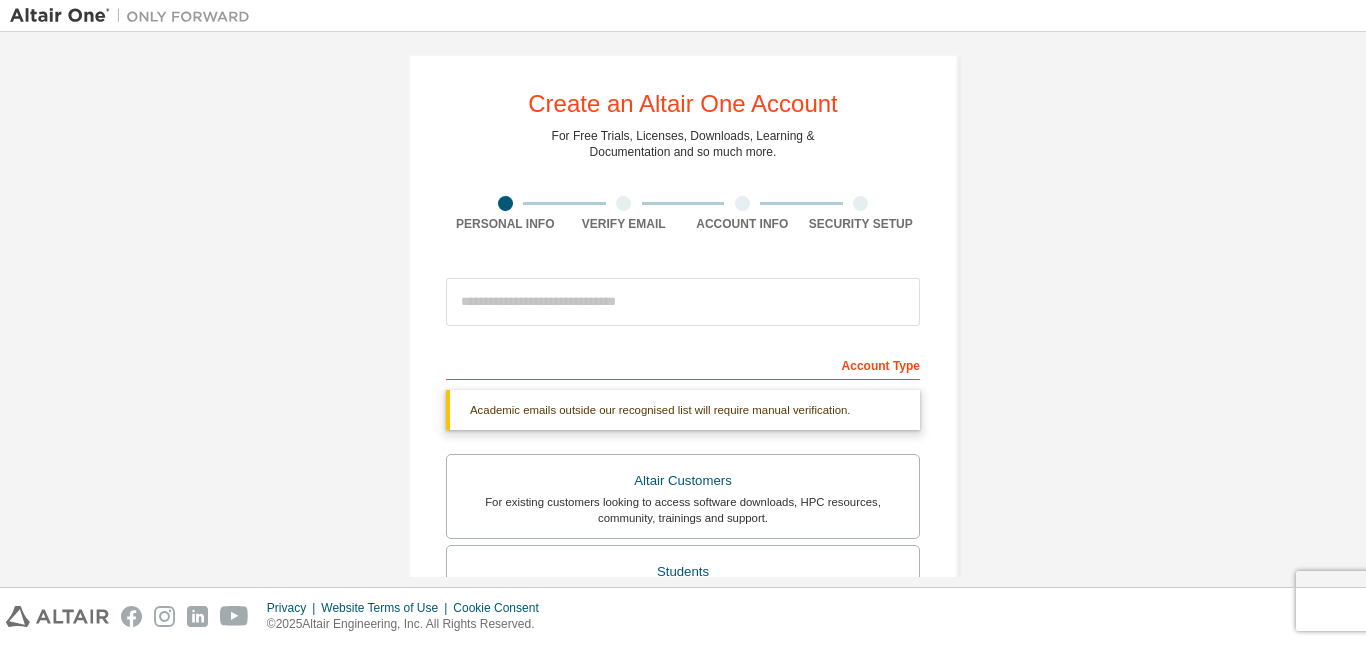 scroll, scrollTop: 0, scrollLeft: 0, axis: both 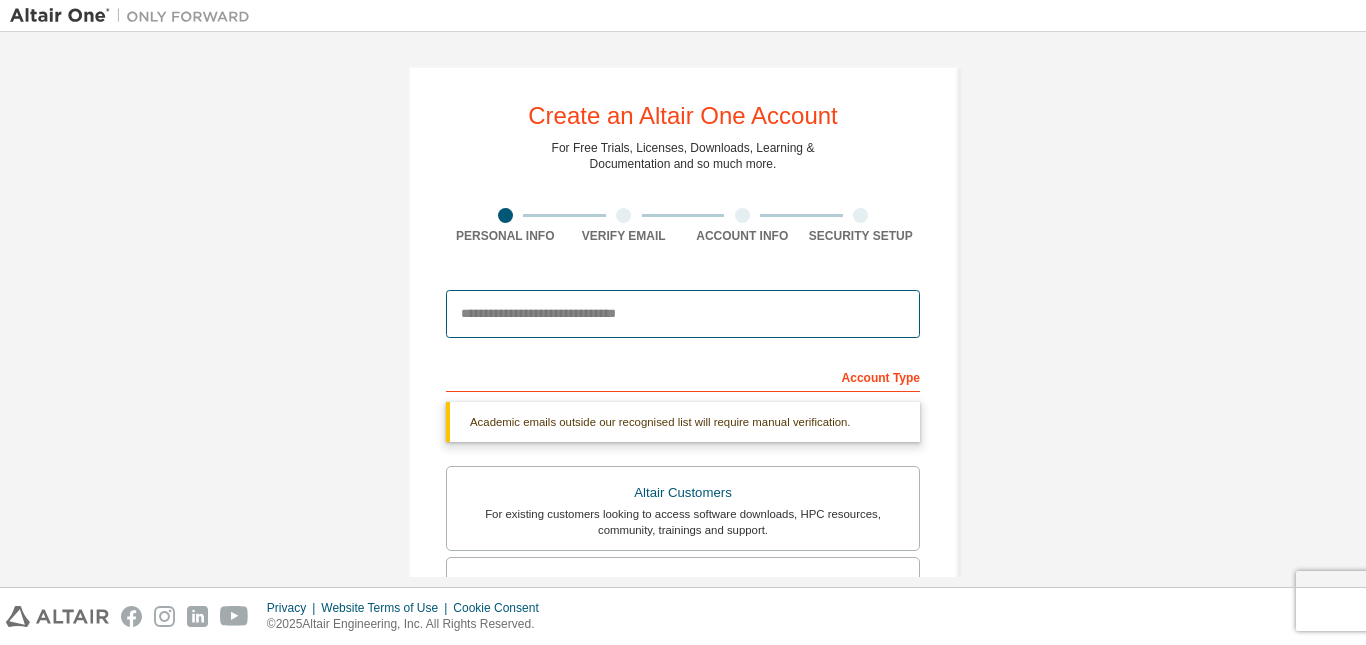 click at bounding box center (683, 314) 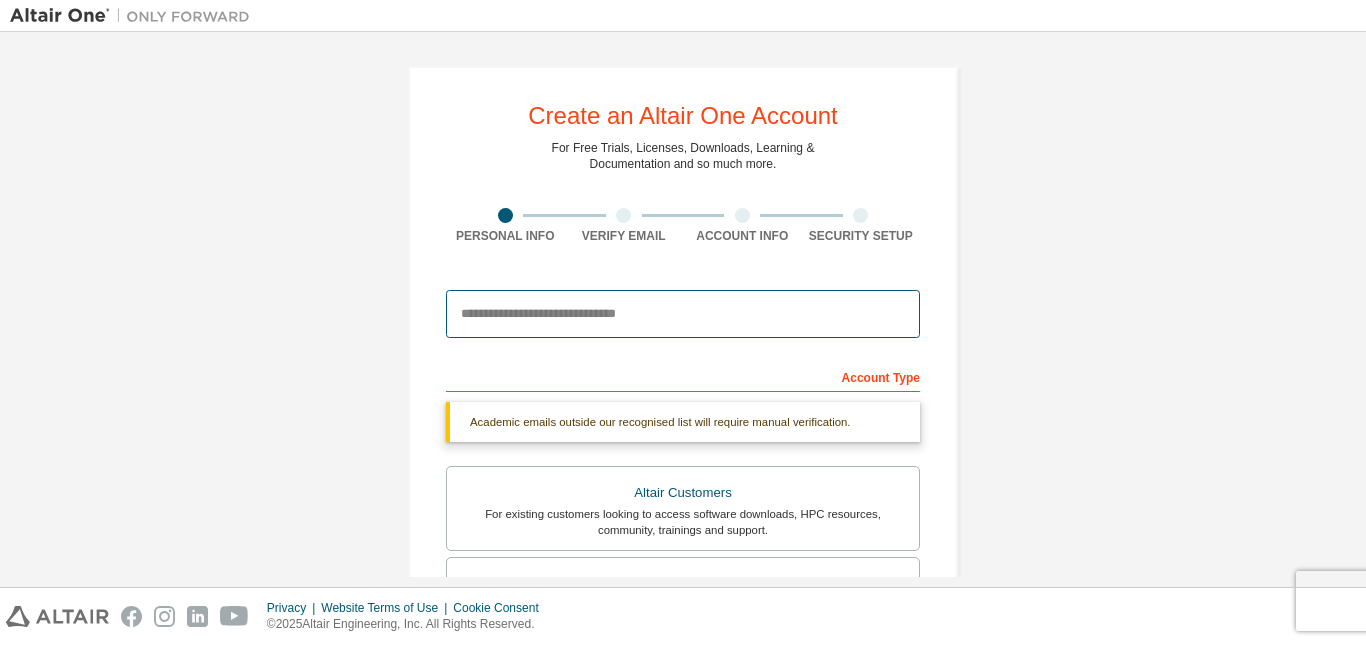 type on "**********" 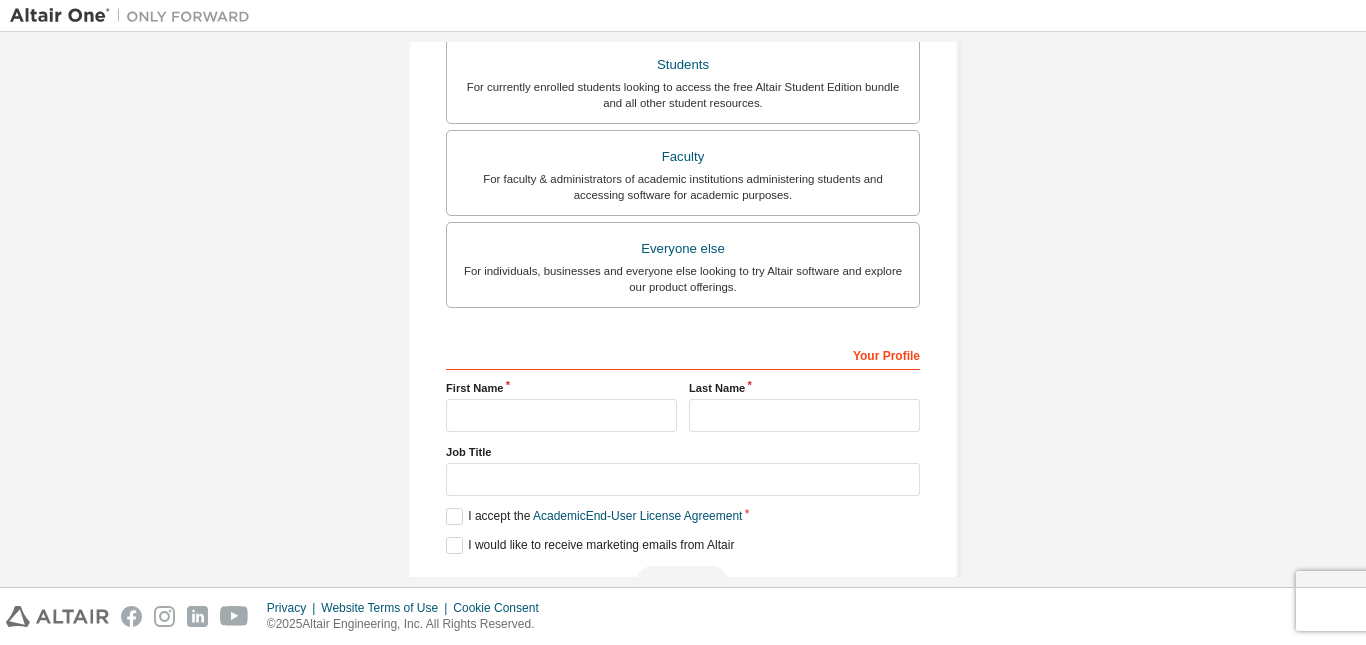 scroll, scrollTop: 576, scrollLeft: 0, axis: vertical 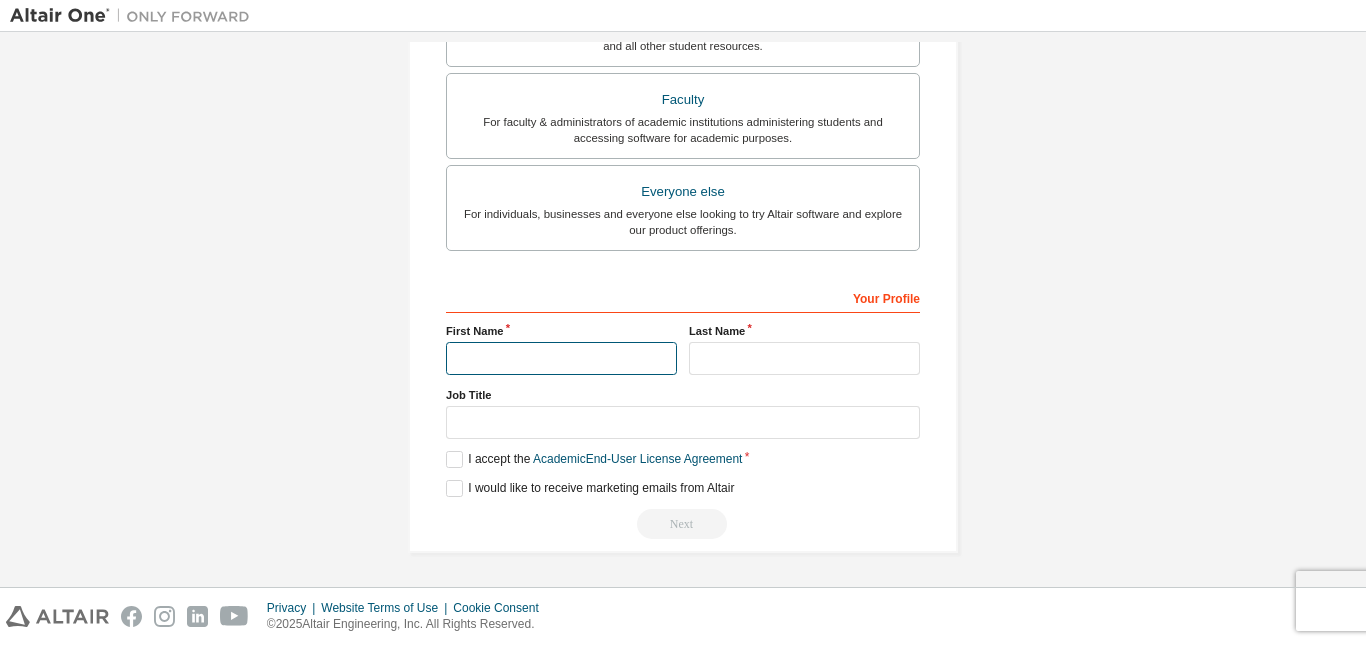 click at bounding box center [561, 358] 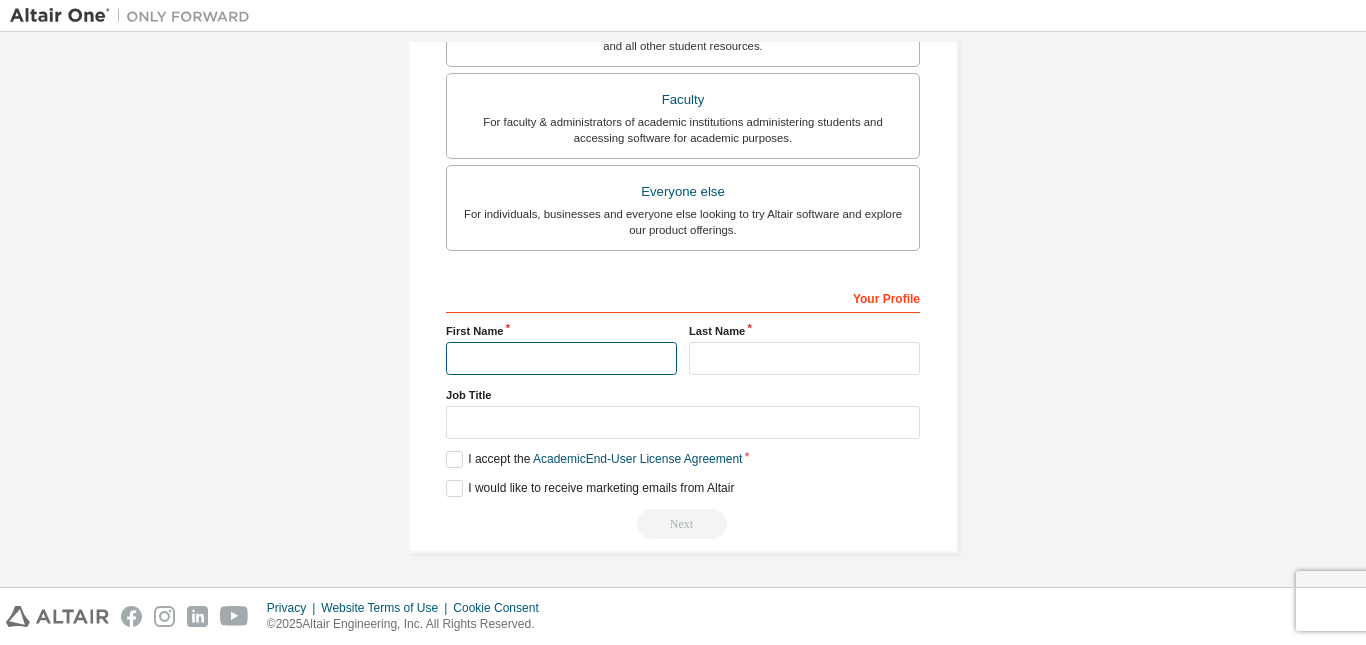 type on "*******" 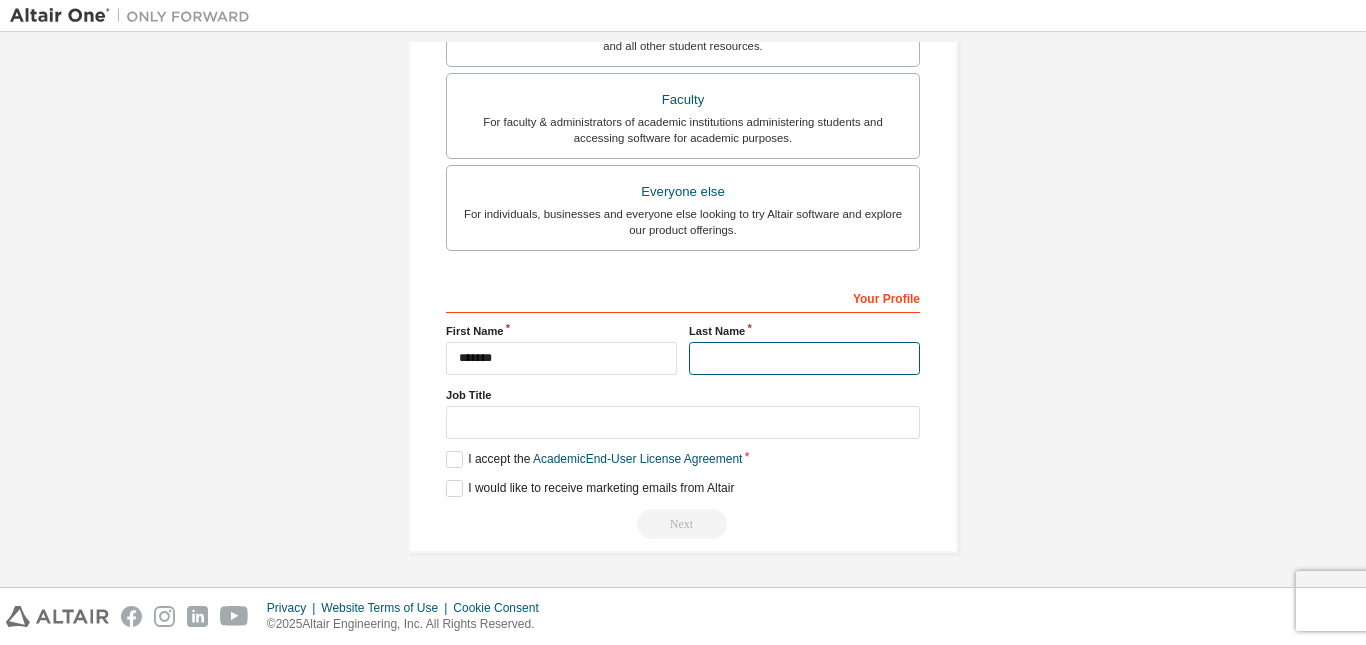 click at bounding box center (804, 358) 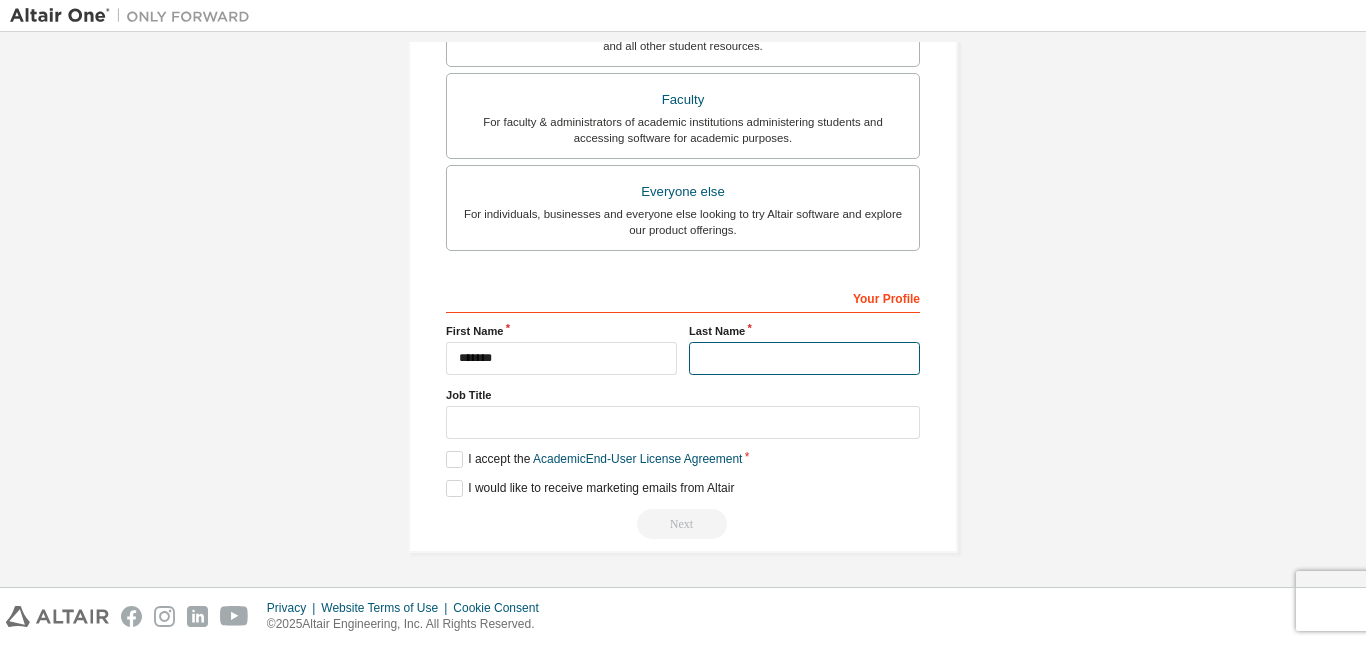 type on "*****" 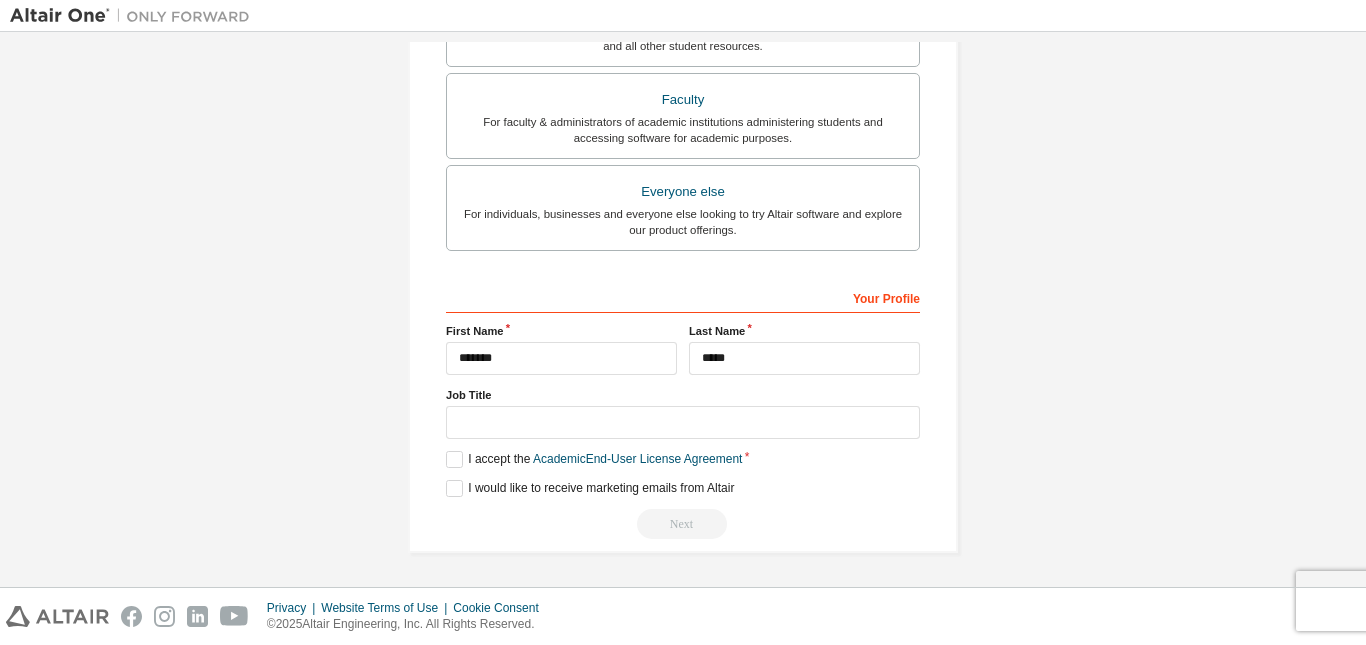 click on "Job Title" at bounding box center (683, 413) 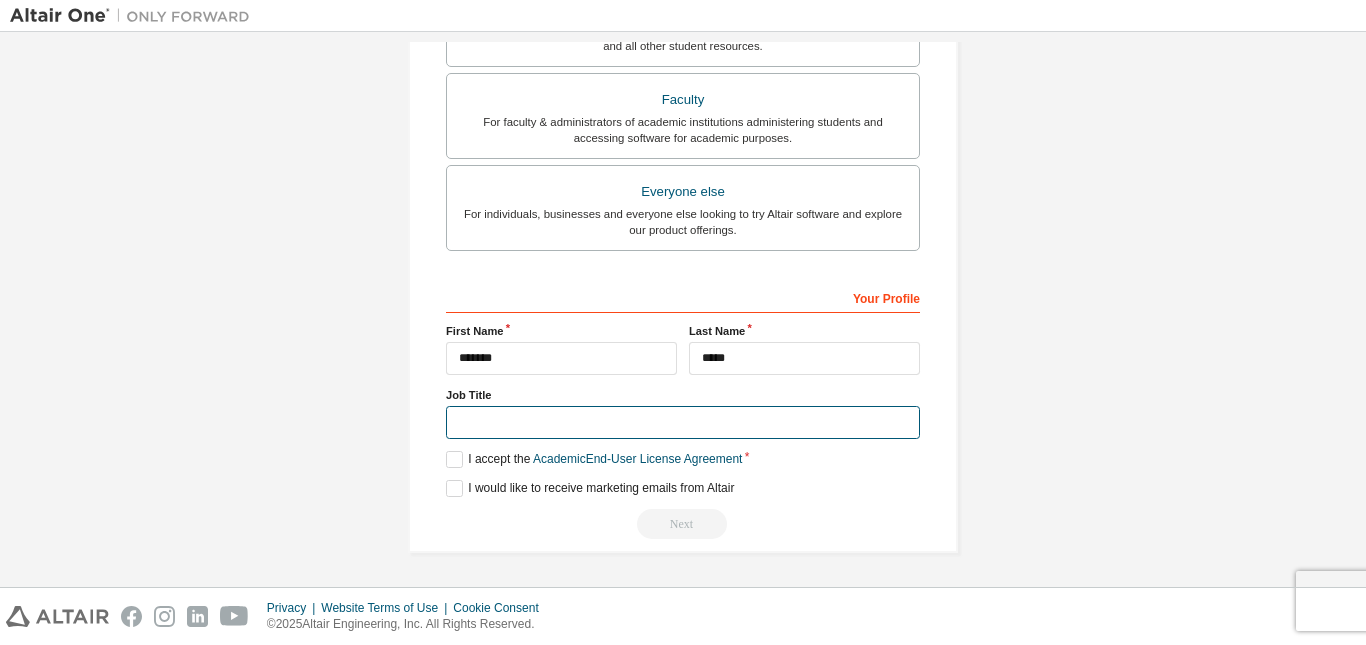 click at bounding box center [683, 422] 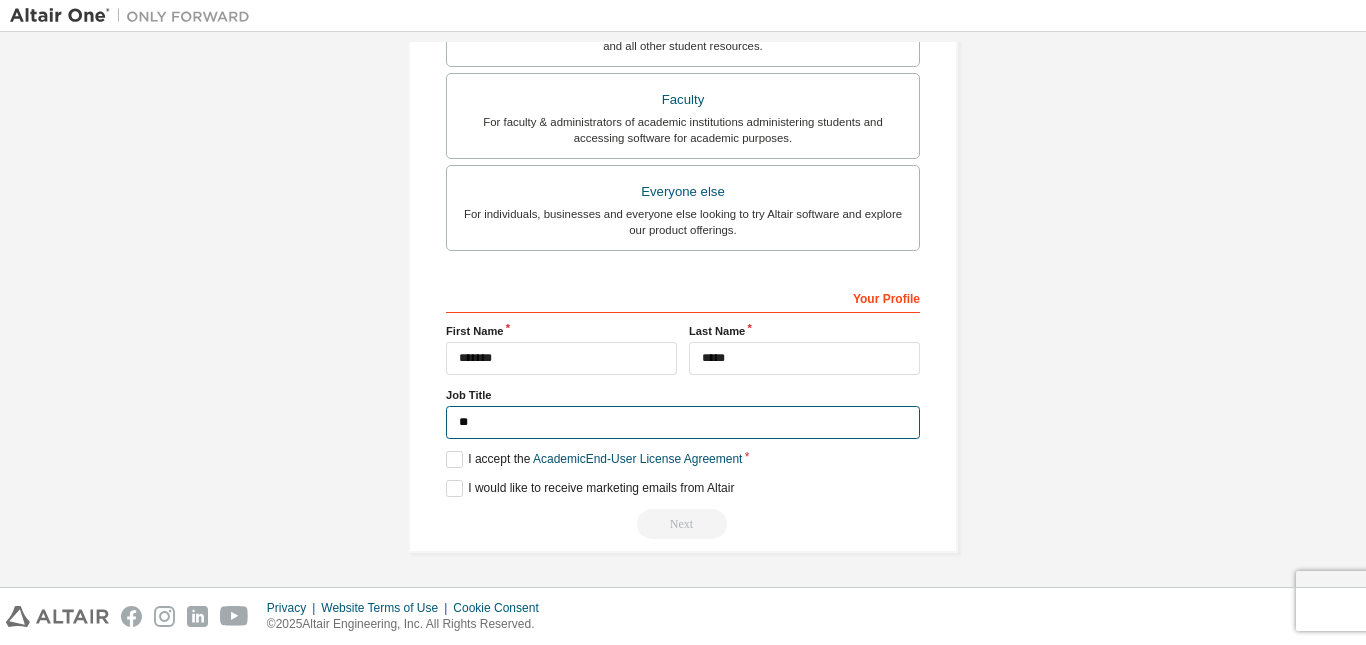 type on "*" 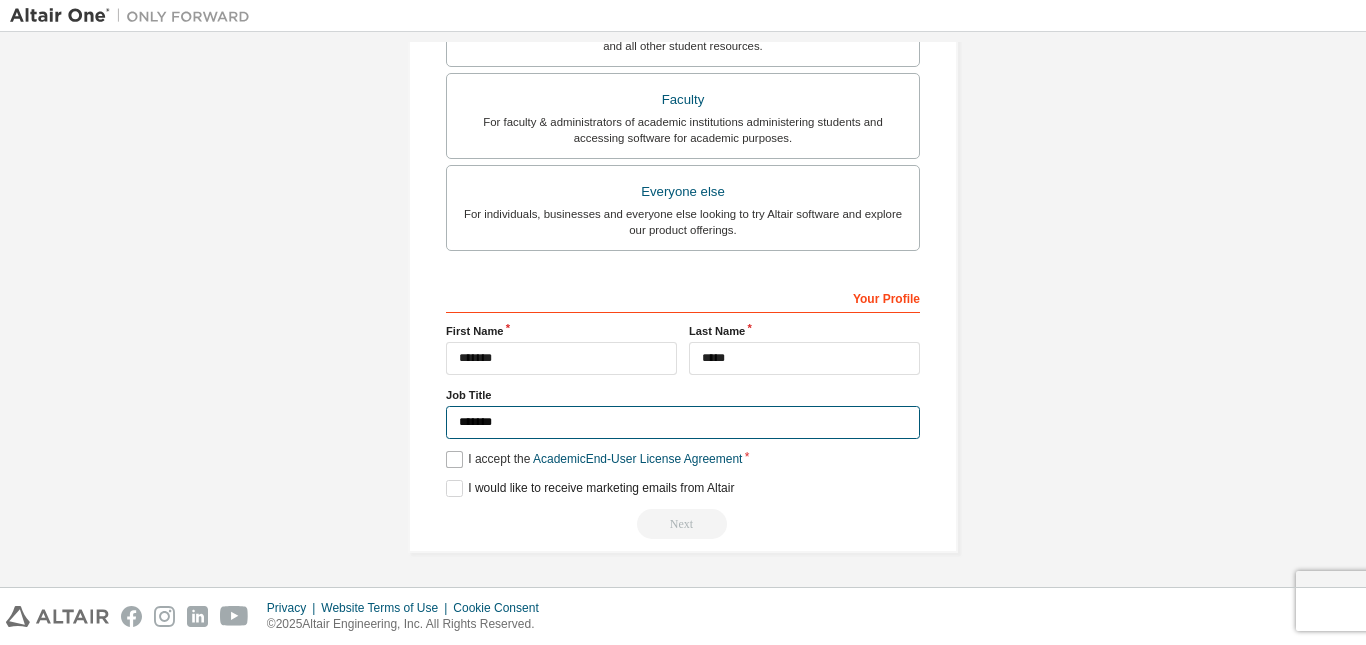 type on "*******" 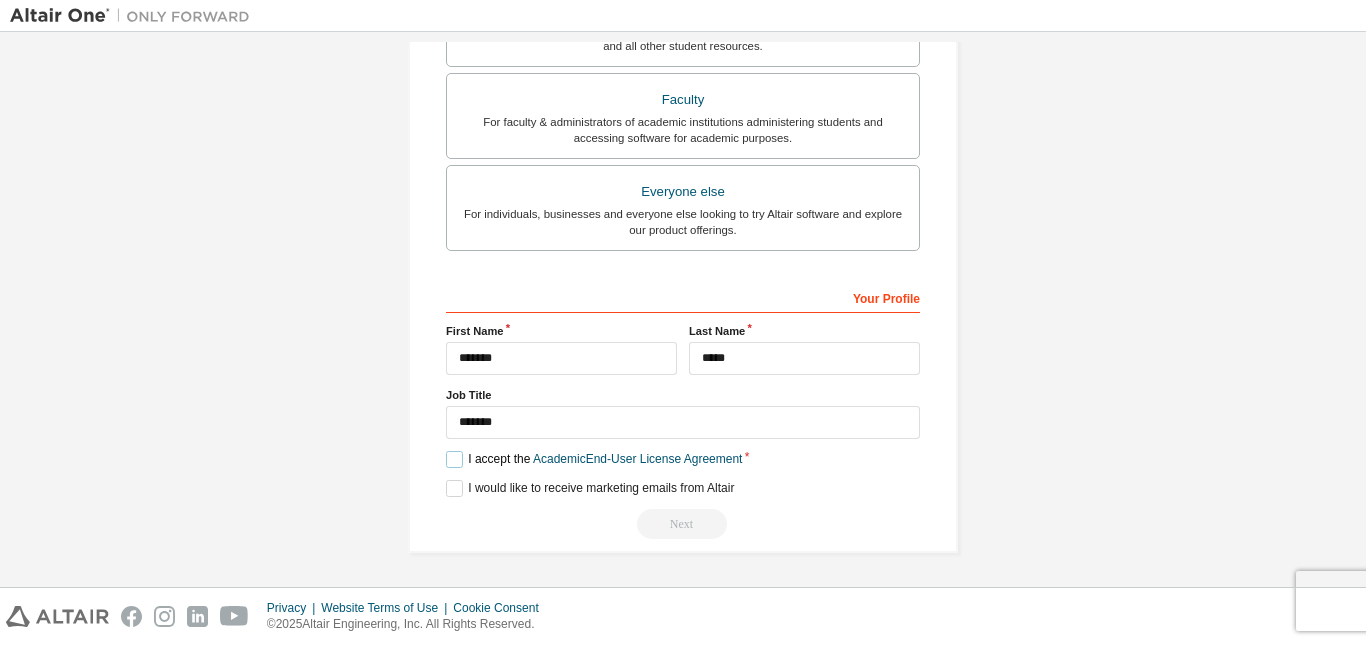 click on "I accept the   Academic   End-User License Agreement" at bounding box center [594, 459] 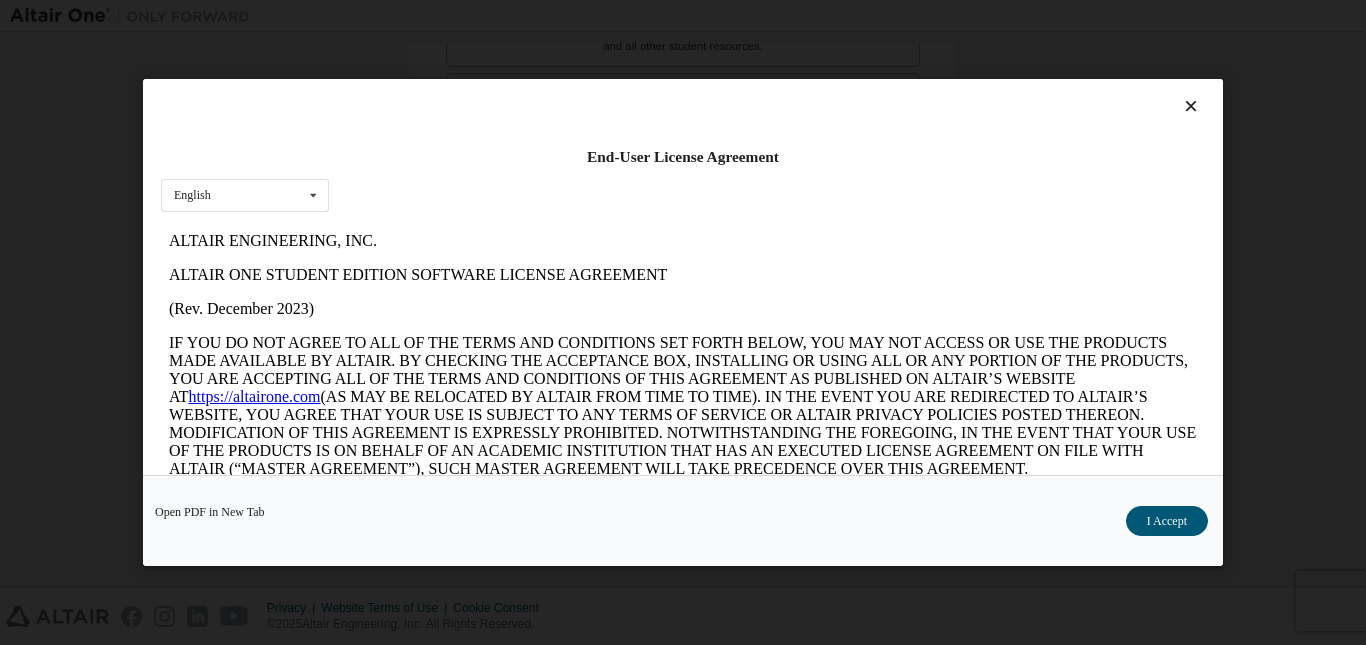scroll, scrollTop: 0, scrollLeft: 0, axis: both 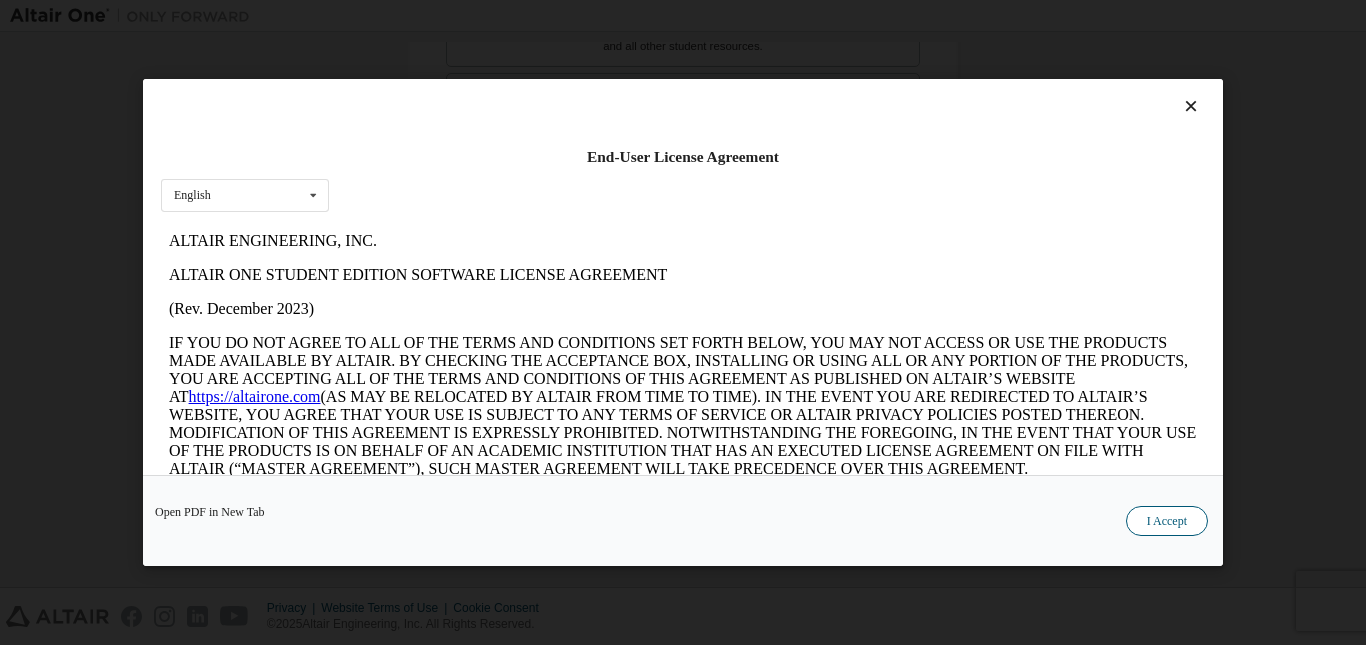 click on "I Accept" at bounding box center (1167, 521) 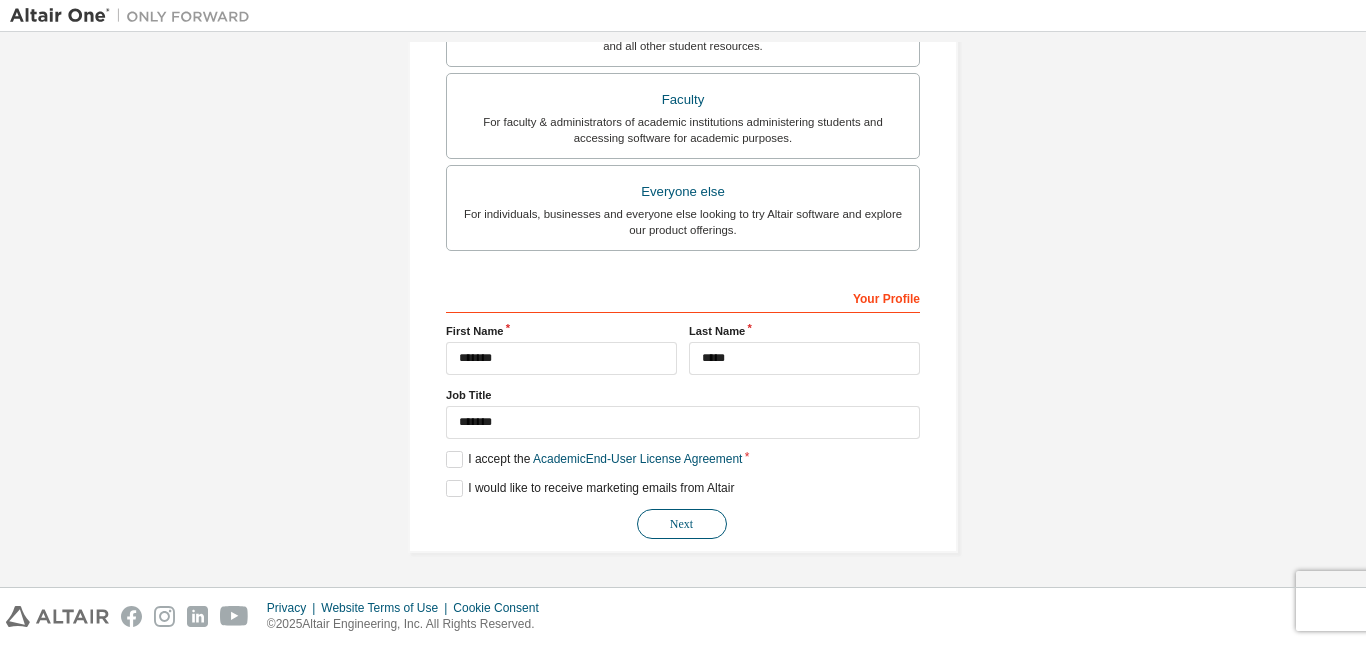 drag, startPoint x: 632, startPoint y: 533, endPoint x: 662, endPoint y: 525, distance: 31.04835 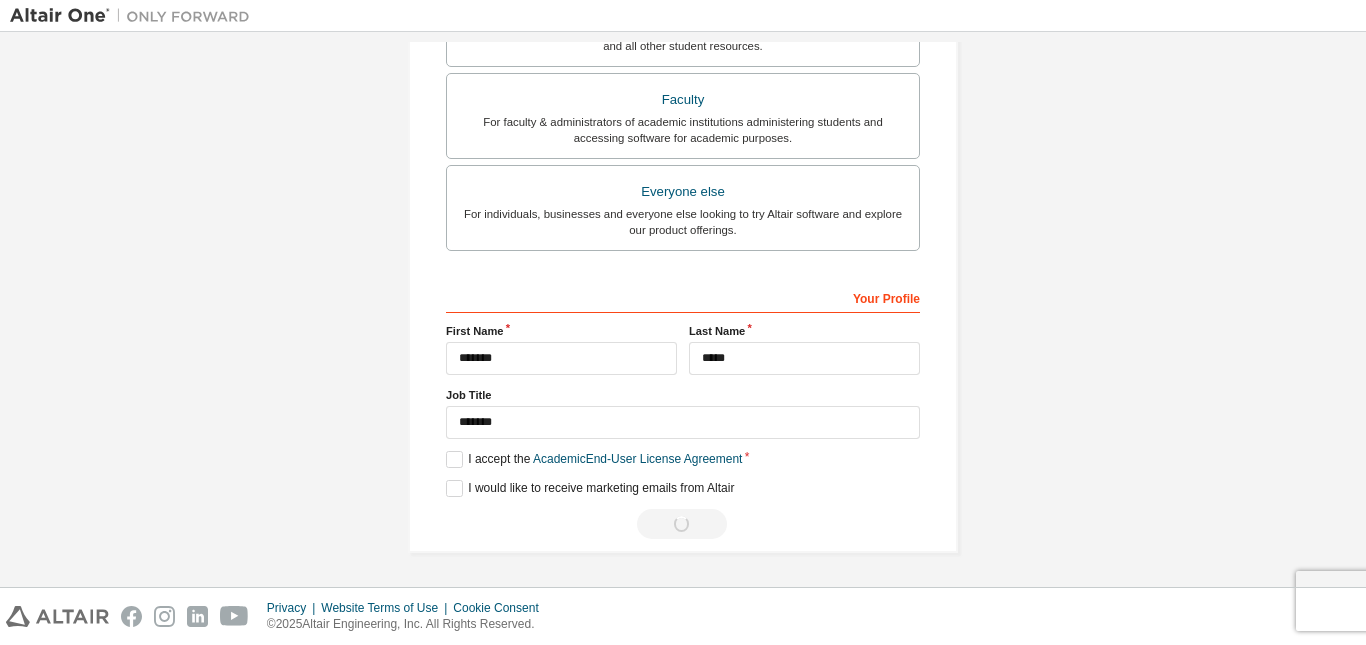 scroll, scrollTop: 0, scrollLeft: 0, axis: both 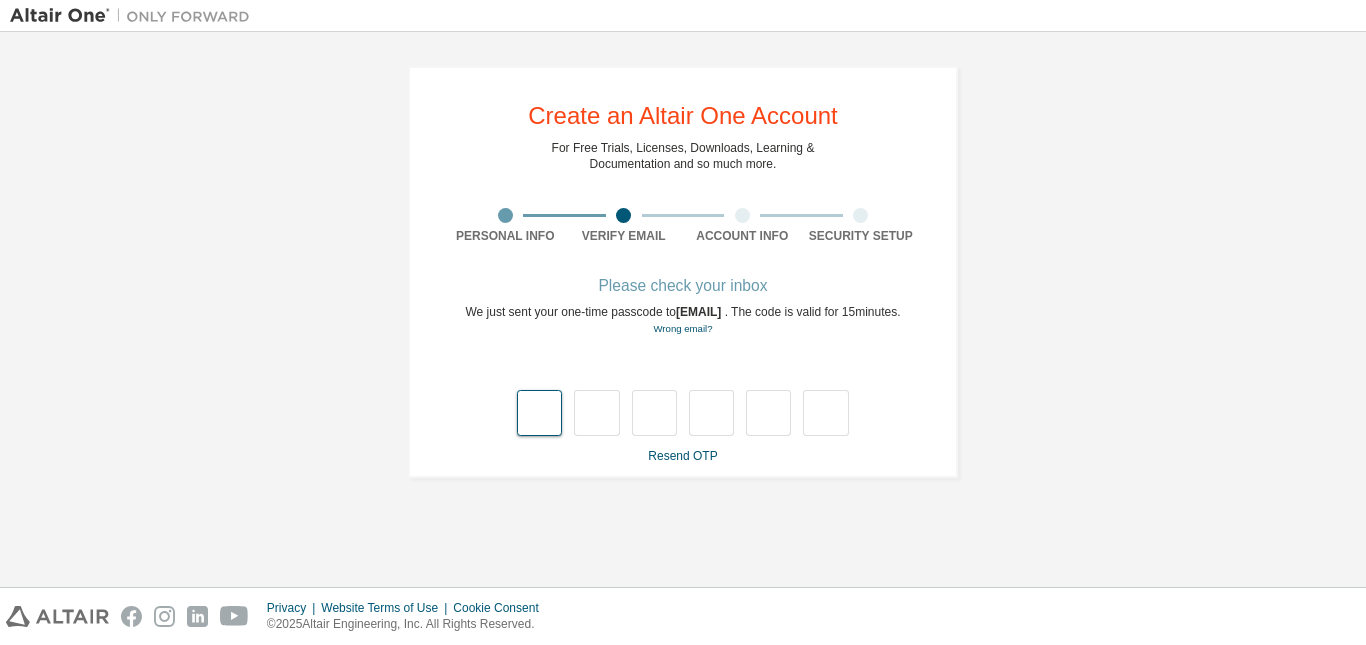 type on "*" 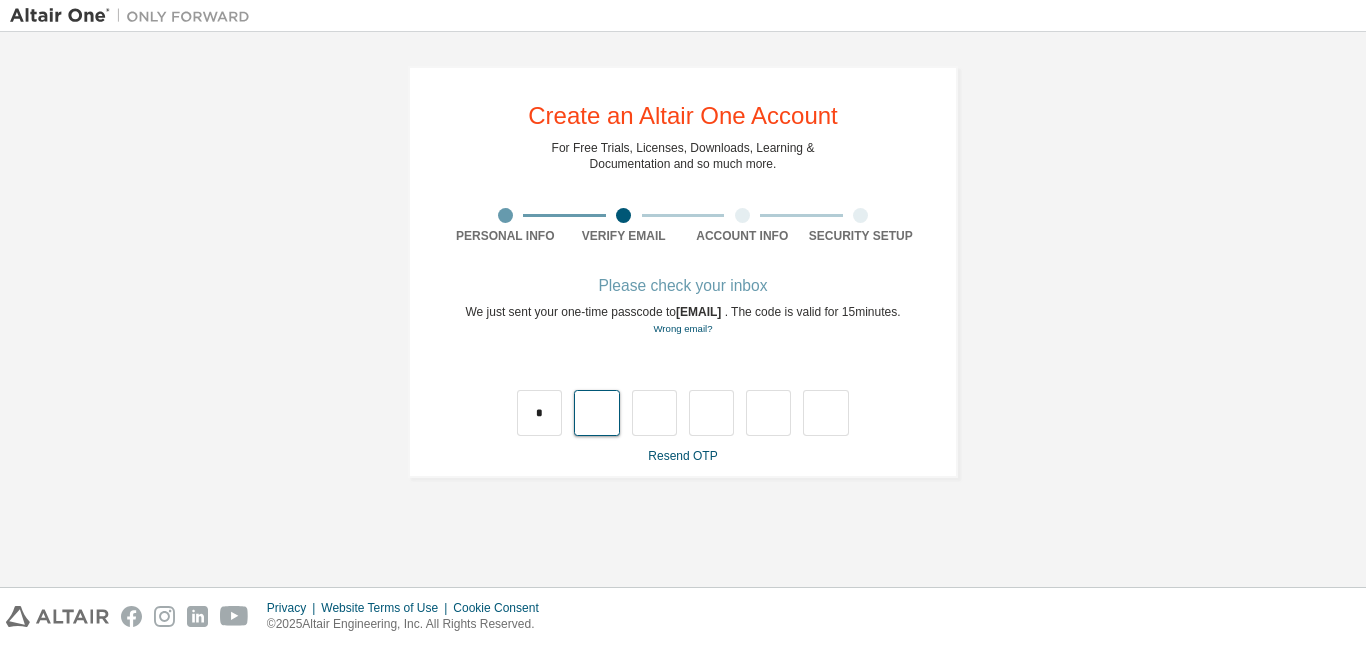 type on "*" 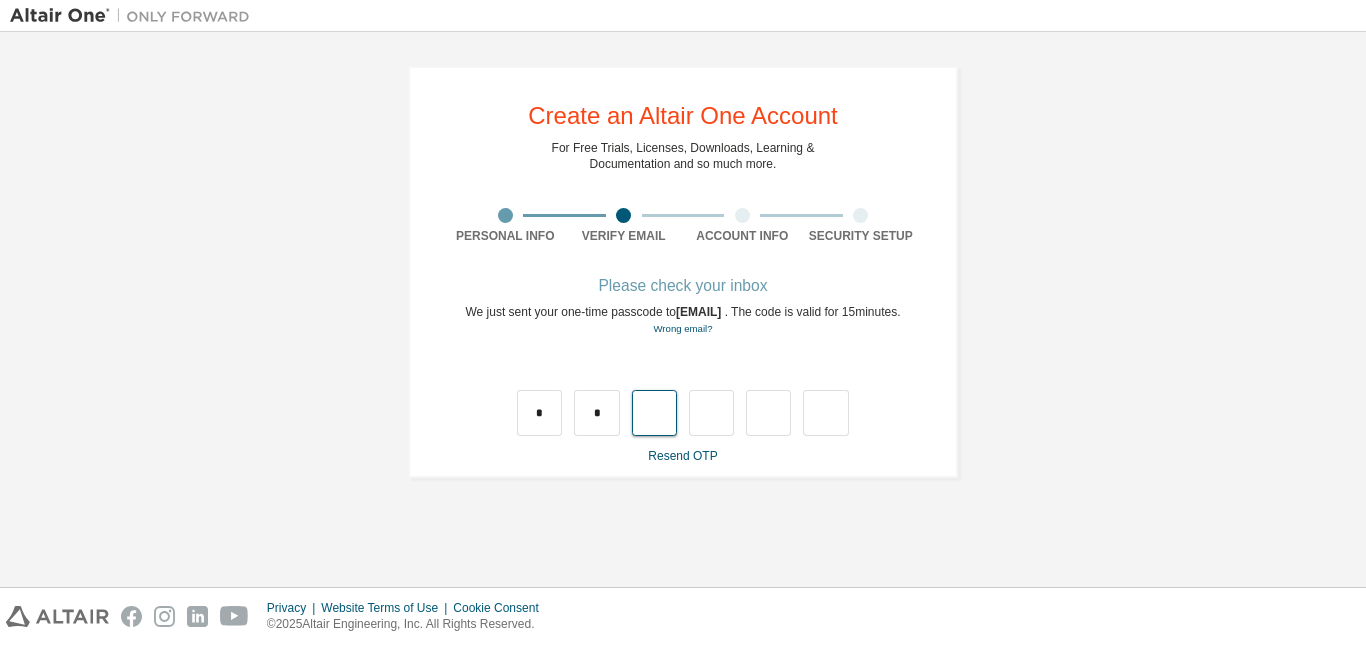 type on "*" 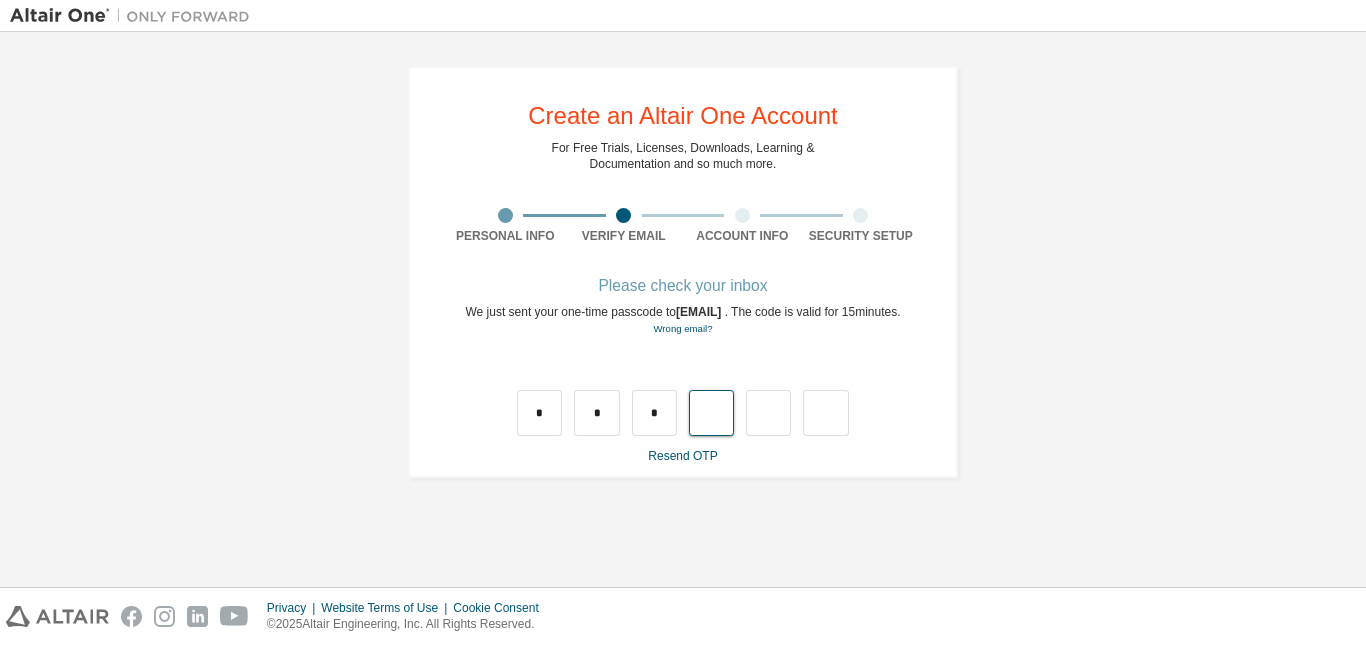 type on "*" 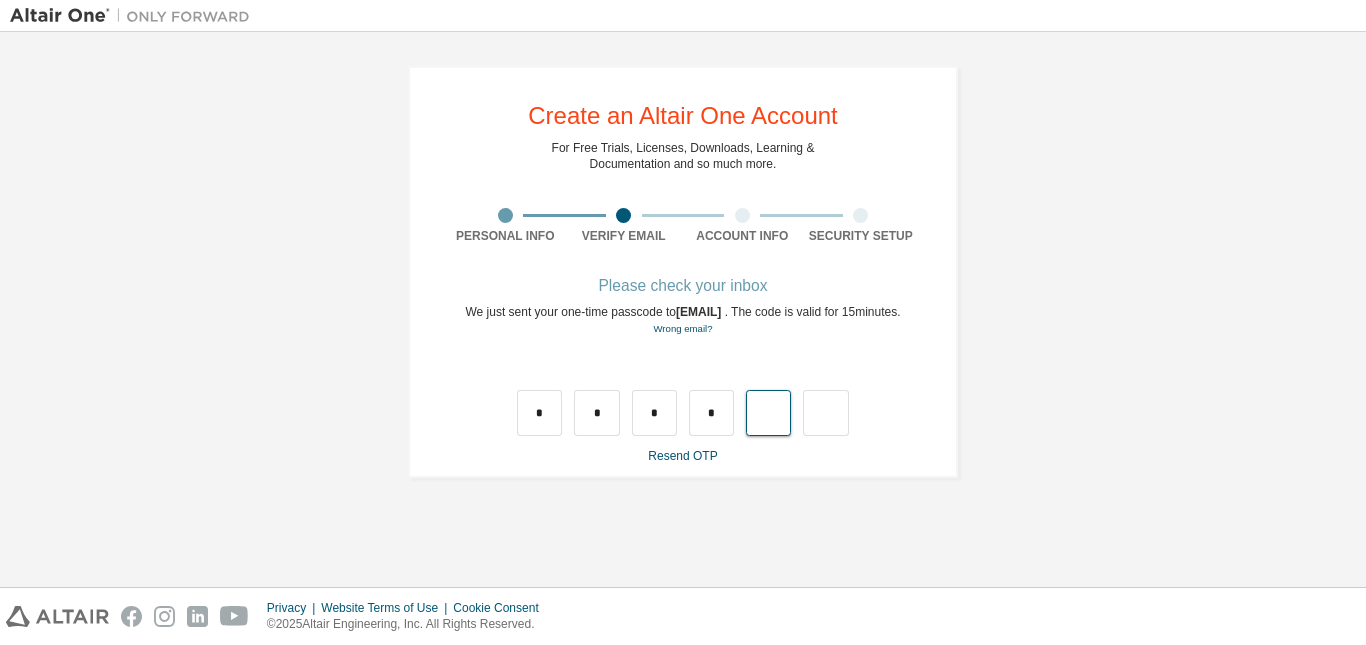 type on "*" 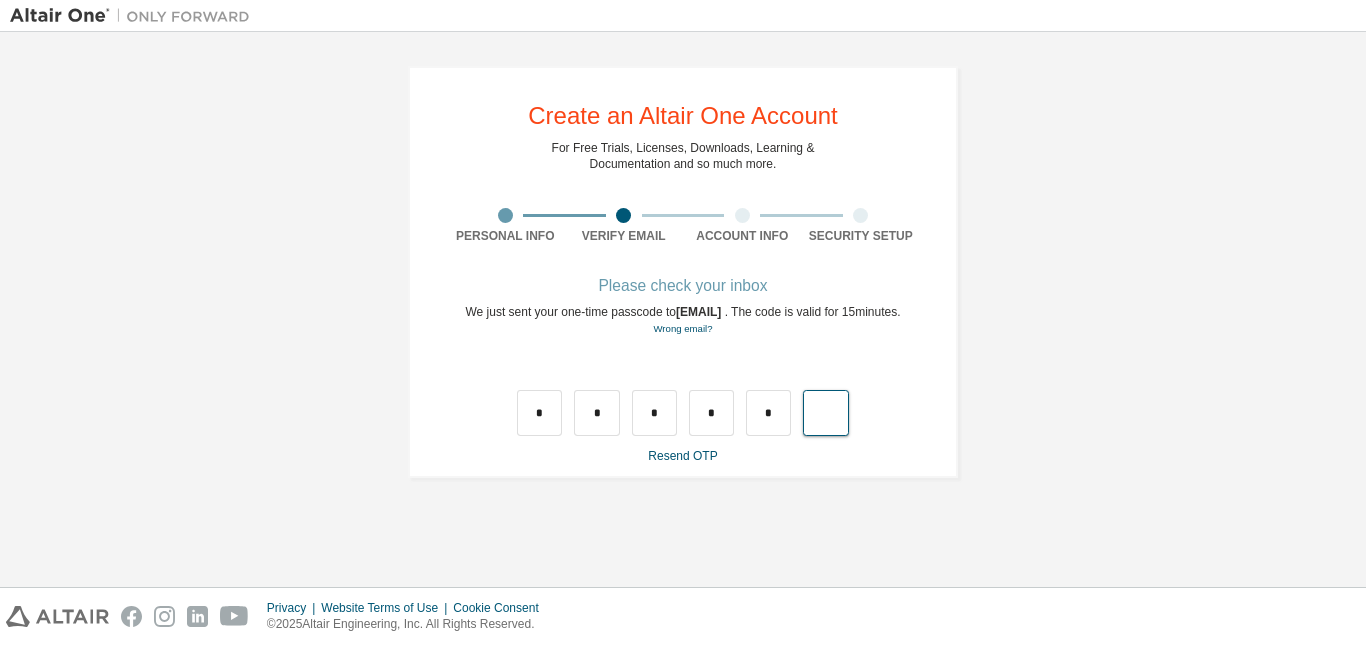 type on "*" 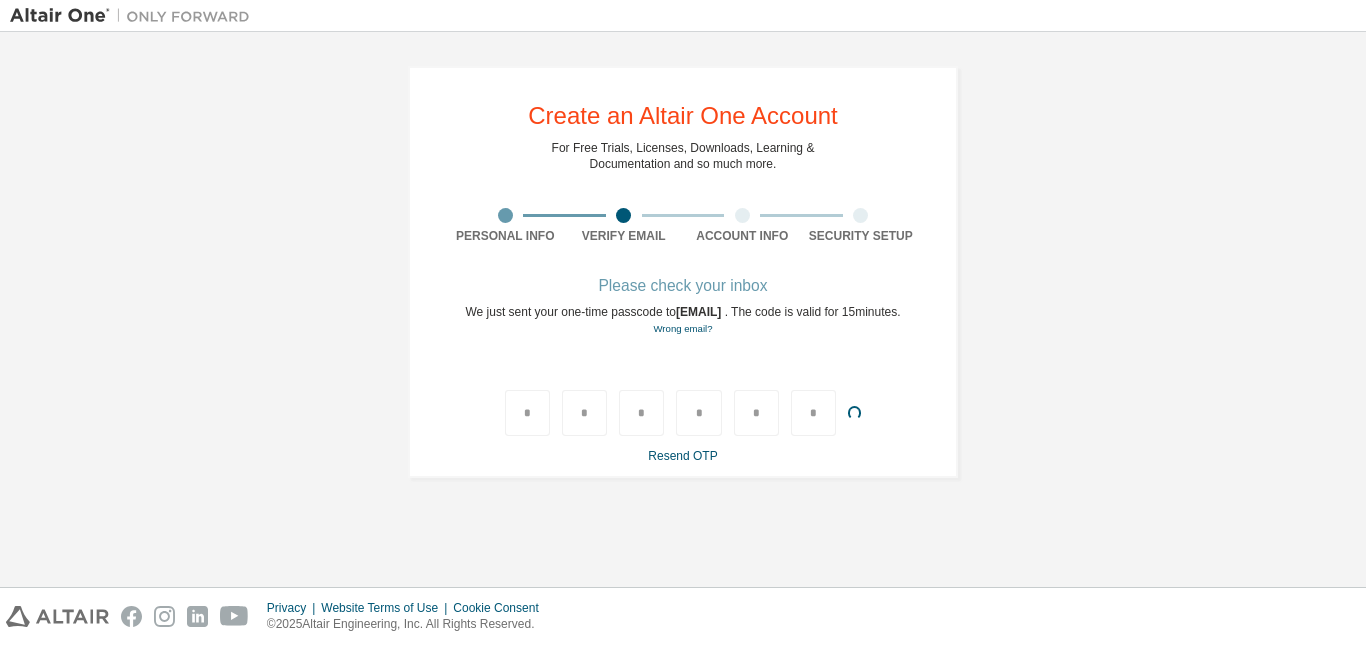type 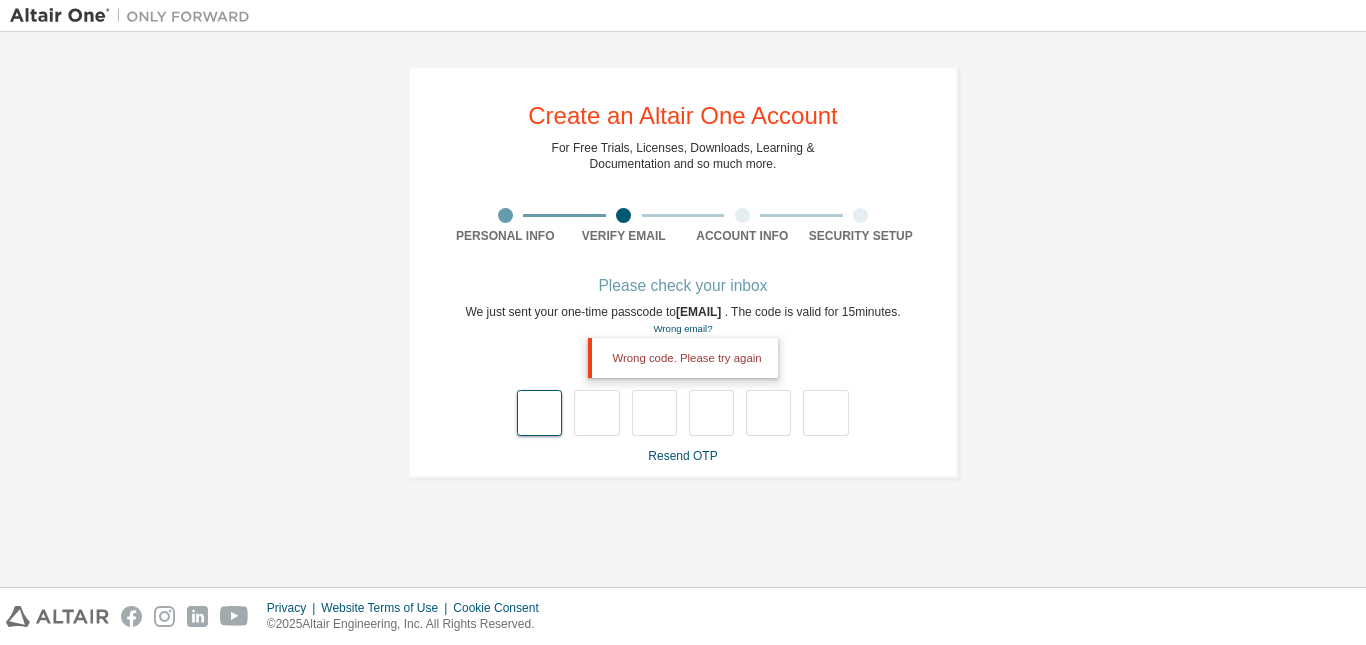 click at bounding box center (539, 413) 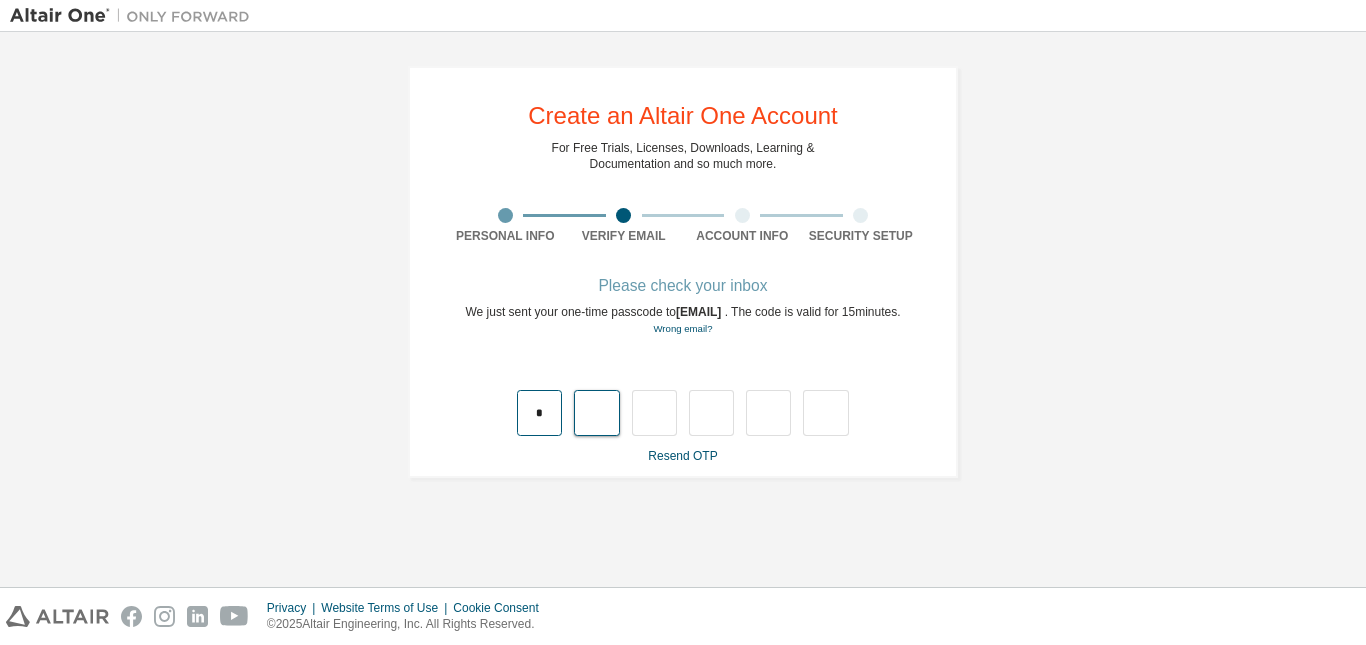 type on "*" 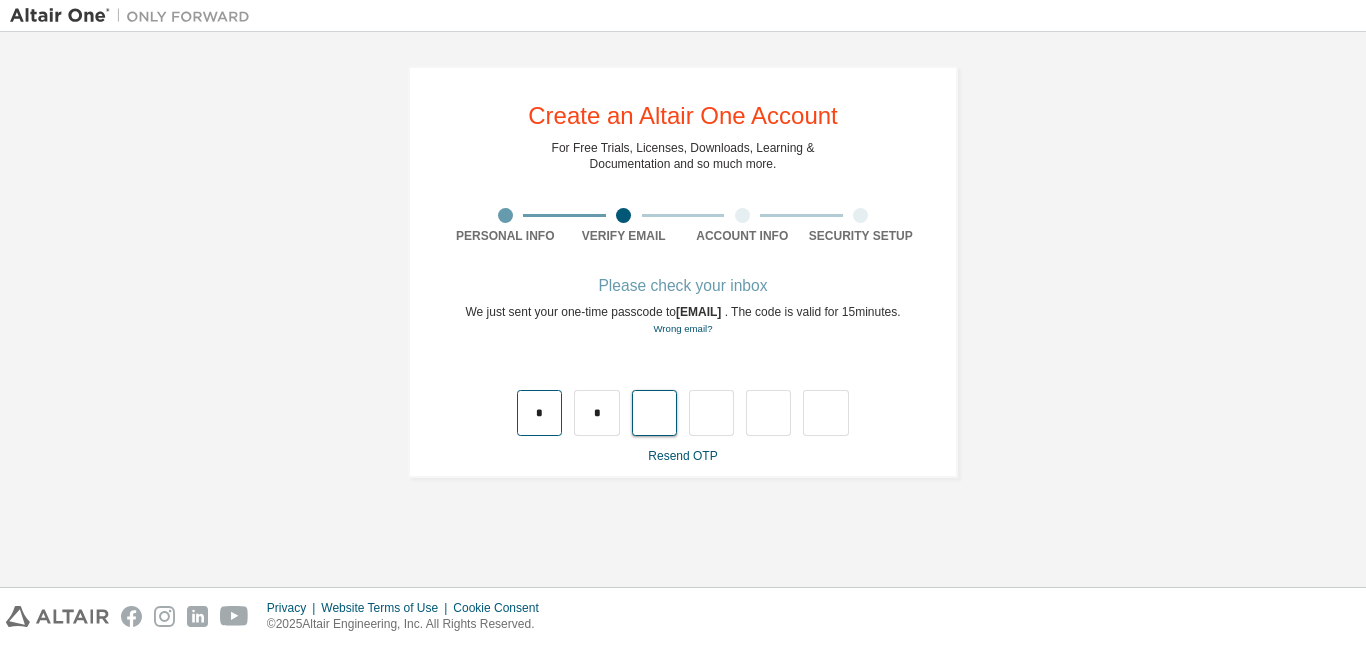 type on "*" 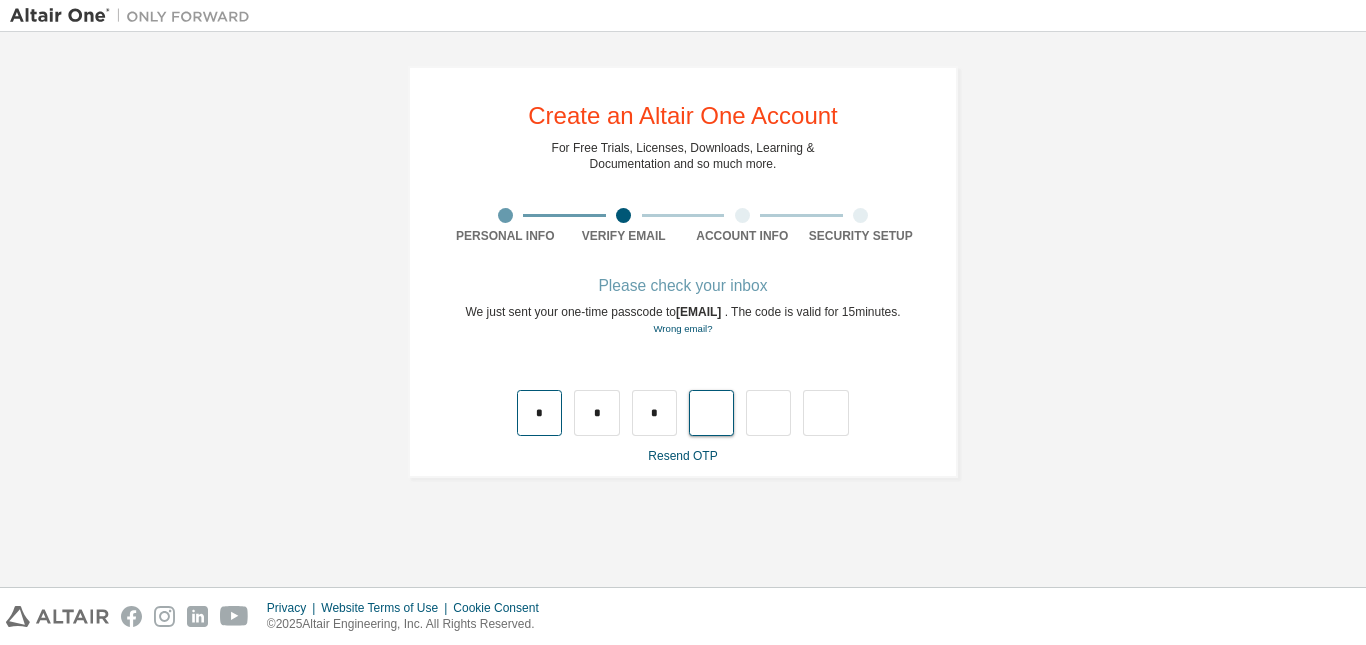 type on "*" 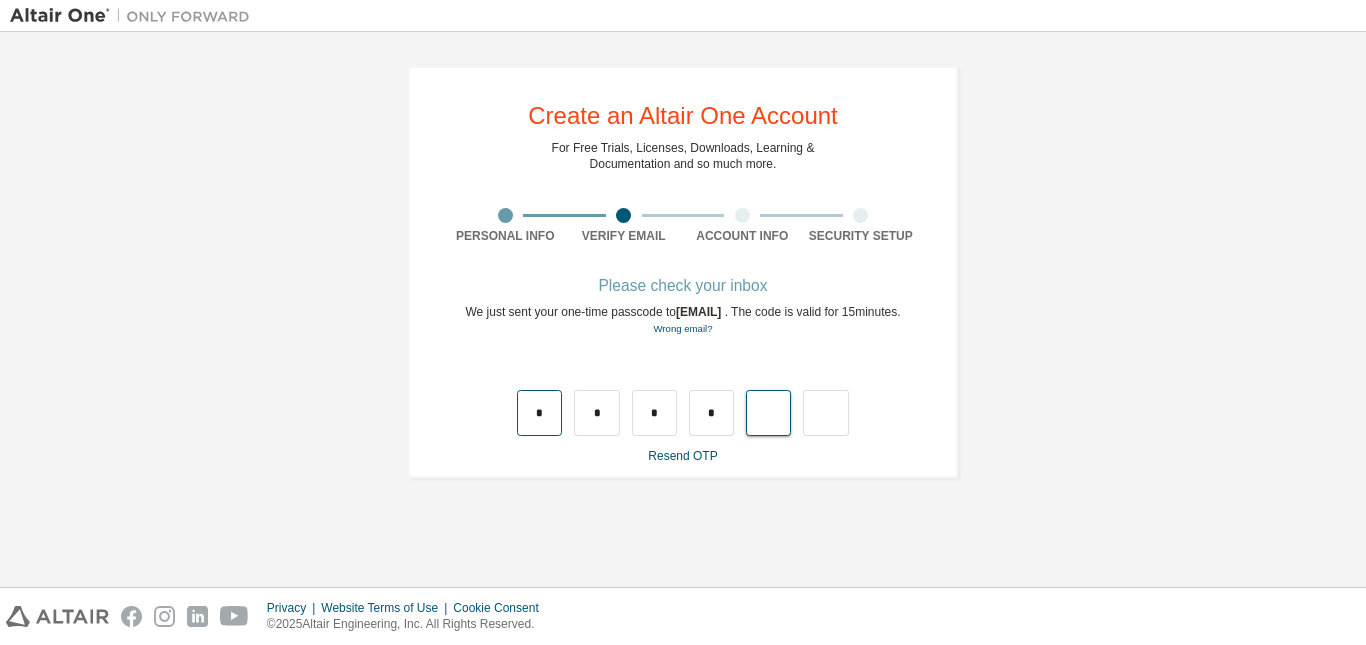 type on "*" 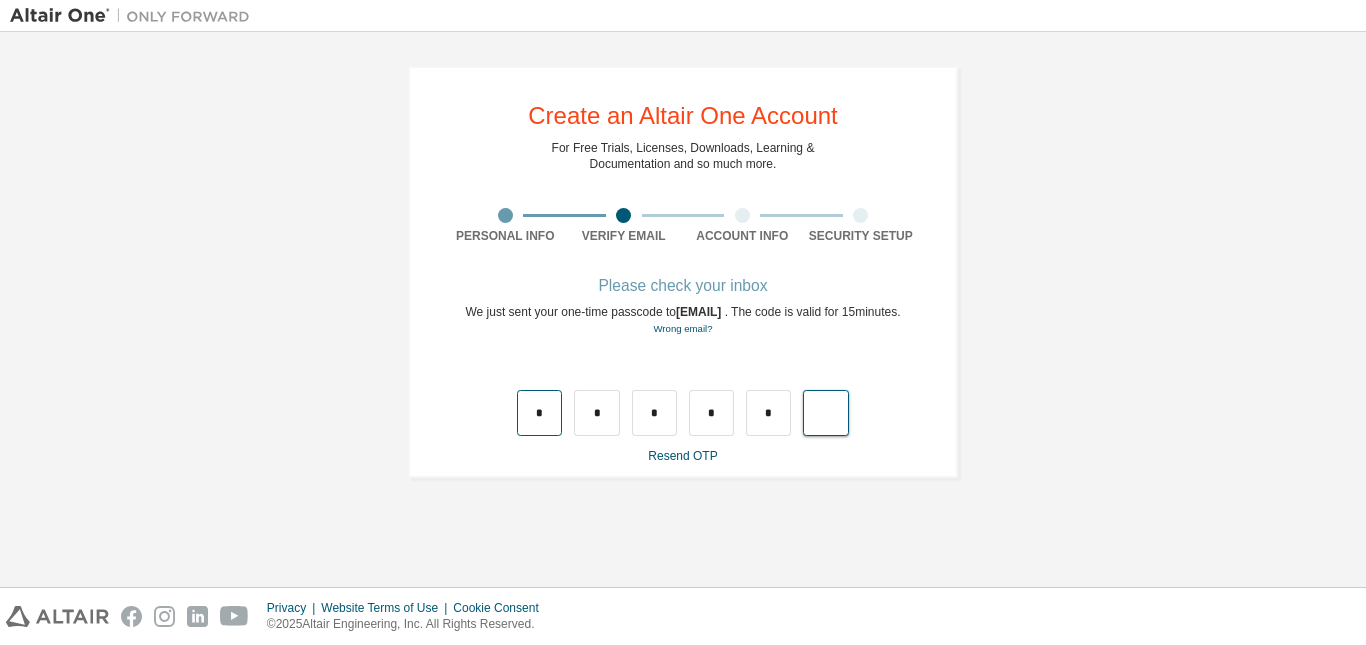 type on "*" 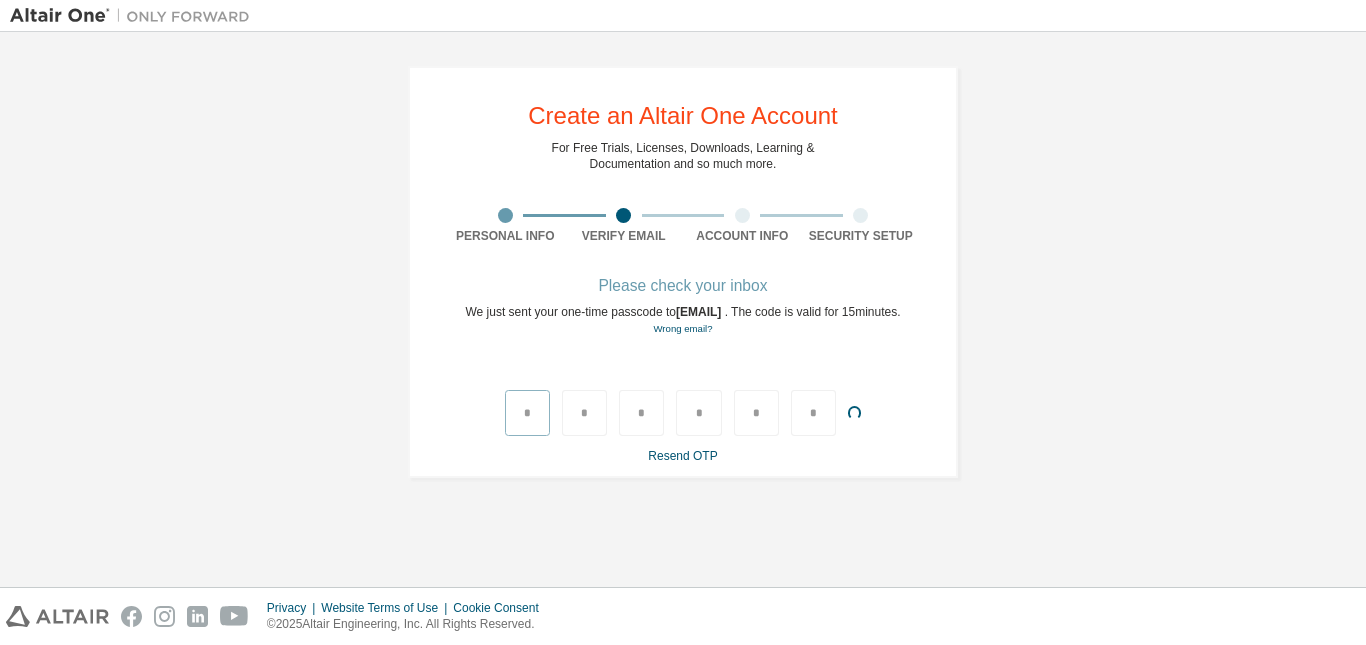 type 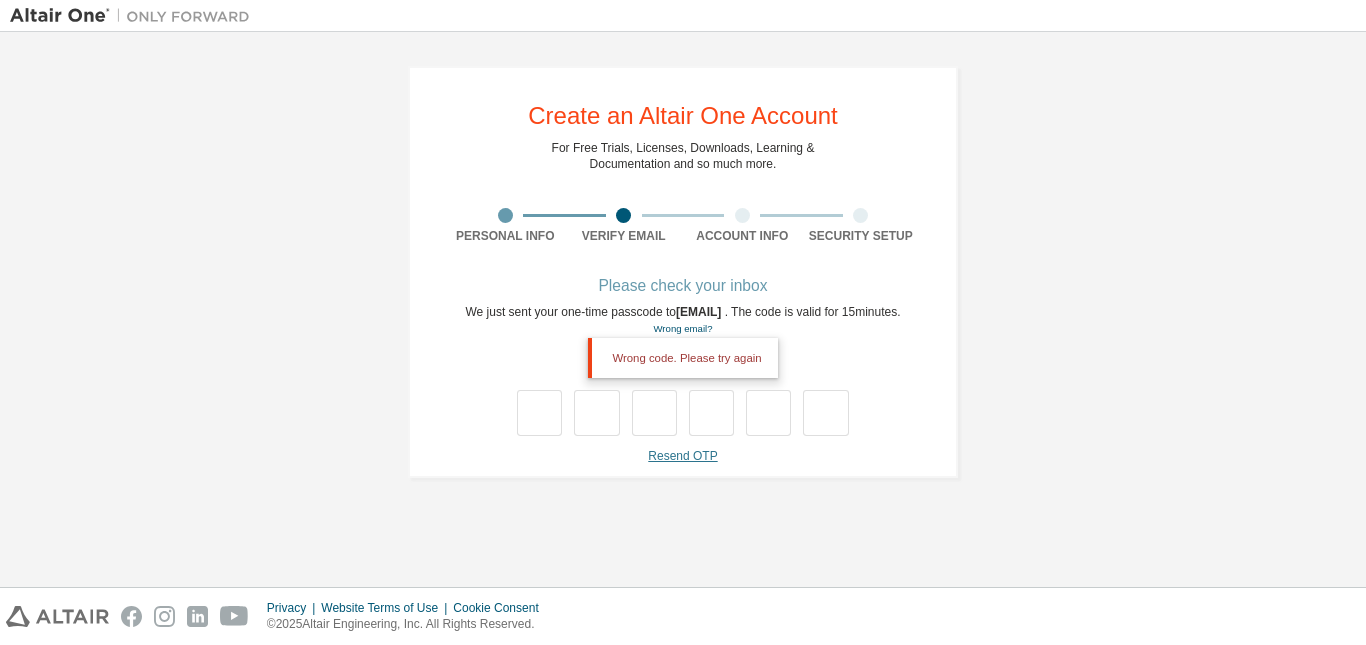 click on "Resend OTP" at bounding box center [682, 456] 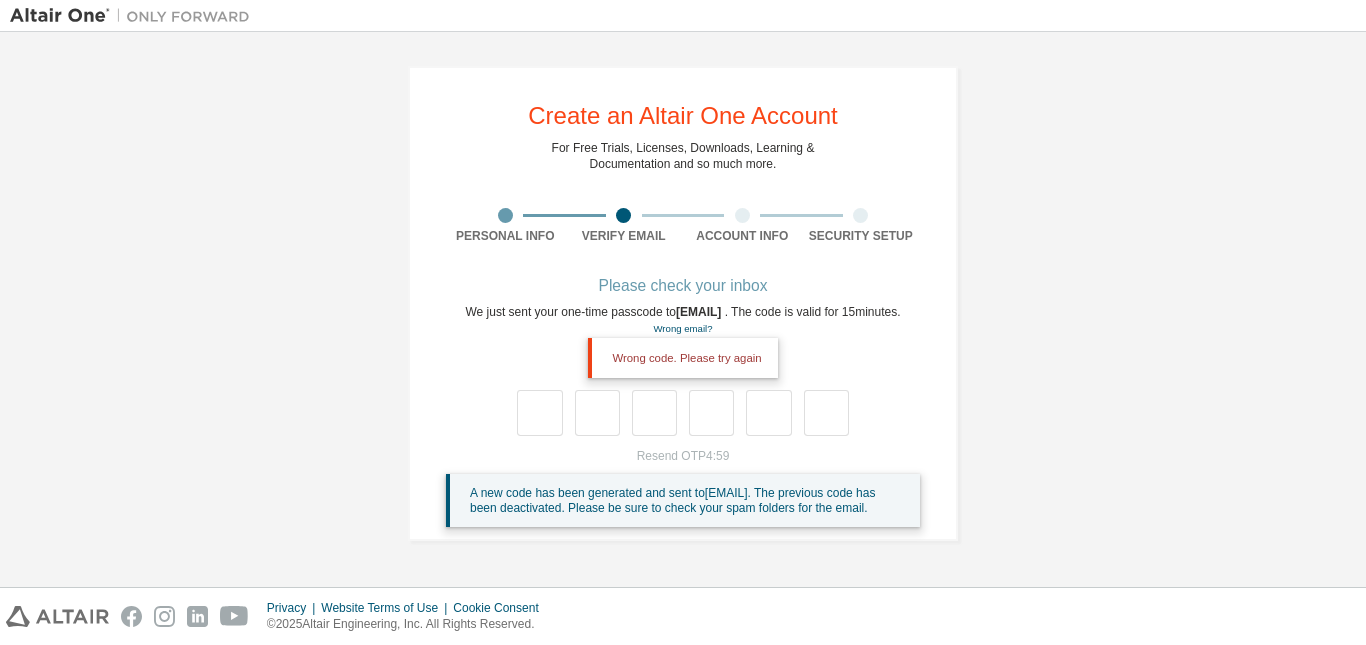 scroll, scrollTop: 20, scrollLeft: 0, axis: vertical 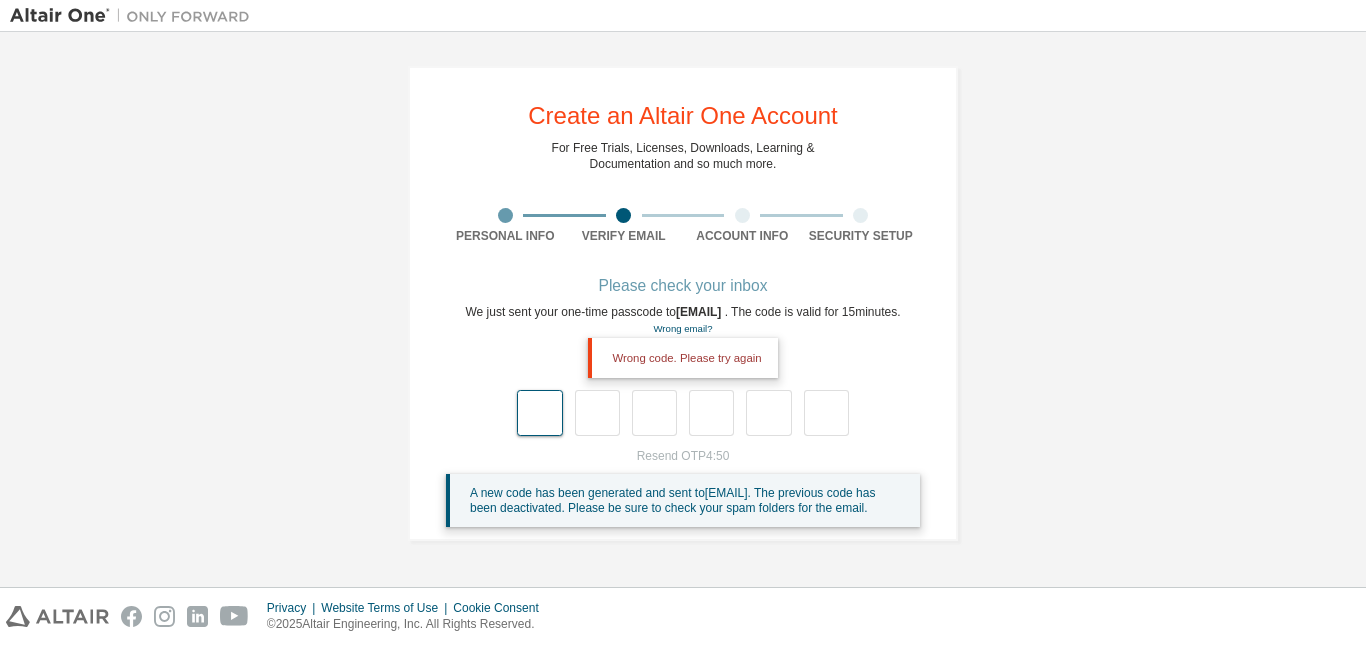 click at bounding box center (539, 413) 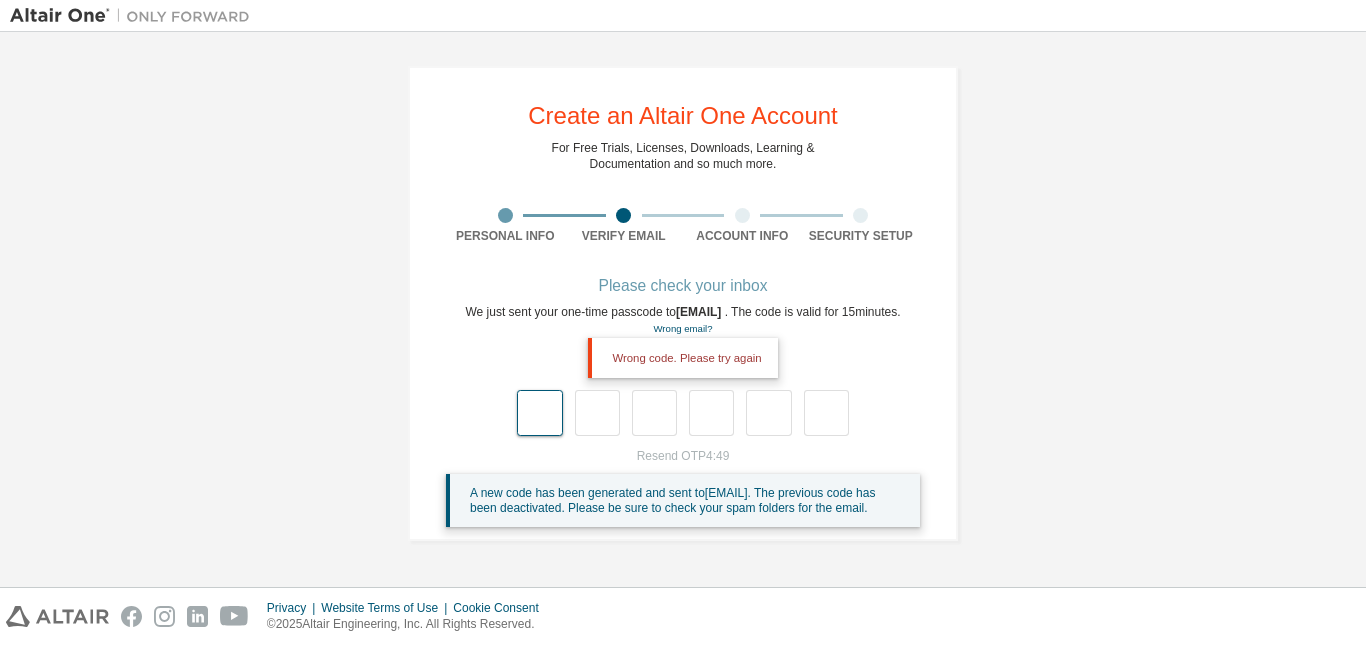 type on "*" 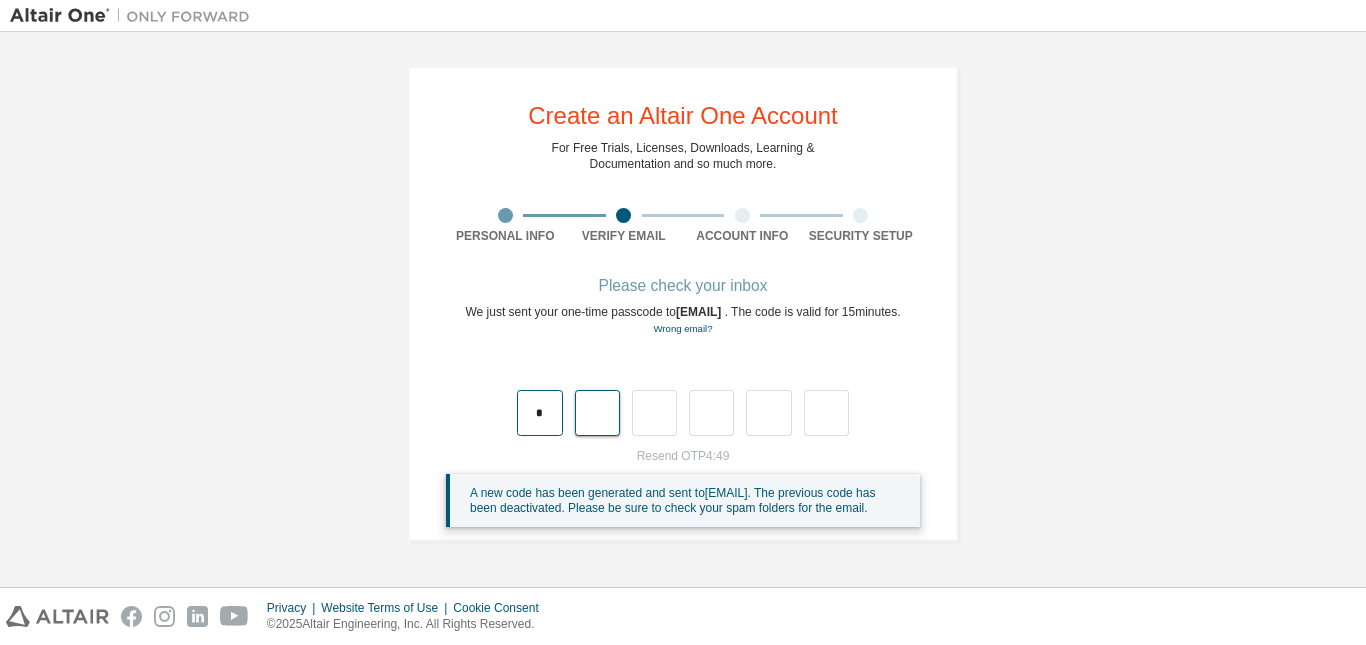 type on "*" 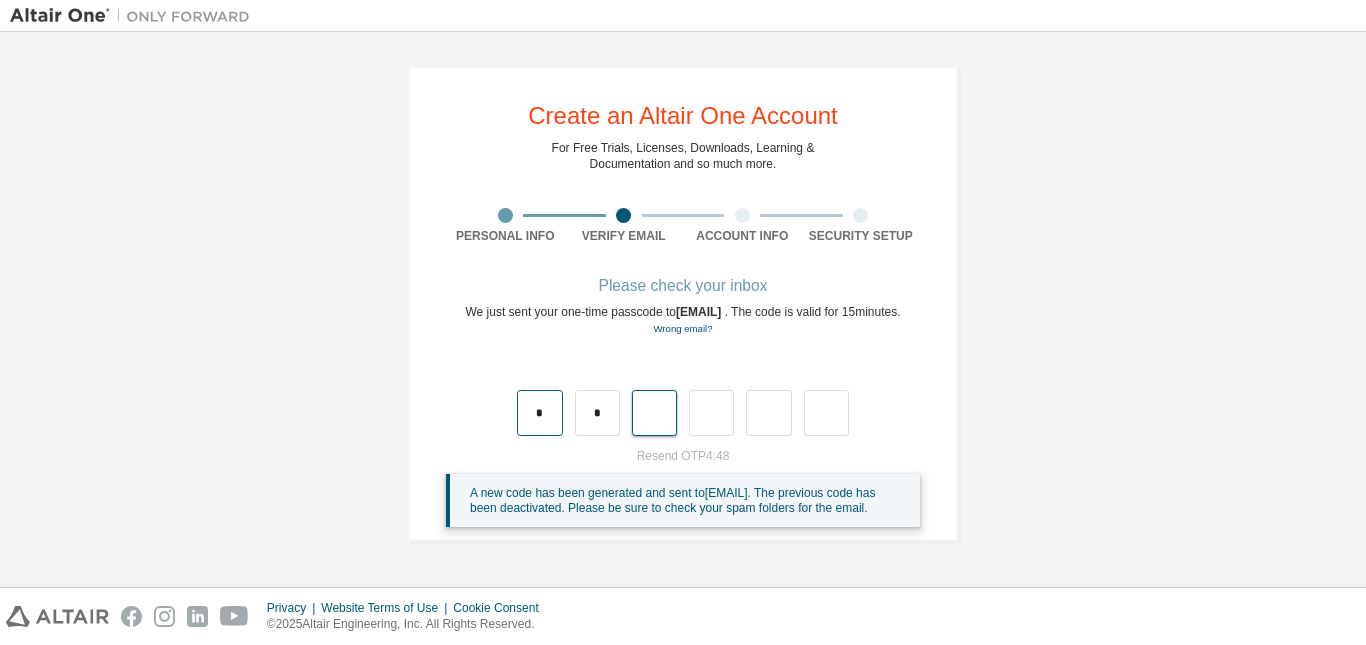 type on "*" 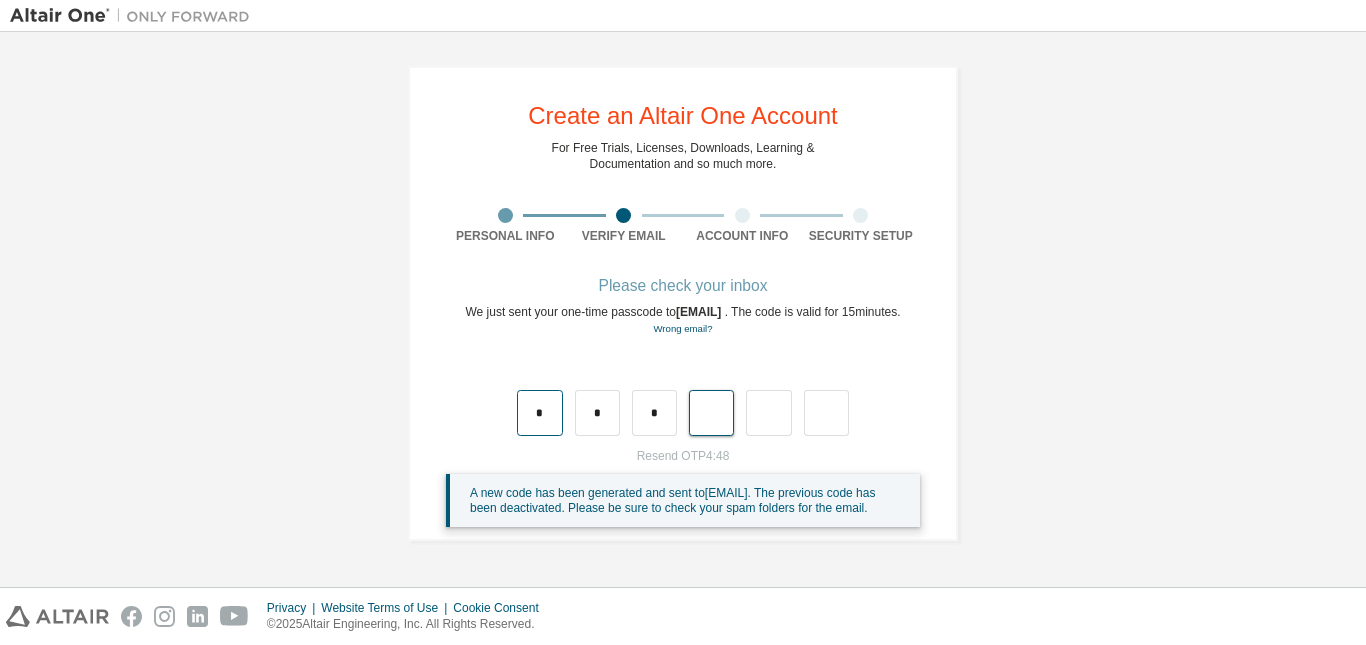 type on "*" 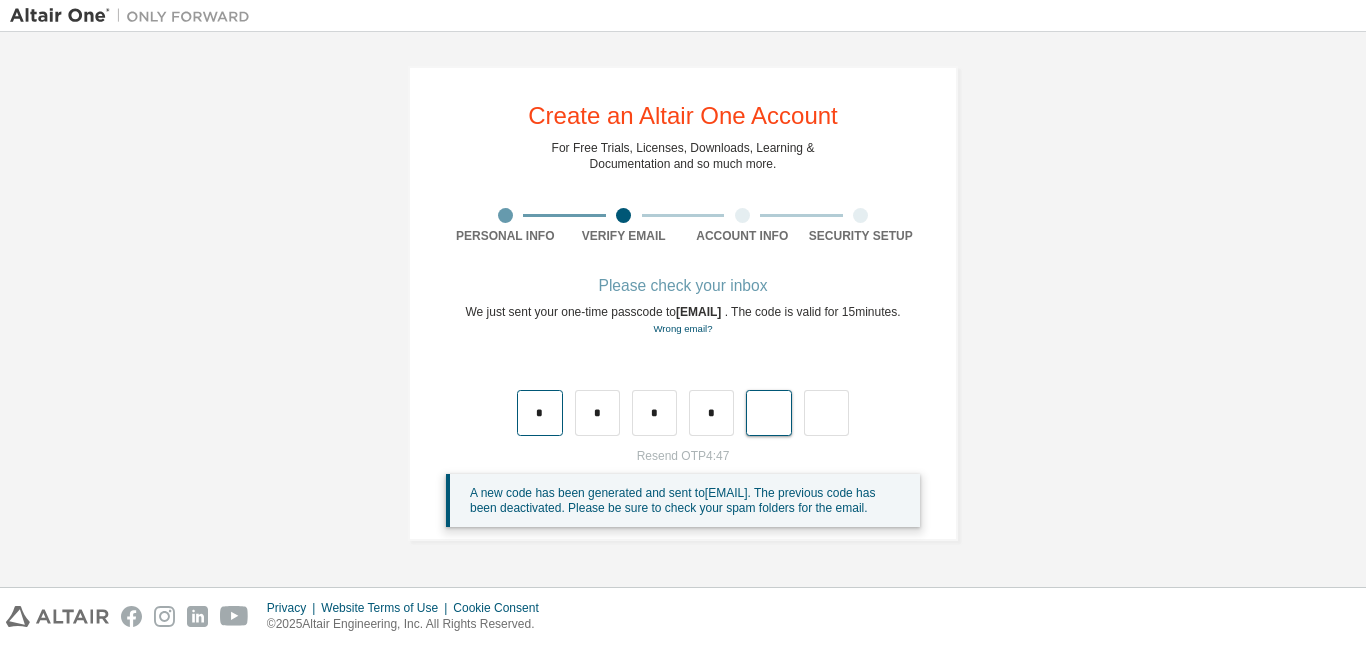 type on "*" 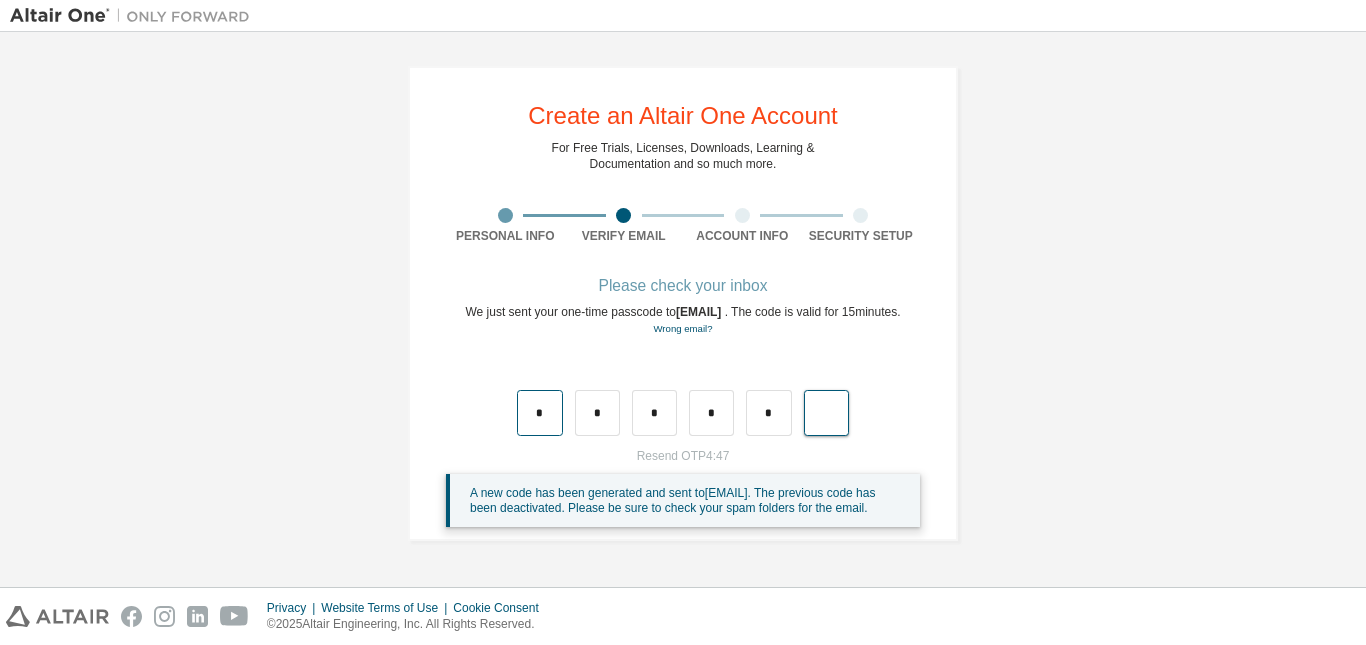 type on "*" 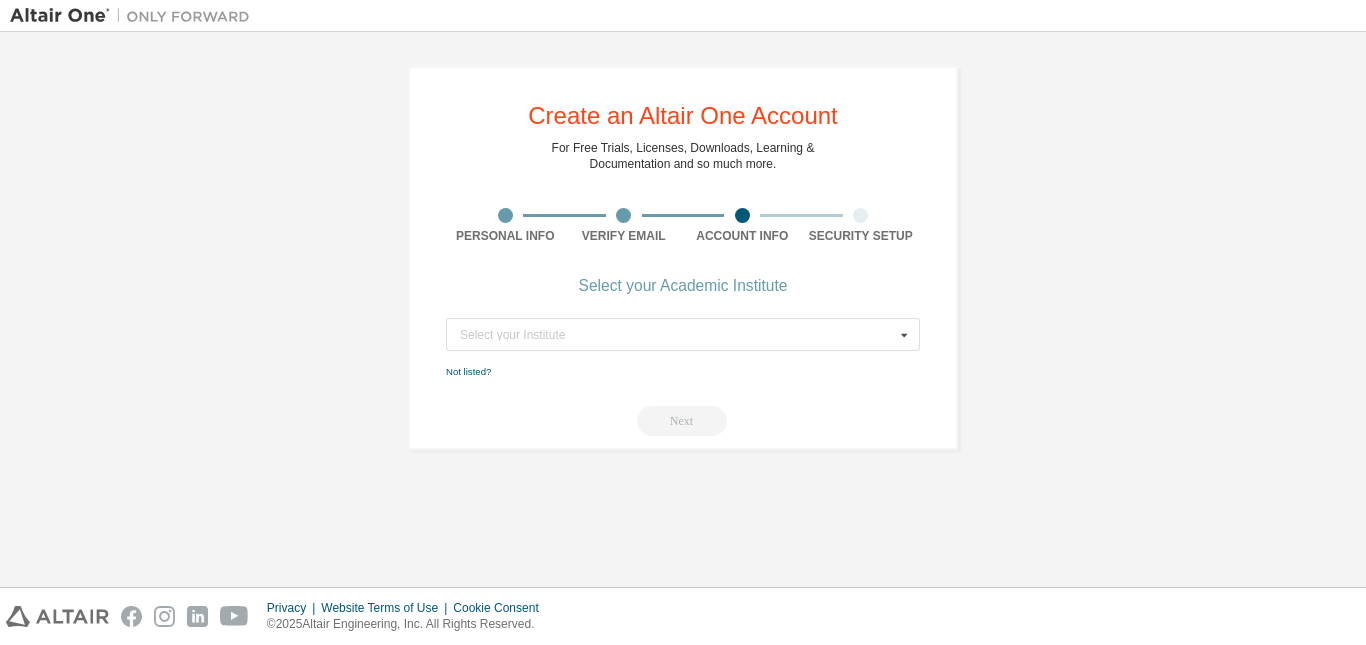 scroll, scrollTop: 0, scrollLeft: 0, axis: both 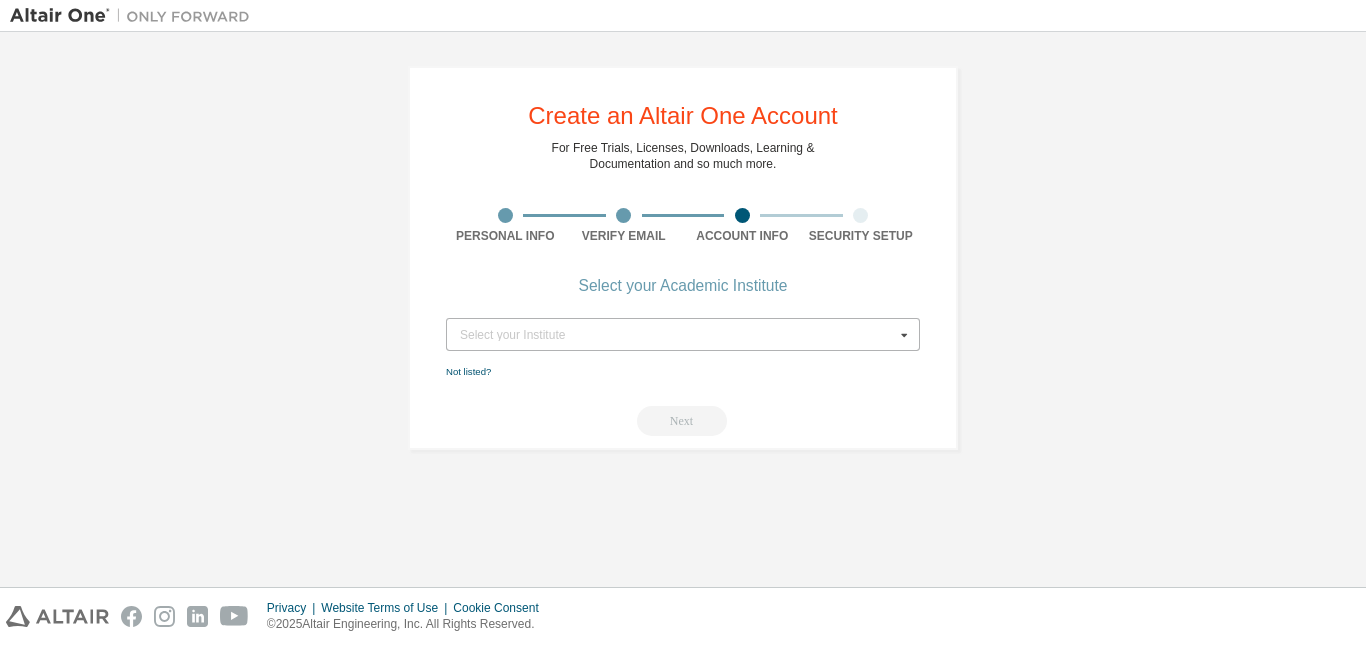 click on "Select your Institute" at bounding box center [677, 335] 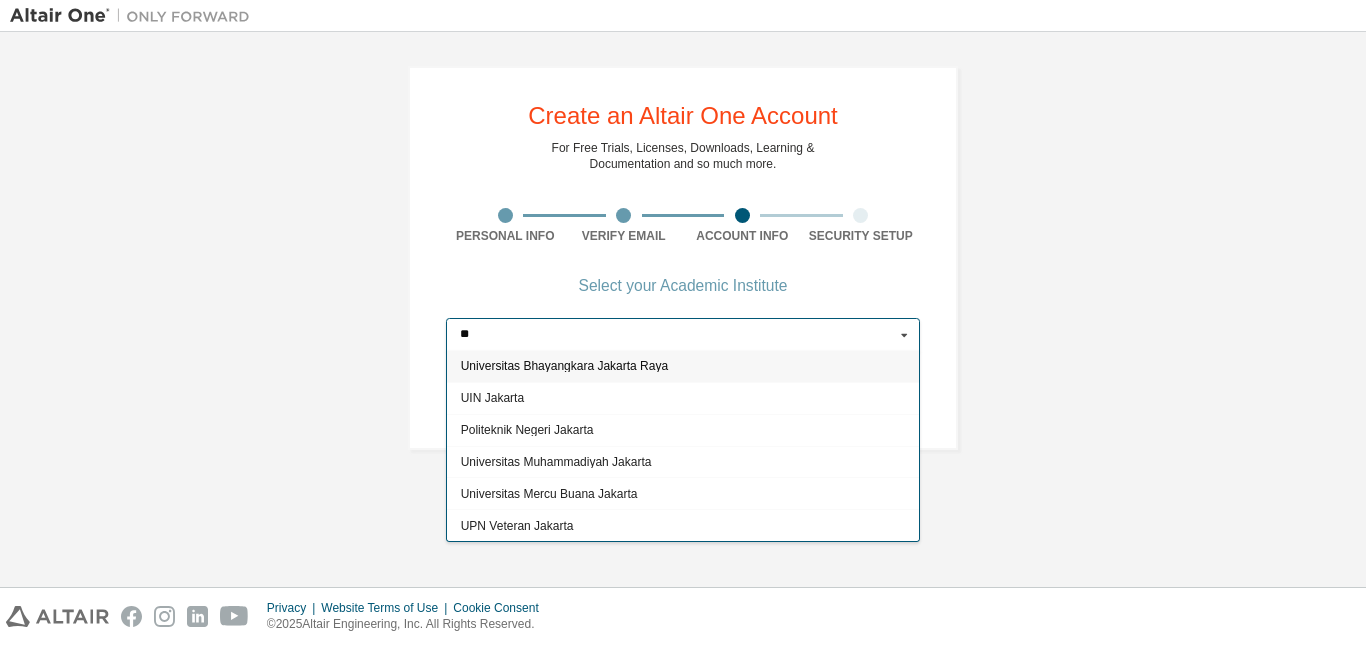 type on "*" 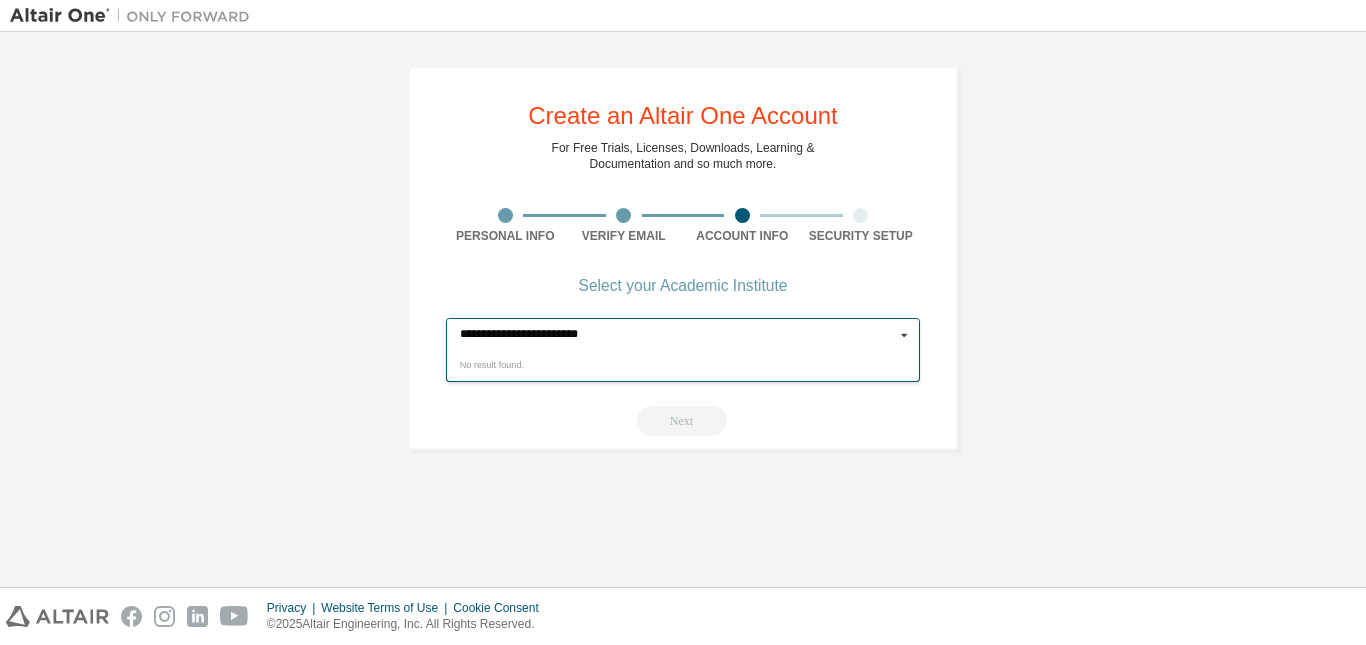 click on "**********" at bounding box center (684, 334) 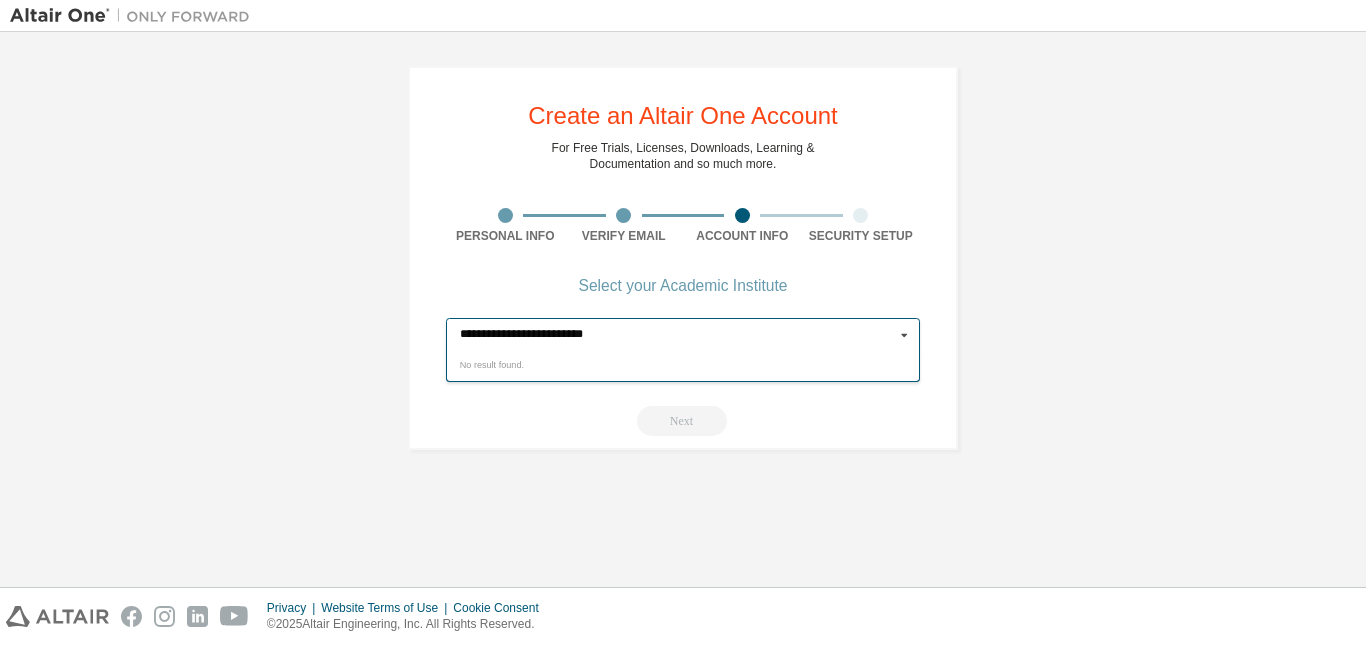 click on "**********" at bounding box center [684, 334] 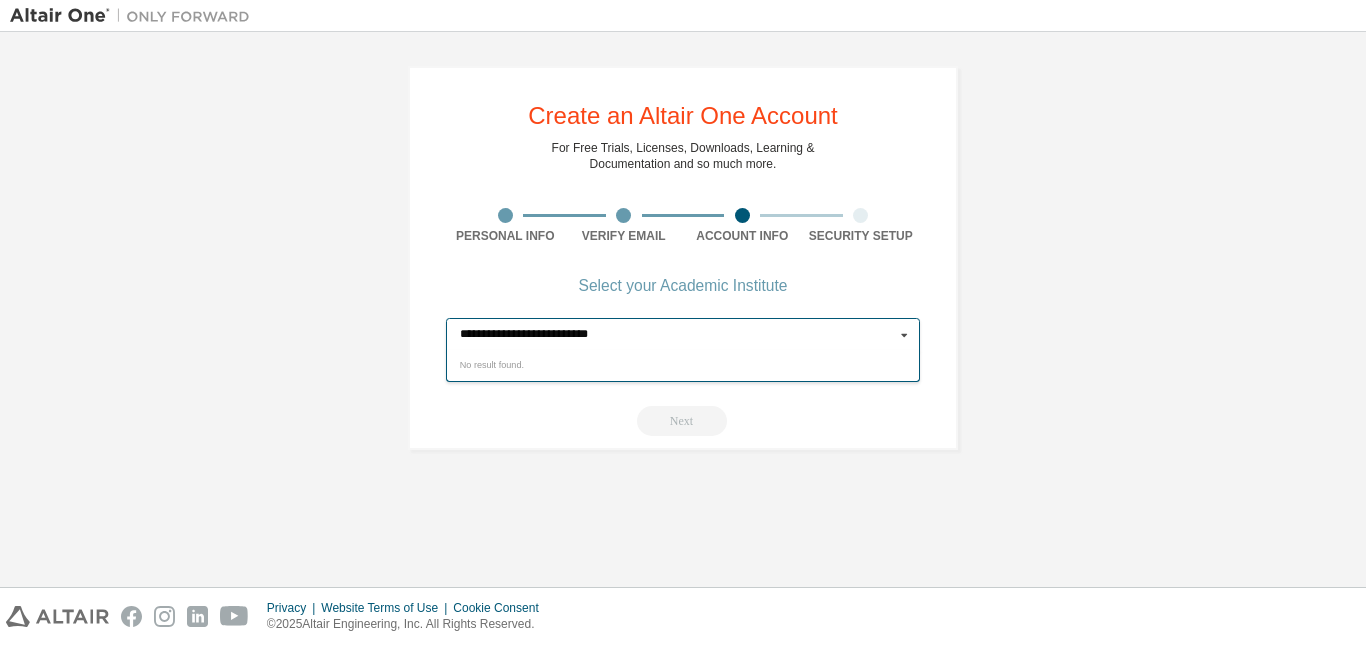 type on "**********" 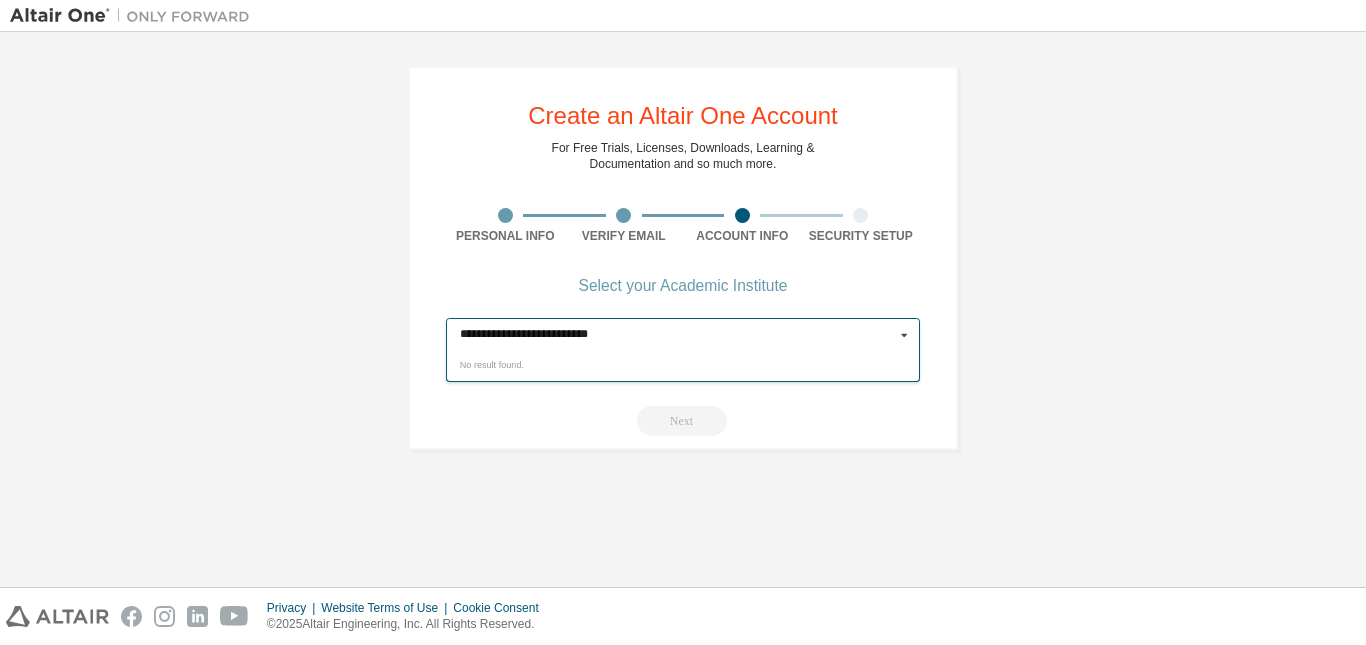 click at bounding box center [904, 334] 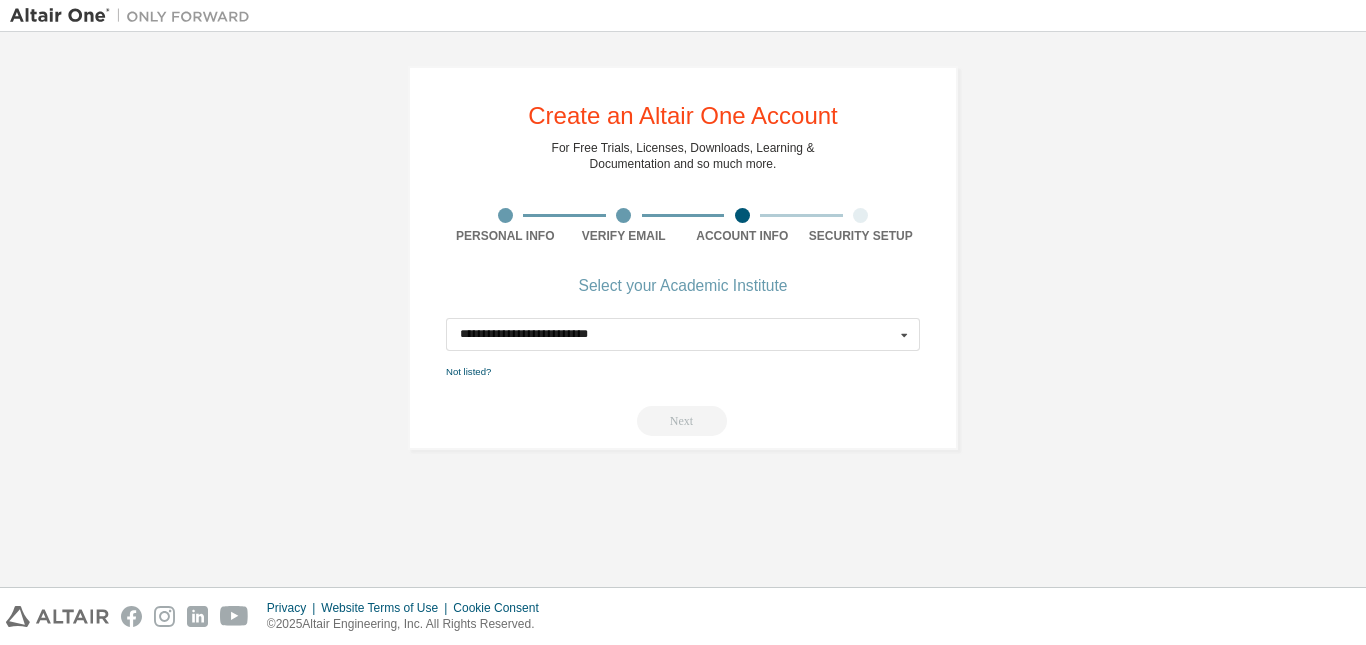 click on "**********" at bounding box center (683, 377) 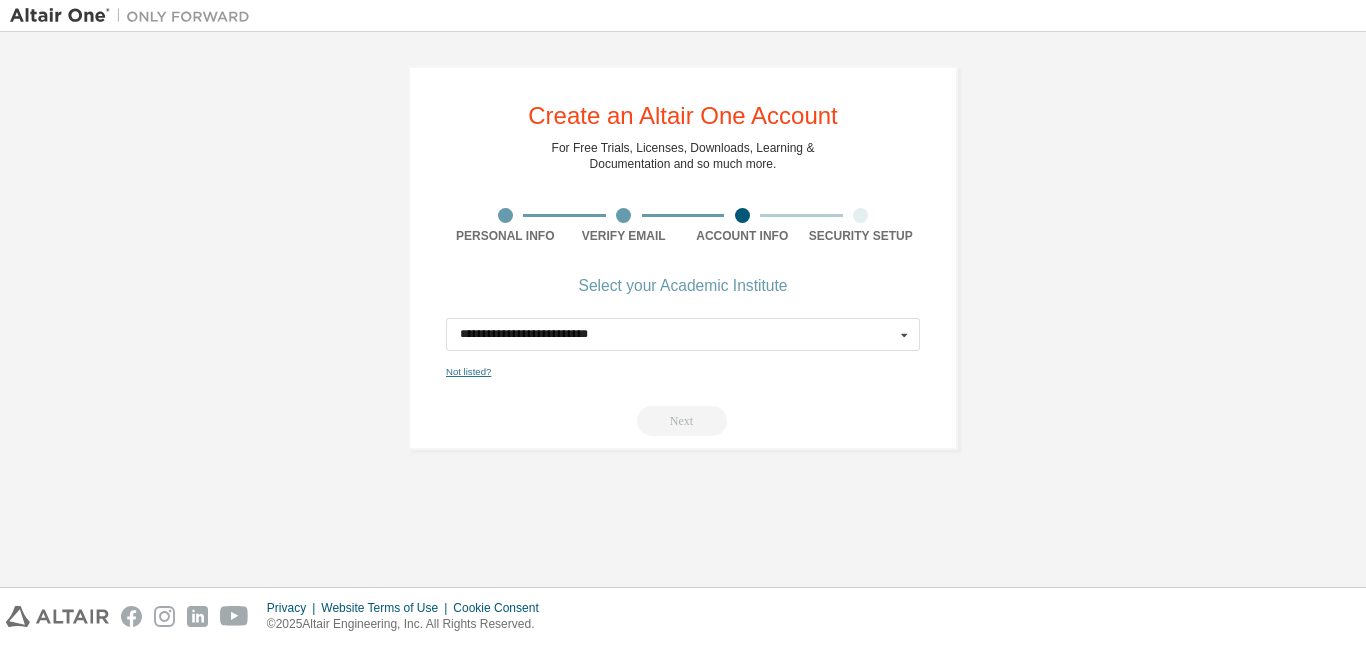 click on "Not listed?" at bounding box center [468, 371] 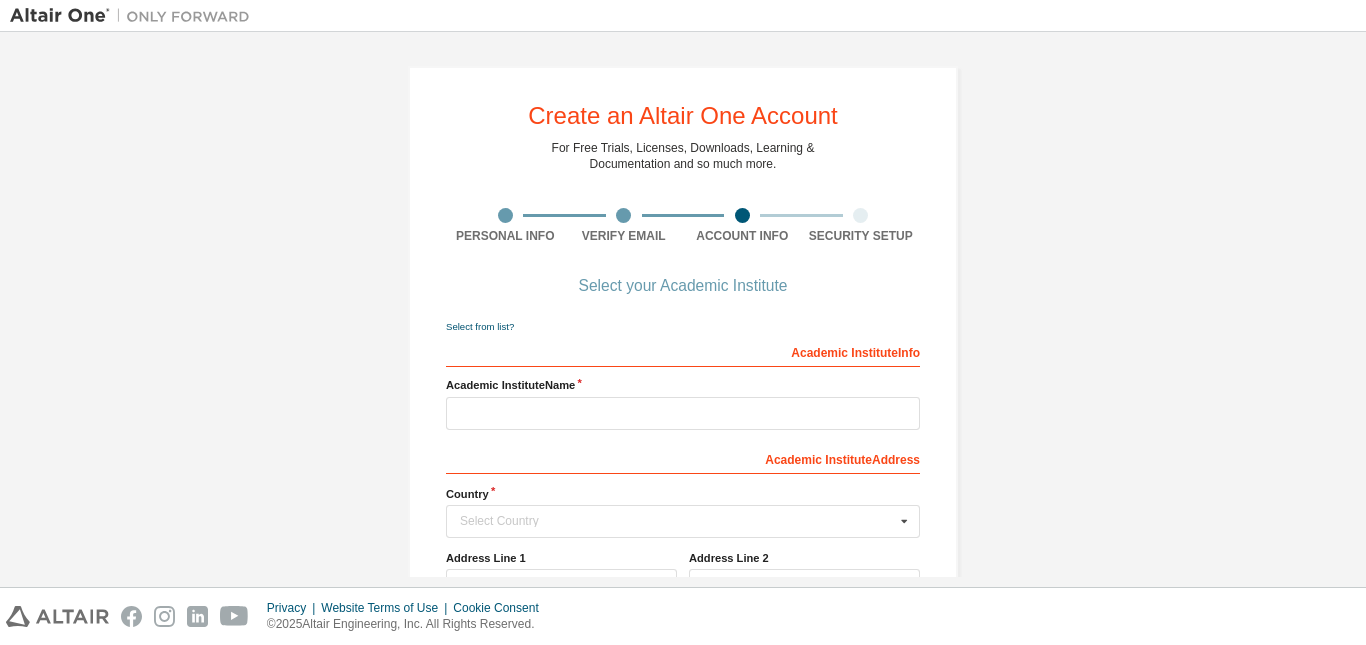 scroll, scrollTop: 200, scrollLeft: 0, axis: vertical 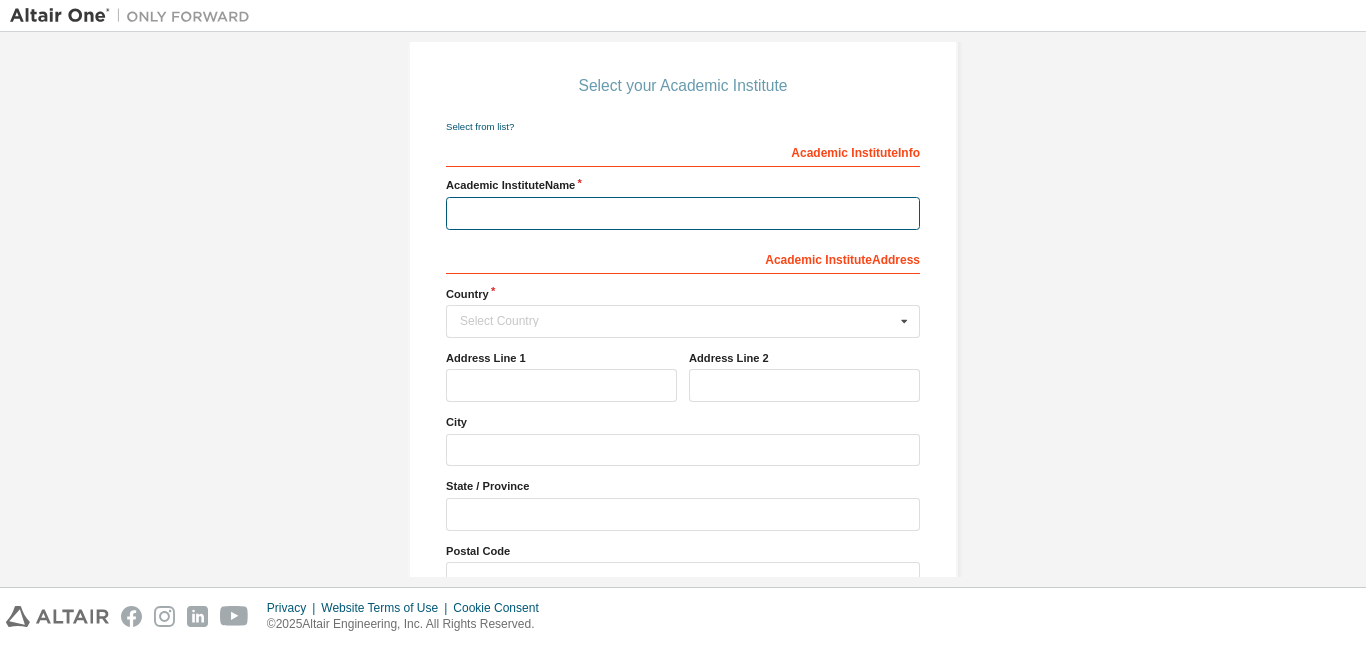 click at bounding box center (683, 213) 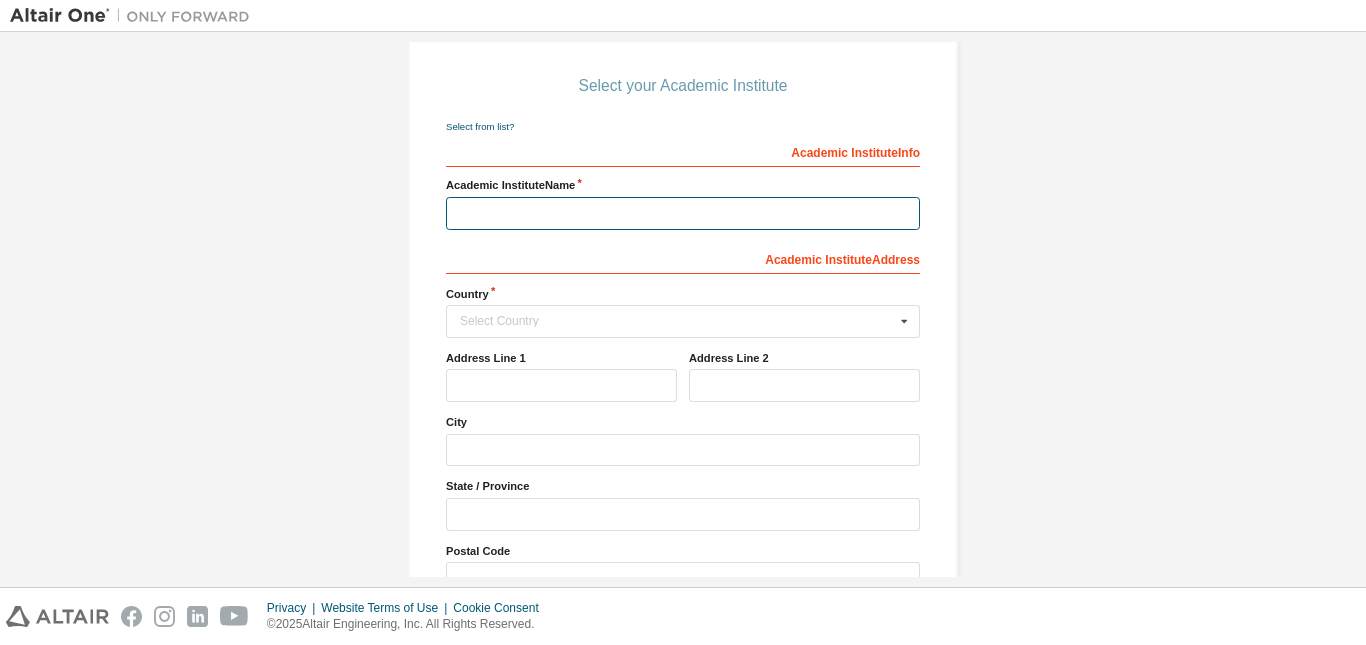 type on "**********" 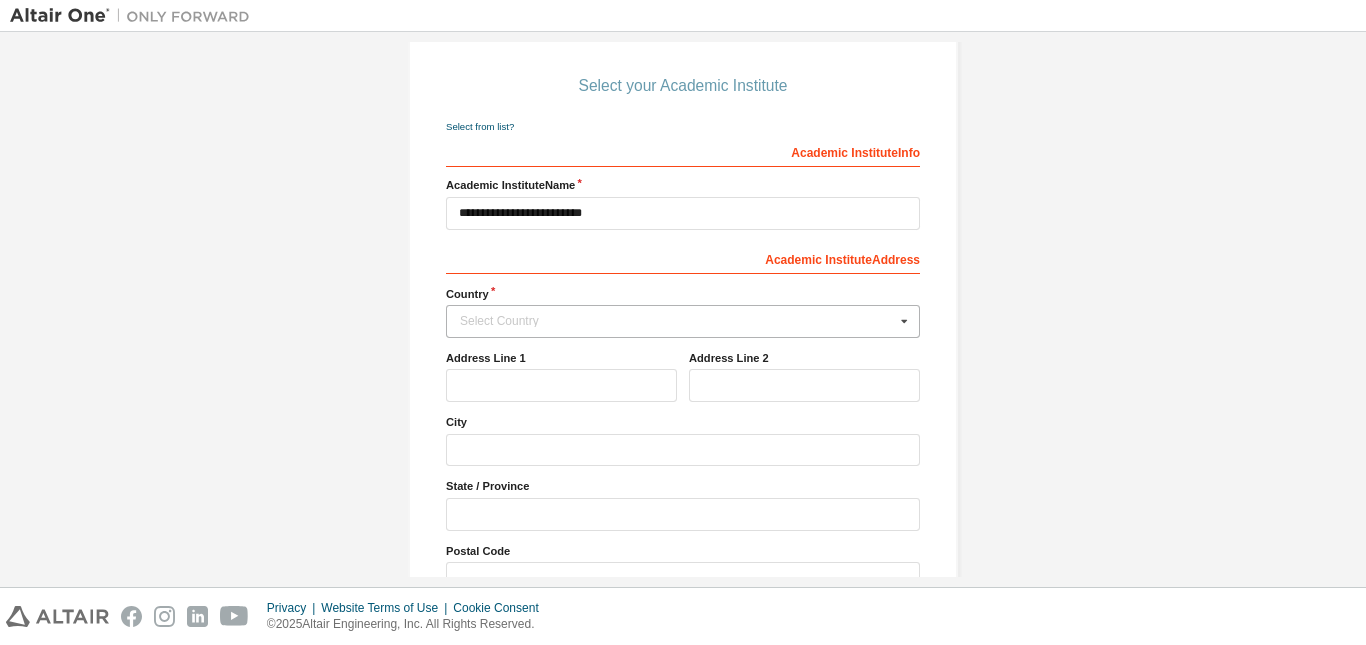 click on "Select Country" at bounding box center [677, 321] 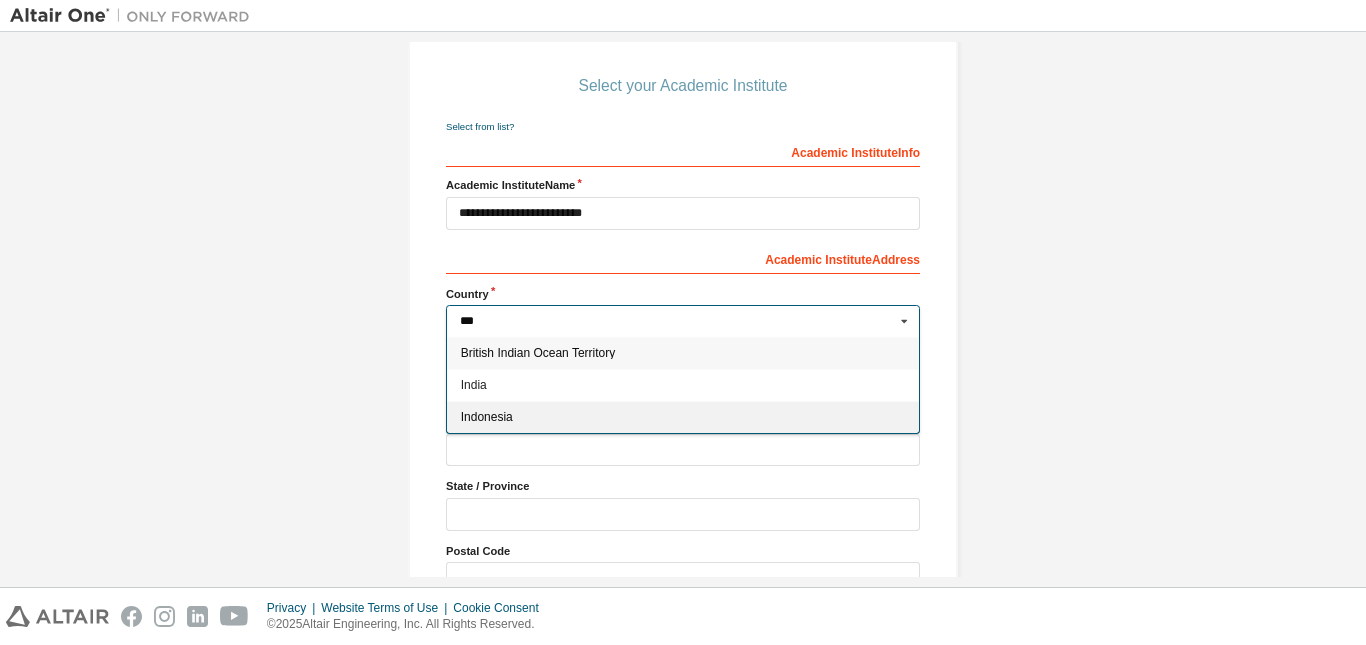 type on "***" 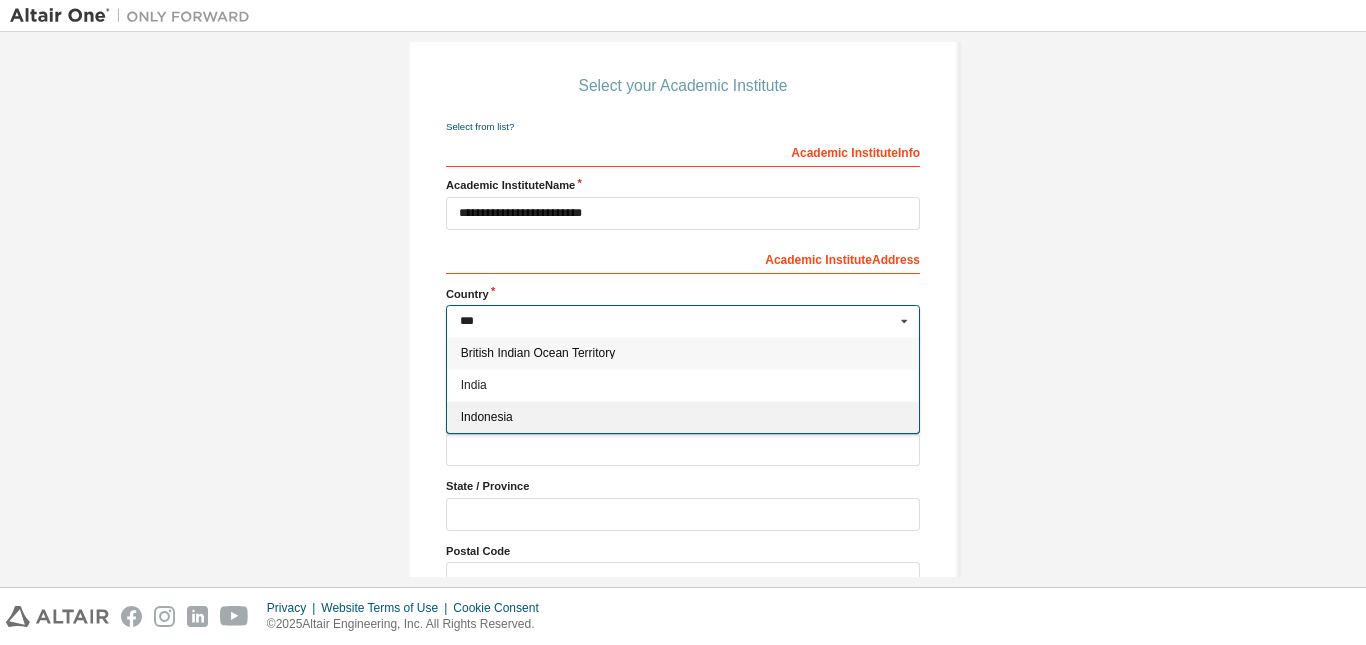 click on "Indonesia" at bounding box center (683, 417) 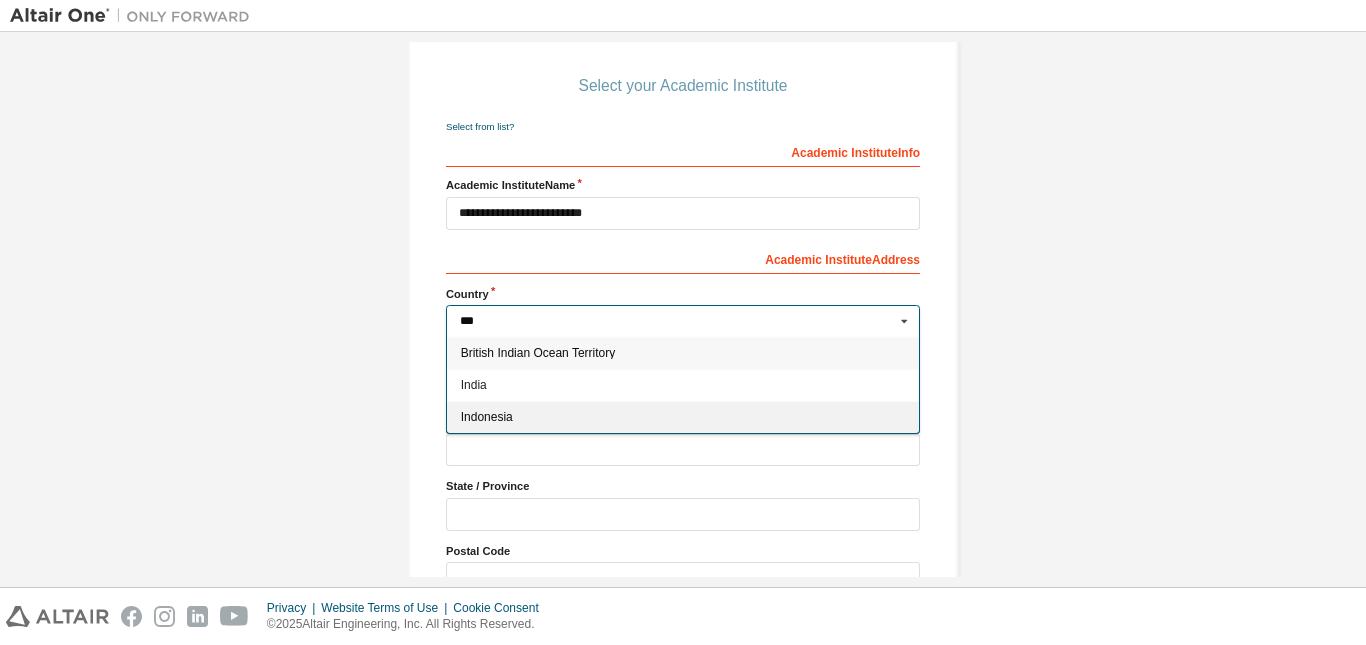type on "***" 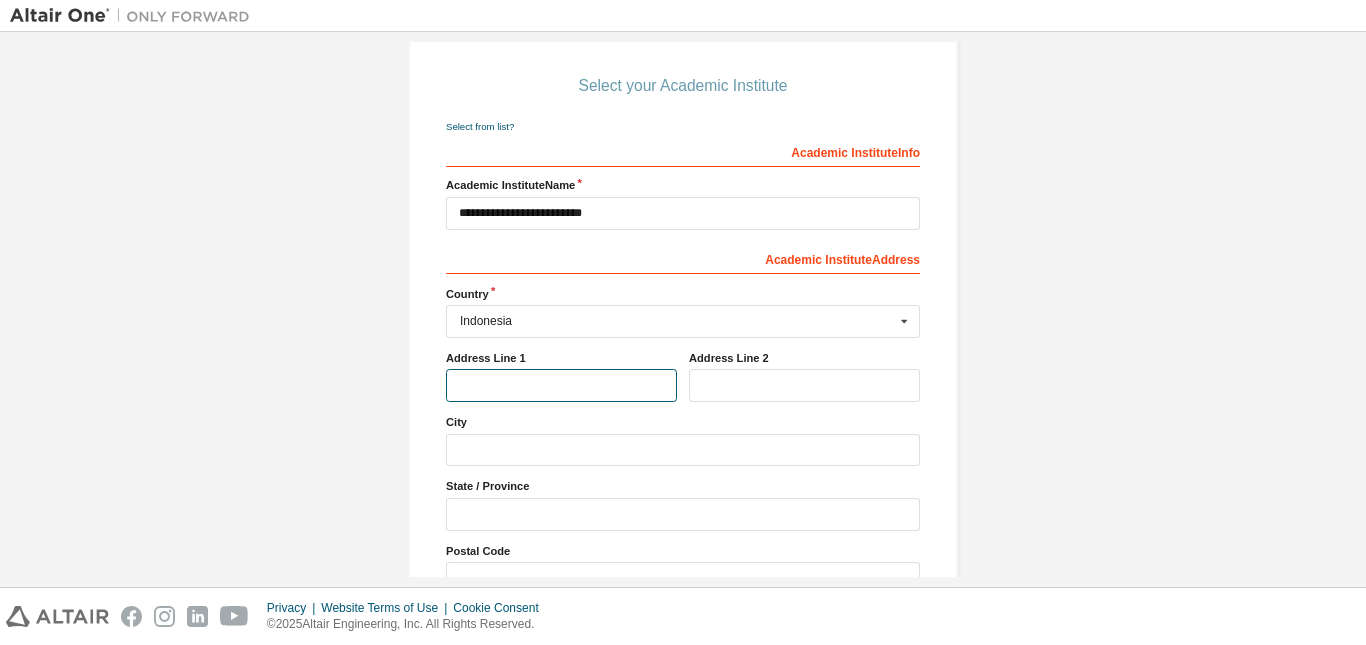 click at bounding box center (561, 385) 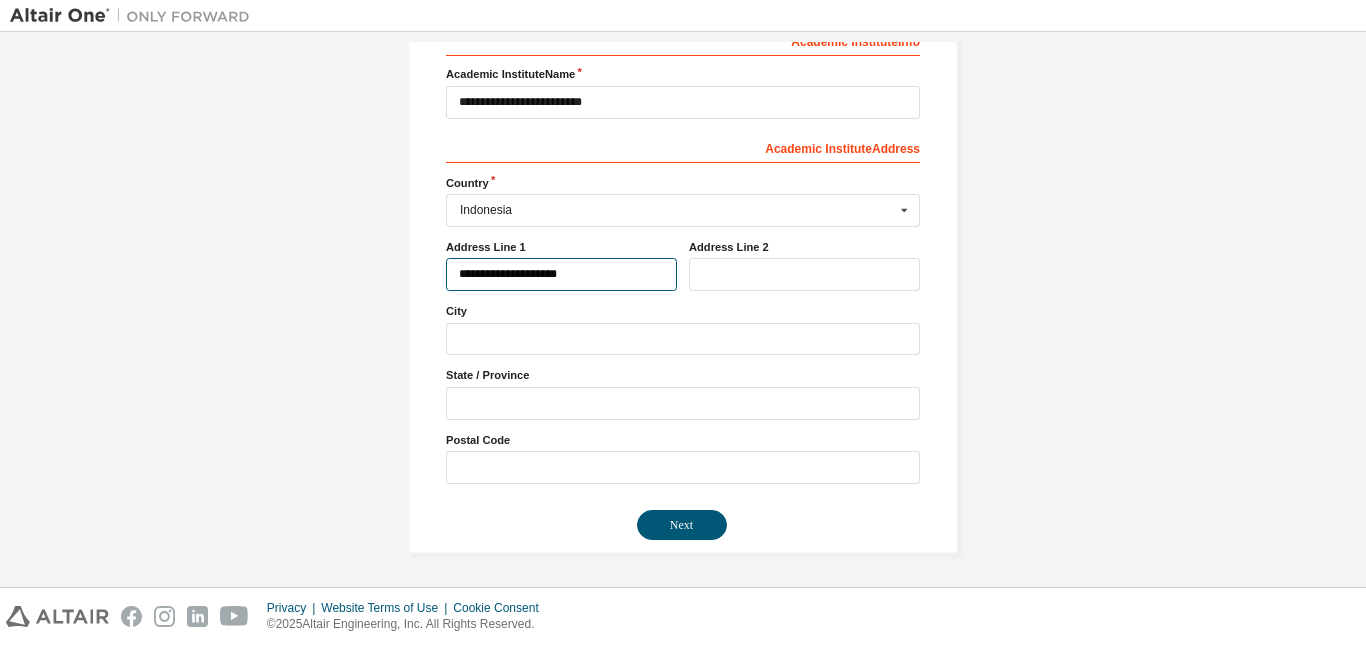 scroll, scrollTop: 312, scrollLeft: 0, axis: vertical 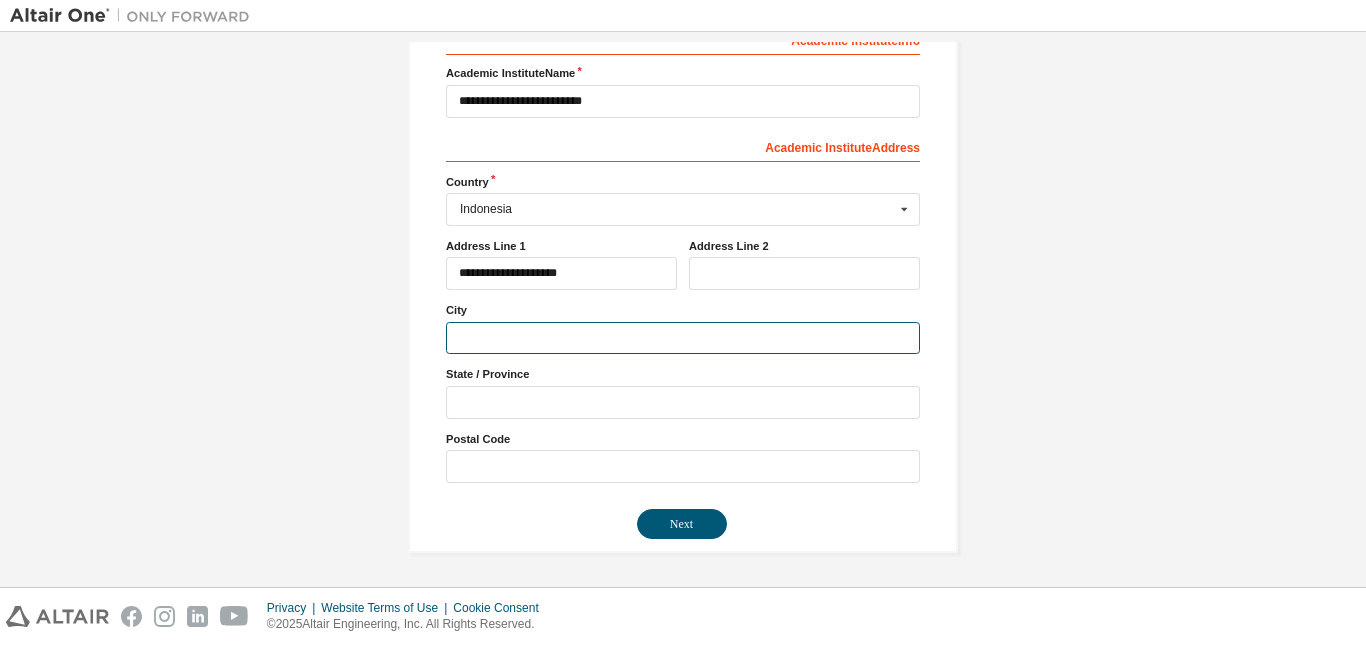 click at bounding box center (683, 338) 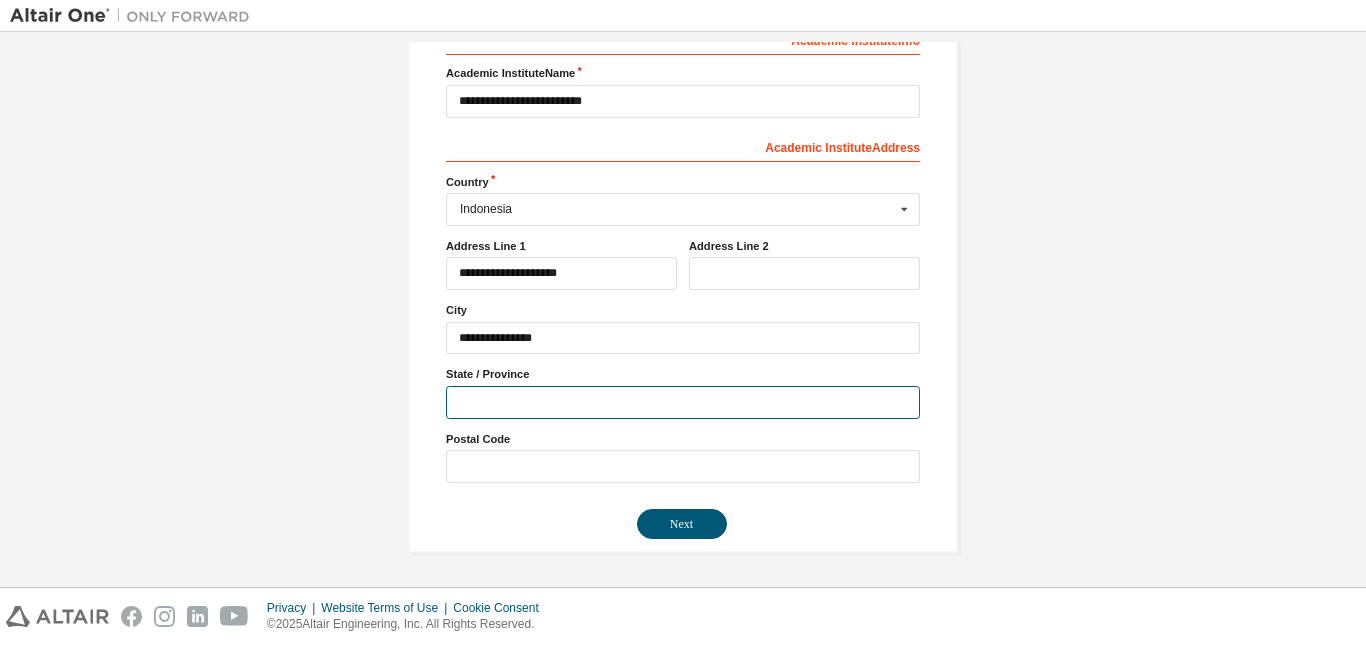 click at bounding box center (683, 402) 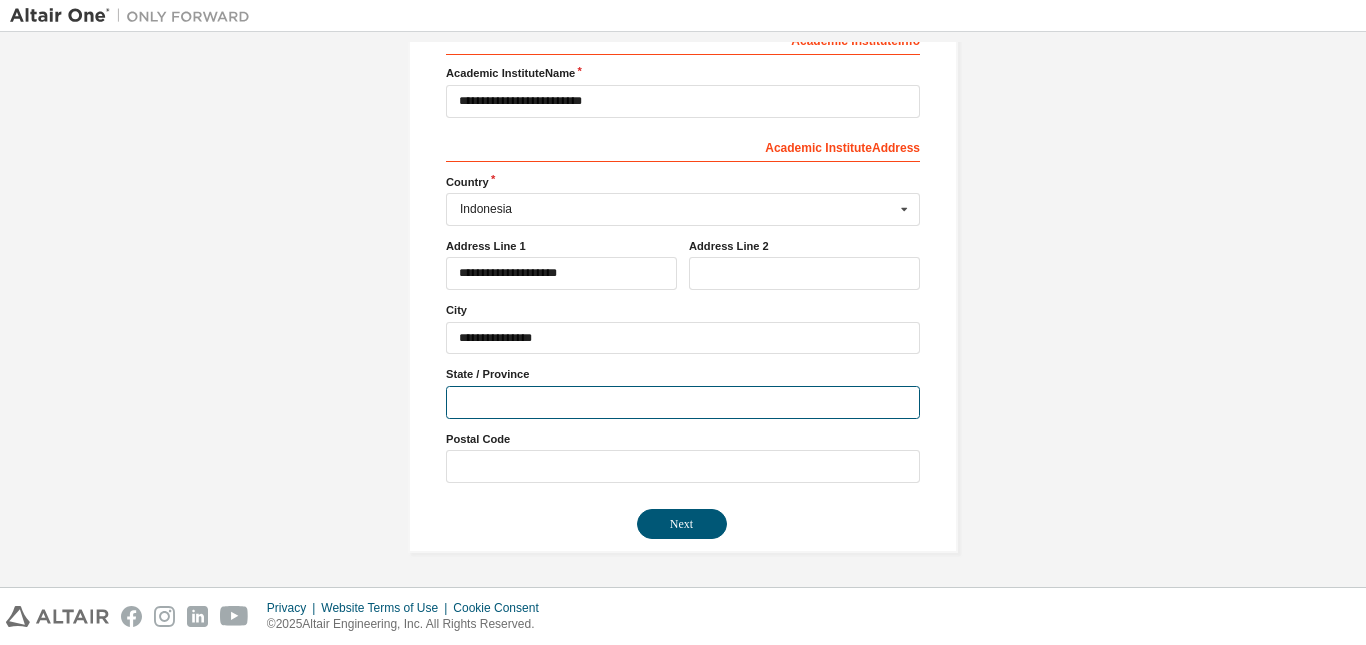 type on "**********" 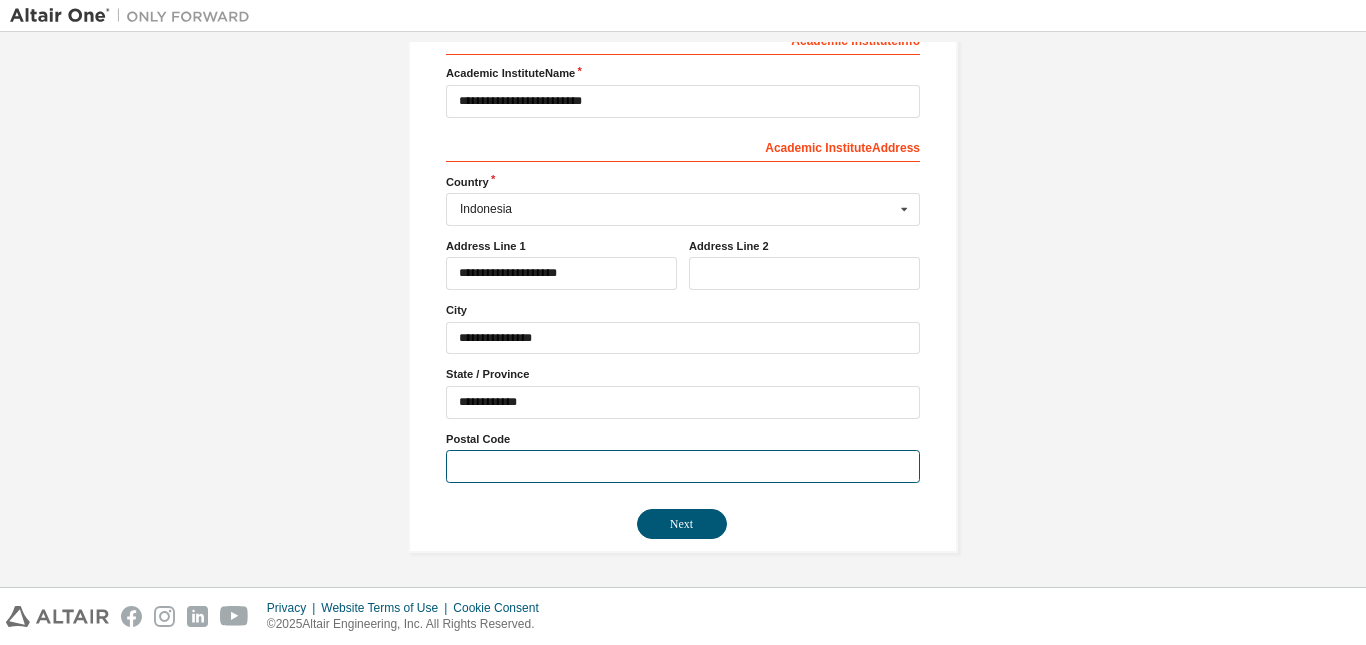 click at bounding box center (683, 466) 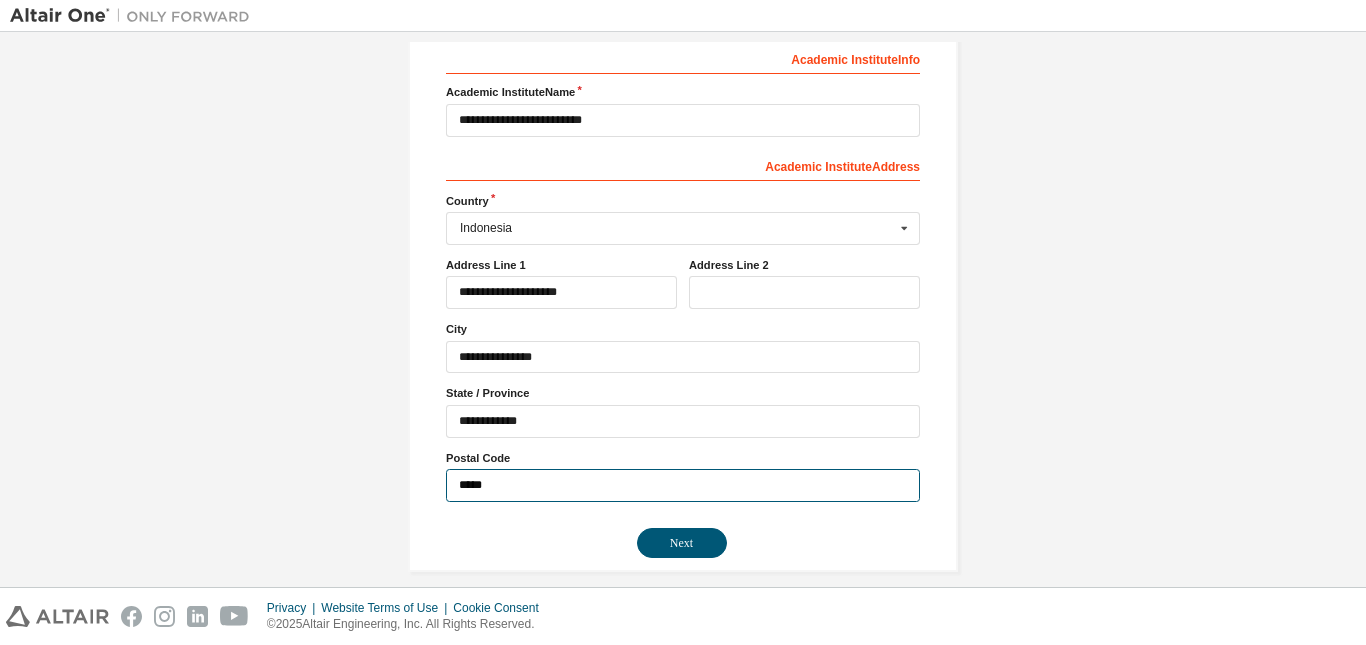 scroll, scrollTop: 312, scrollLeft: 0, axis: vertical 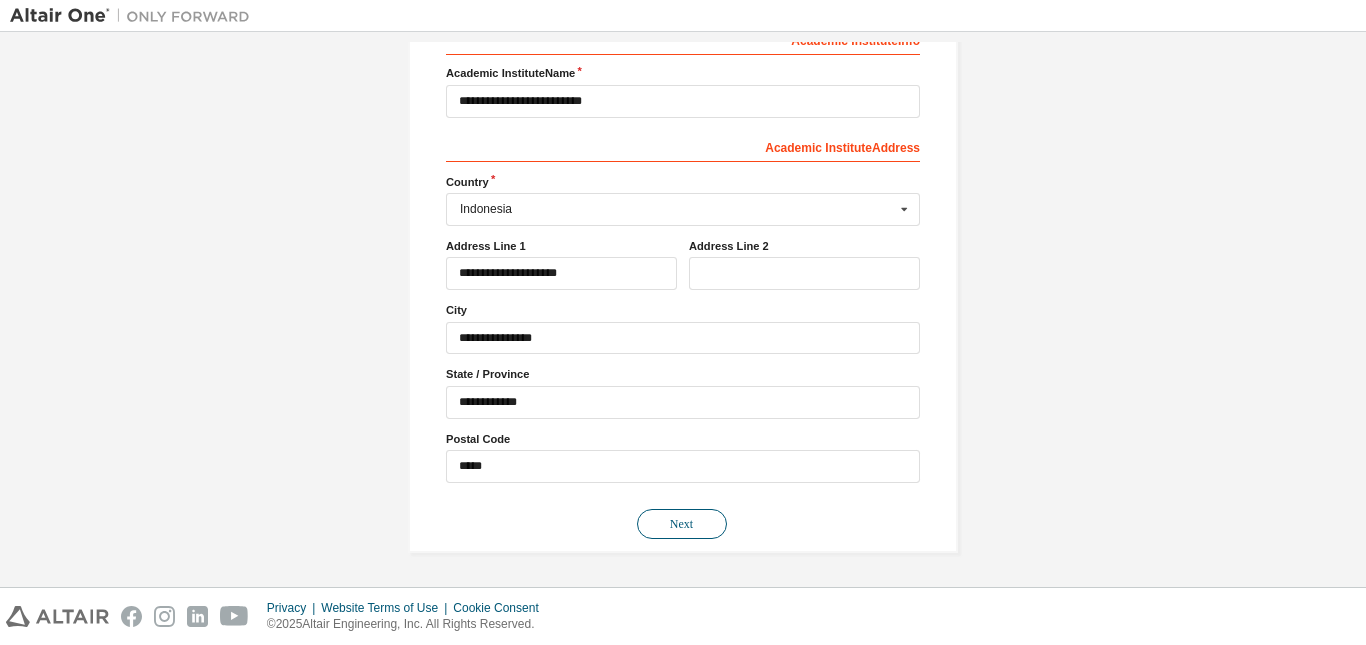 click on "Next" at bounding box center (682, 524) 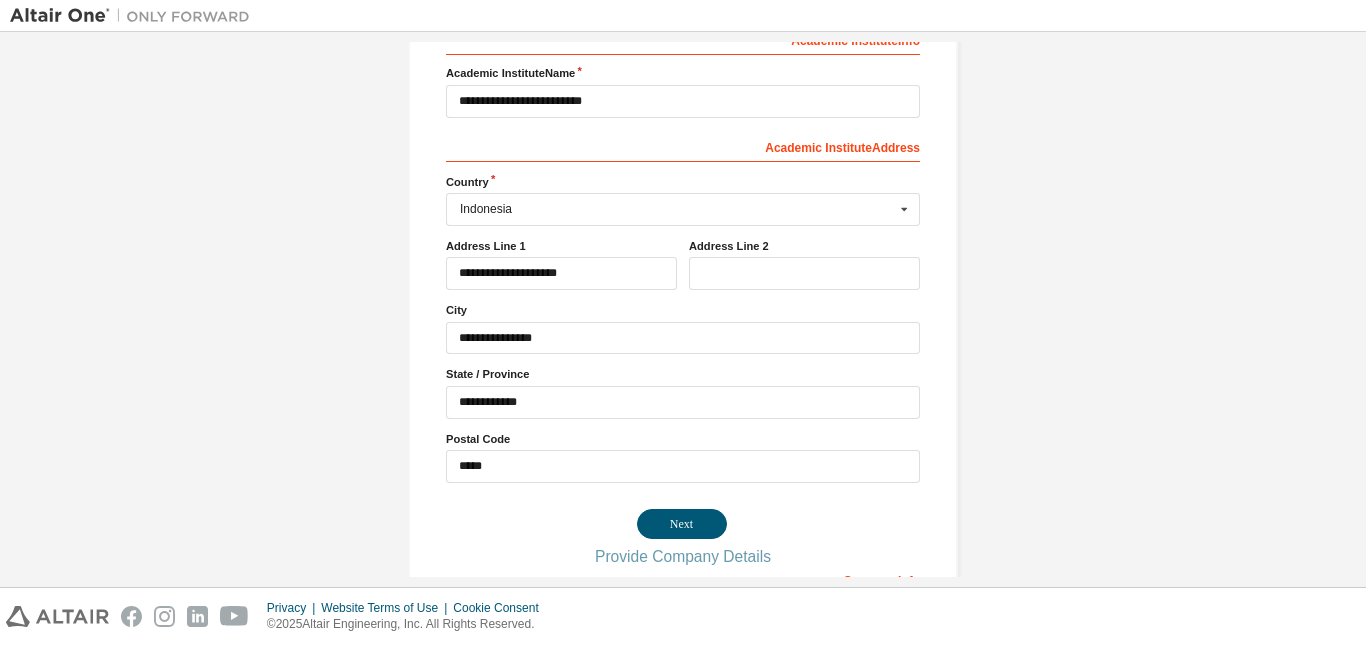 scroll, scrollTop: 0, scrollLeft: 0, axis: both 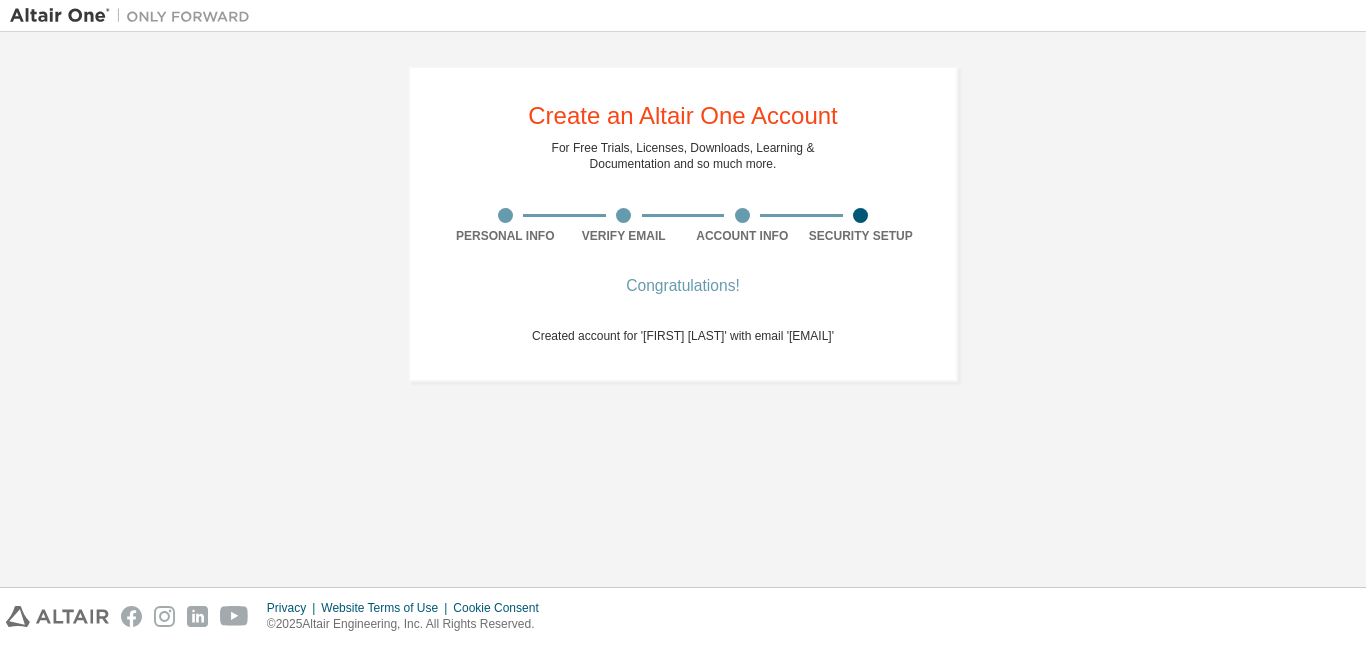 click on "Congratulations!" at bounding box center (683, 286) 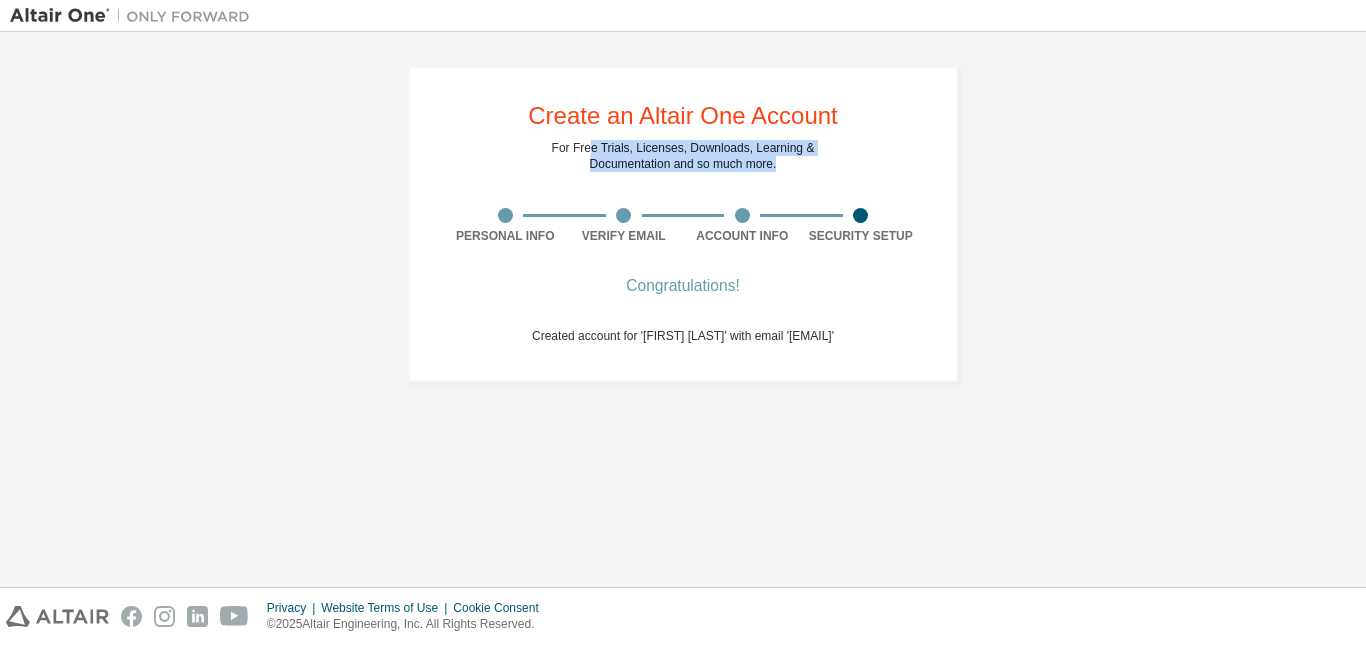 drag, startPoint x: 593, startPoint y: 151, endPoint x: 820, endPoint y: 174, distance: 228.16222 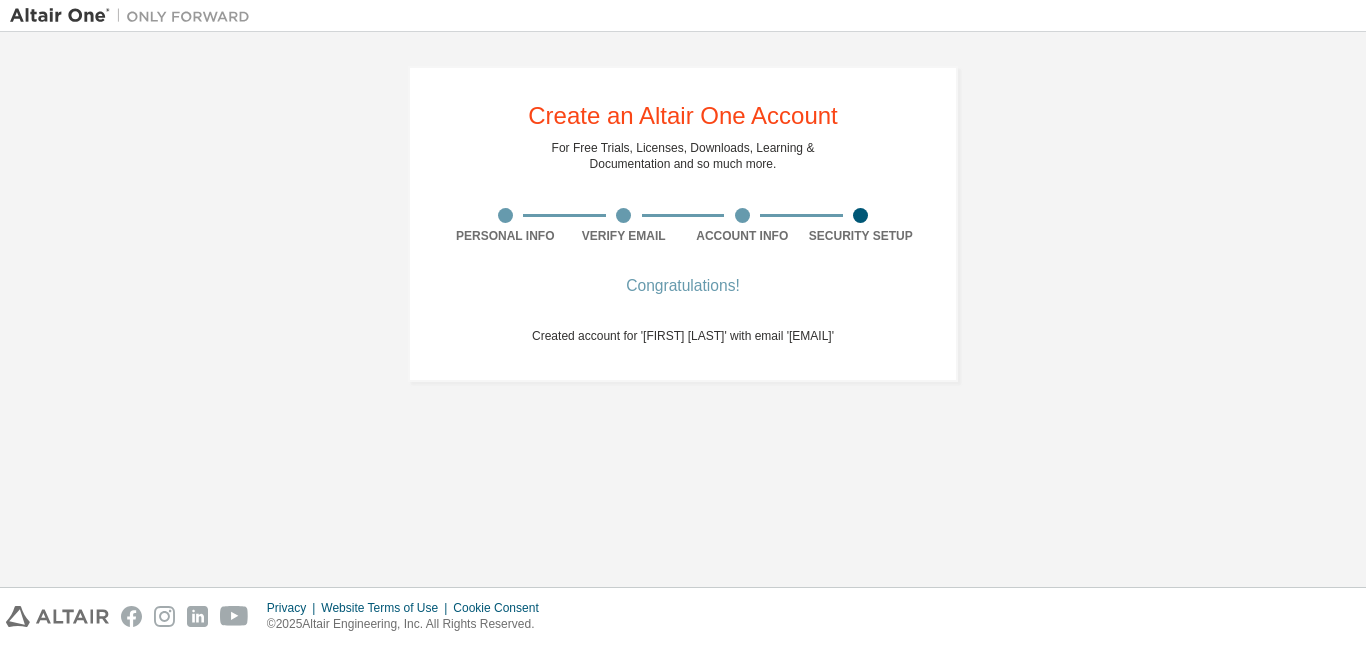 click on "Create an Altair One Account For Free Trials, Licenses, Downloads, Learning &  Documentation and so much more. Personal Info Verify Email Account Info Security Setup Congratulations! Created account for 'Fabiola Sinay'  with email 'fabiolasinay@senirupaikj.ac.id'" at bounding box center [683, 224] 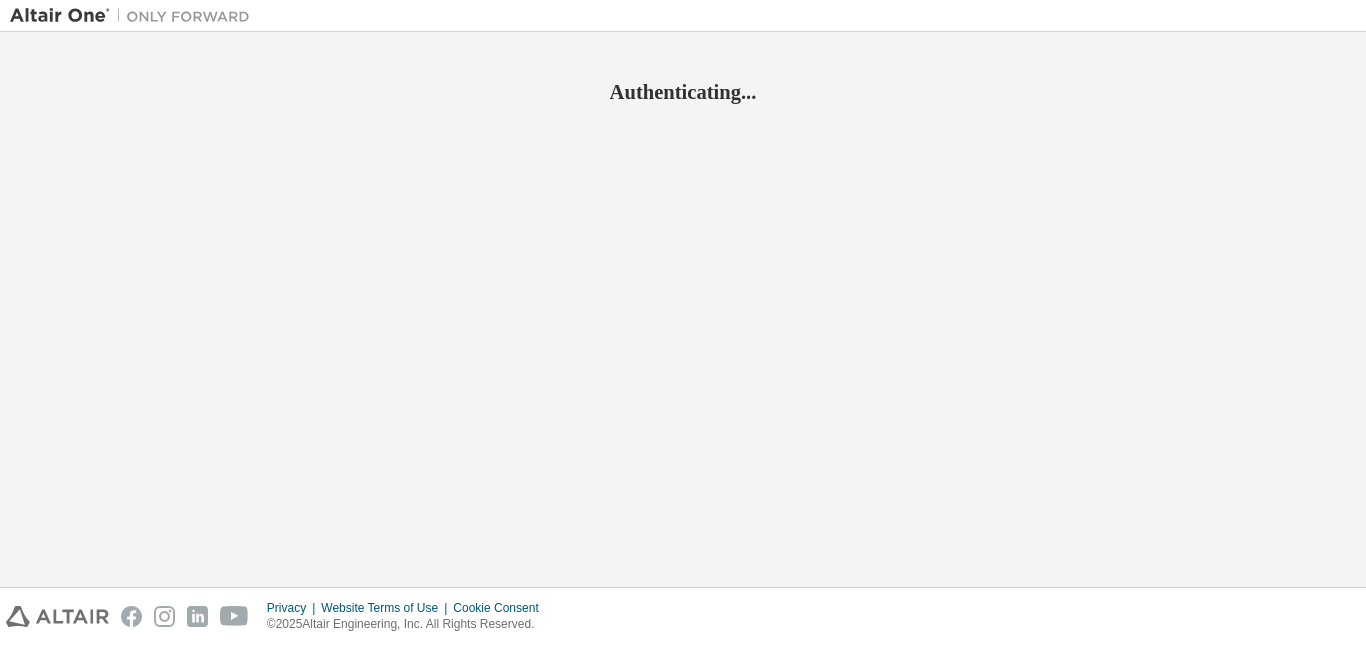 scroll, scrollTop: 0, scrollLeft: 0, axis: both 